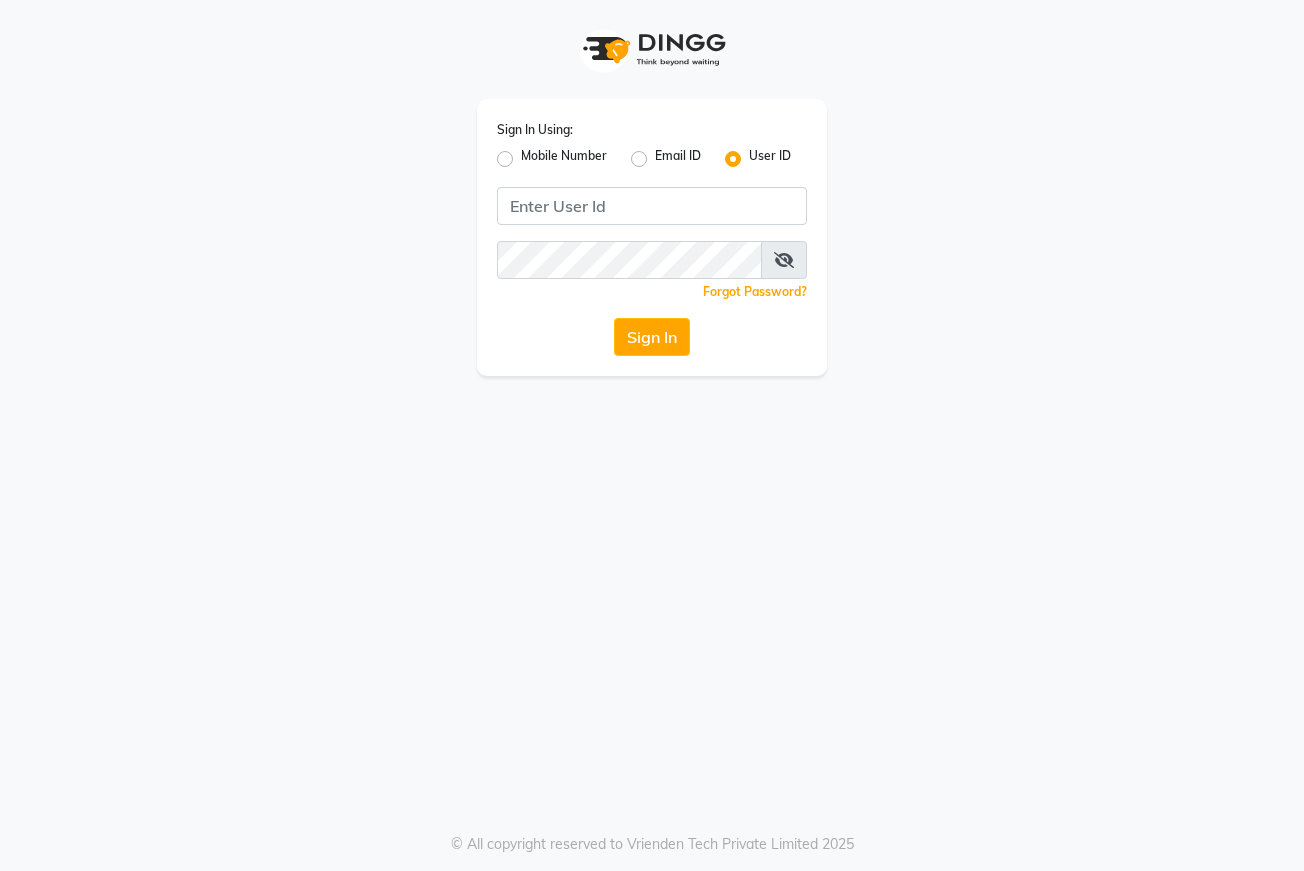 scroll, scrollTop: 0, scrollLeft: 0, axis: both 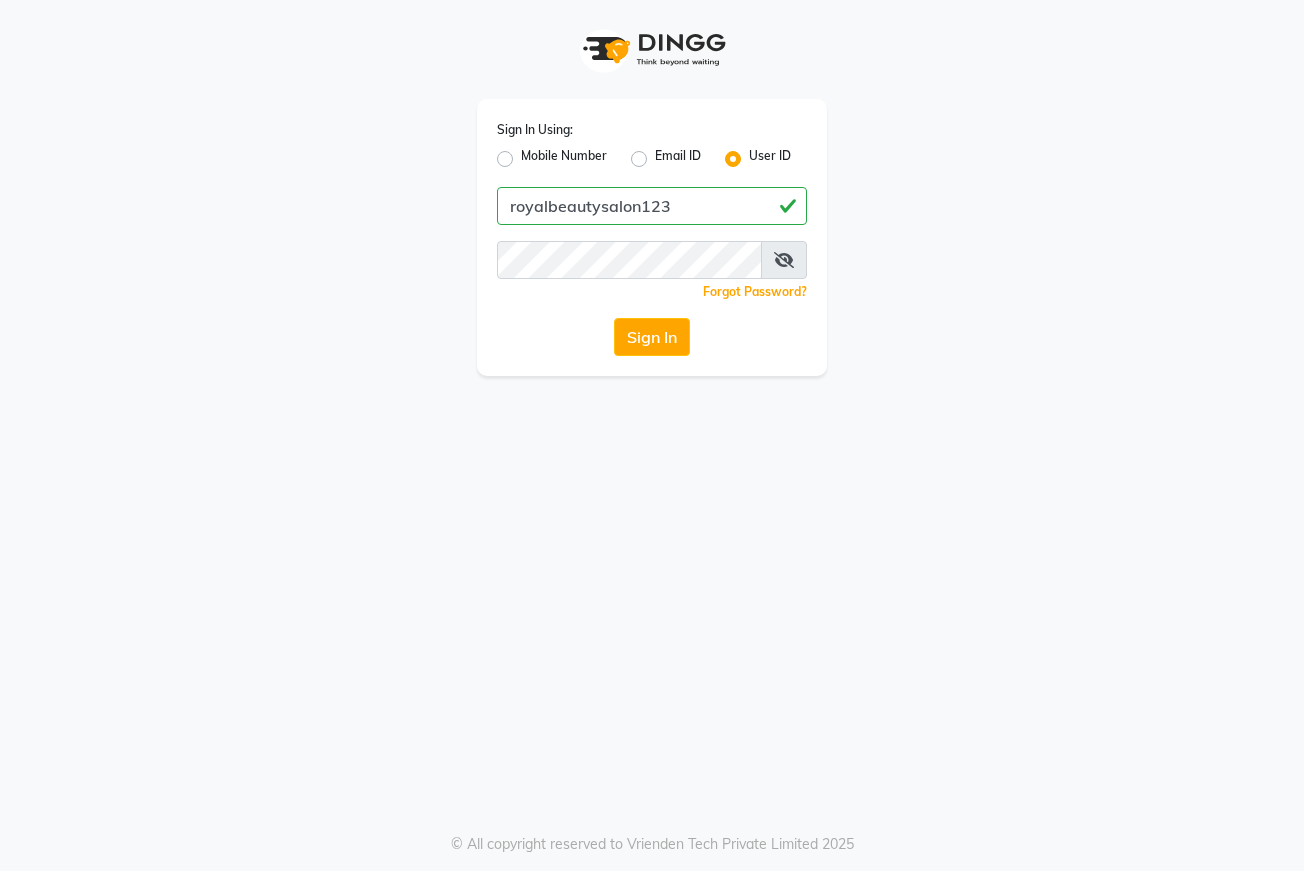 drag, startPoint x: 511, startPoint y: 206, endPoint x: 692, endPoint y: 204, distance: 181.01105 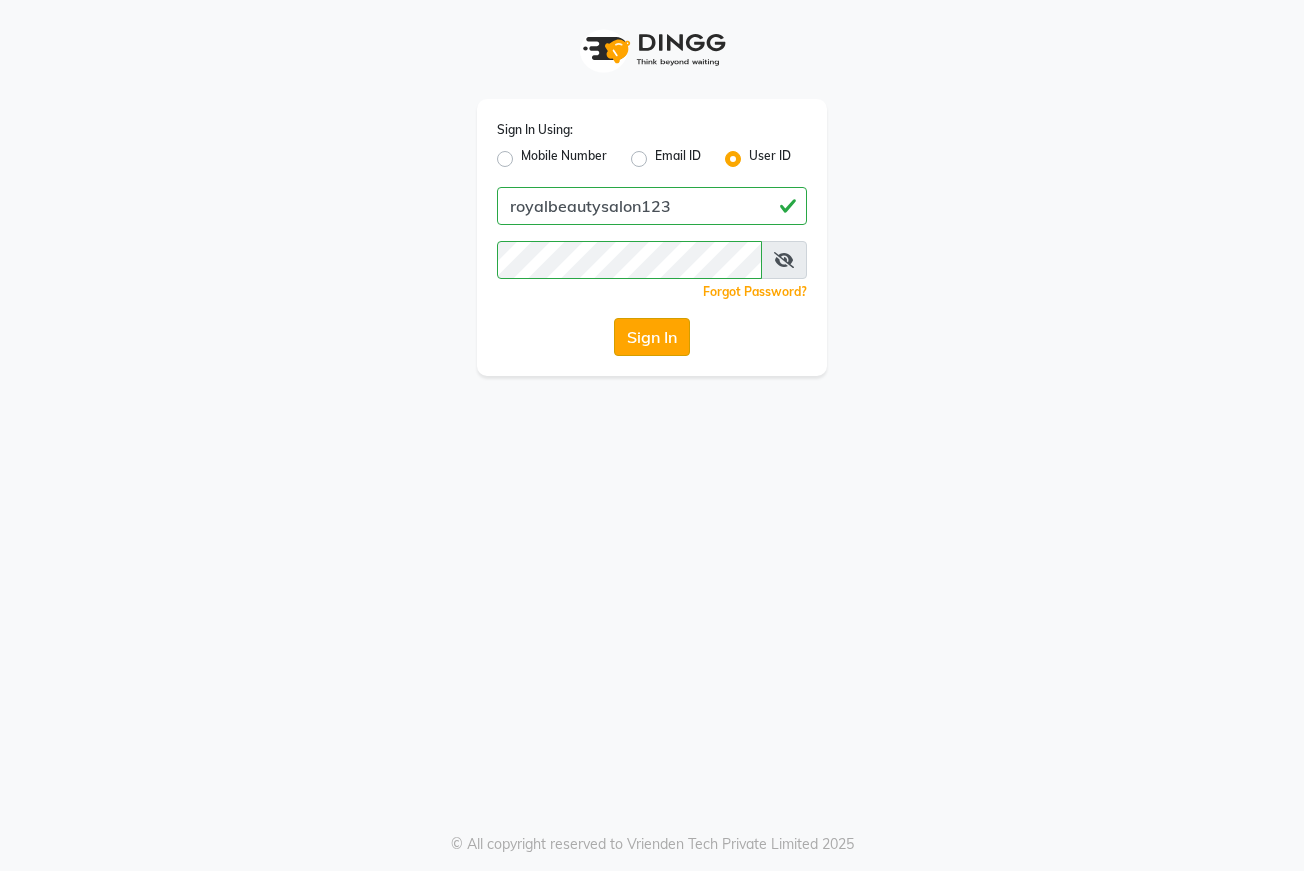 click on "Sign In" 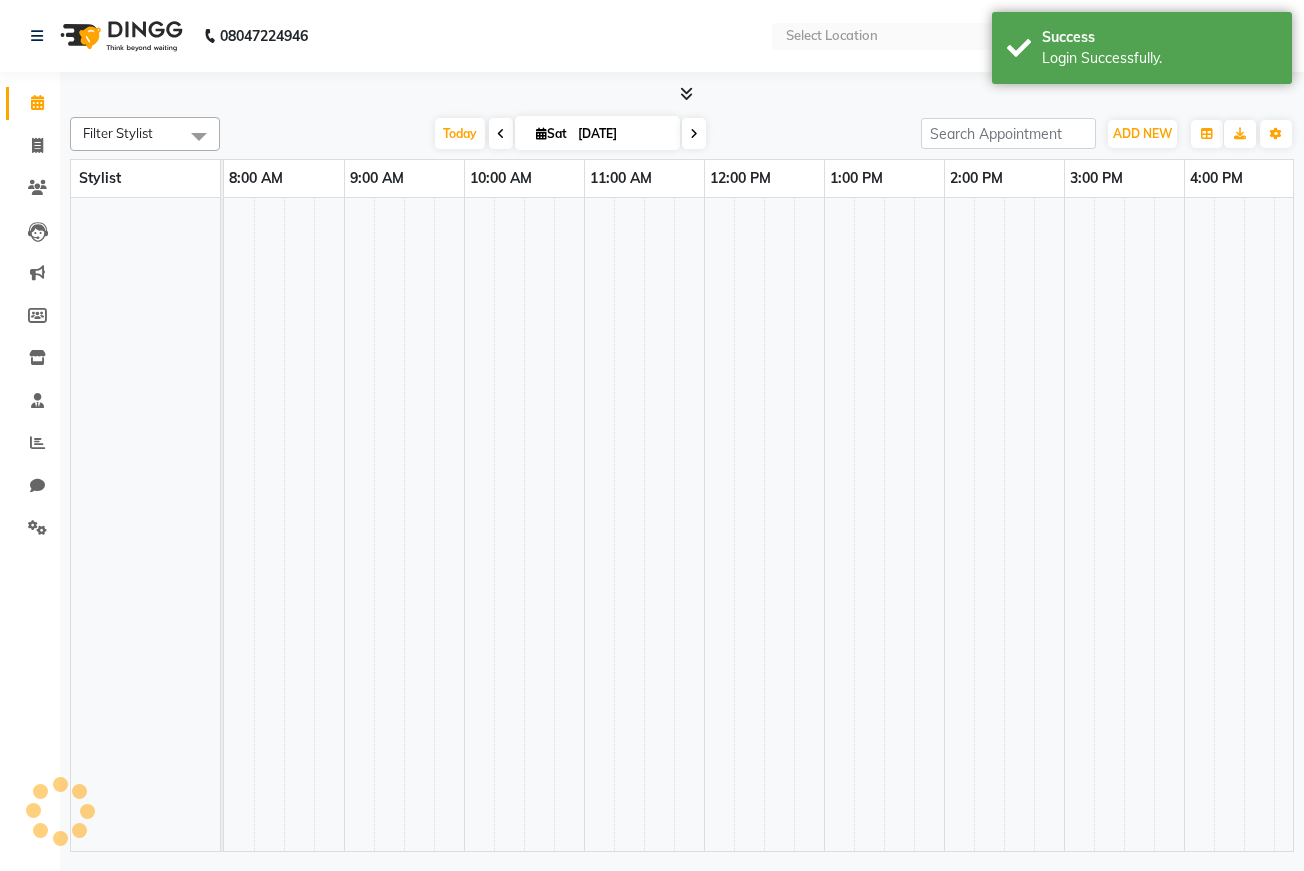 scroll, scrollTop: 0, scrollLeft: 495, axis: horizontal 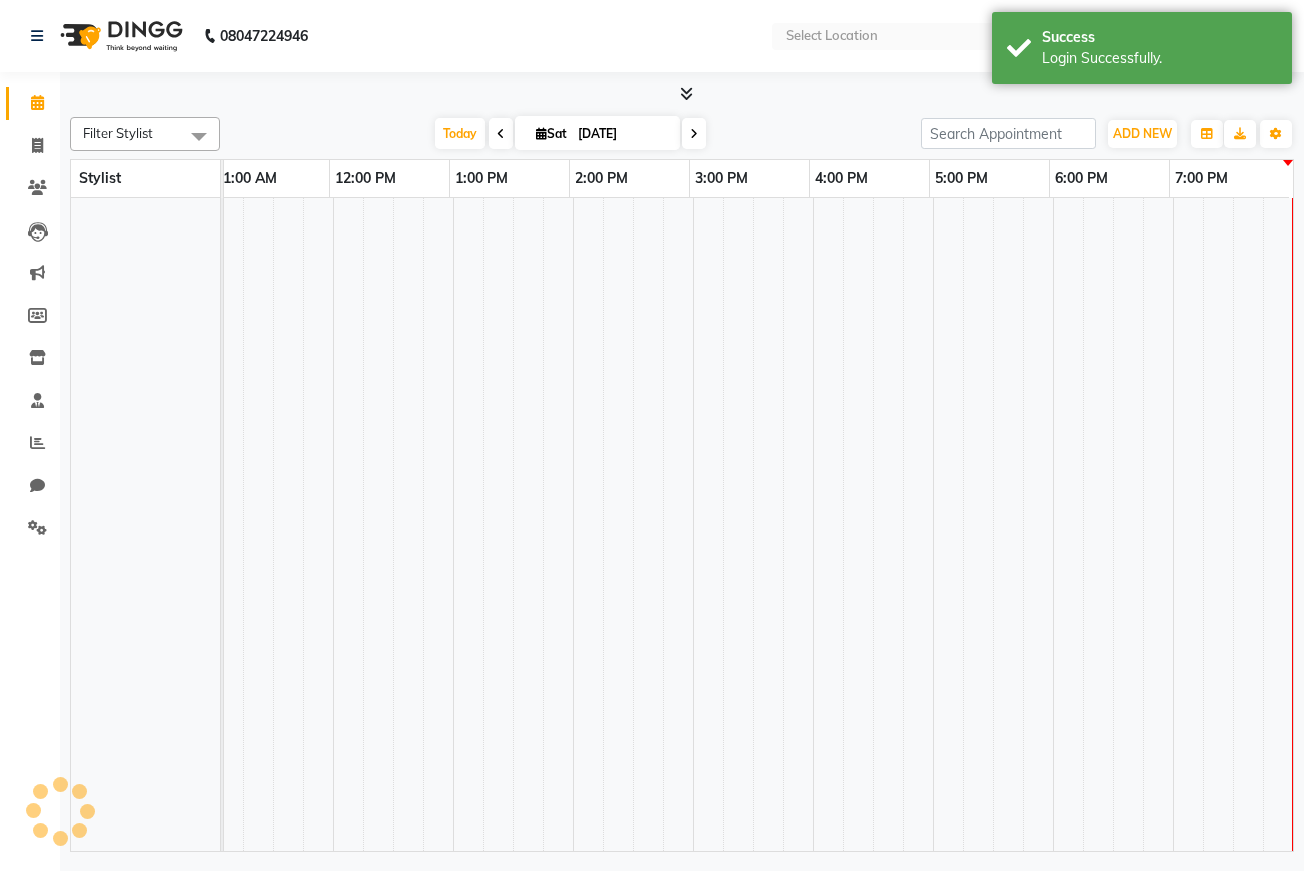 select on "en" 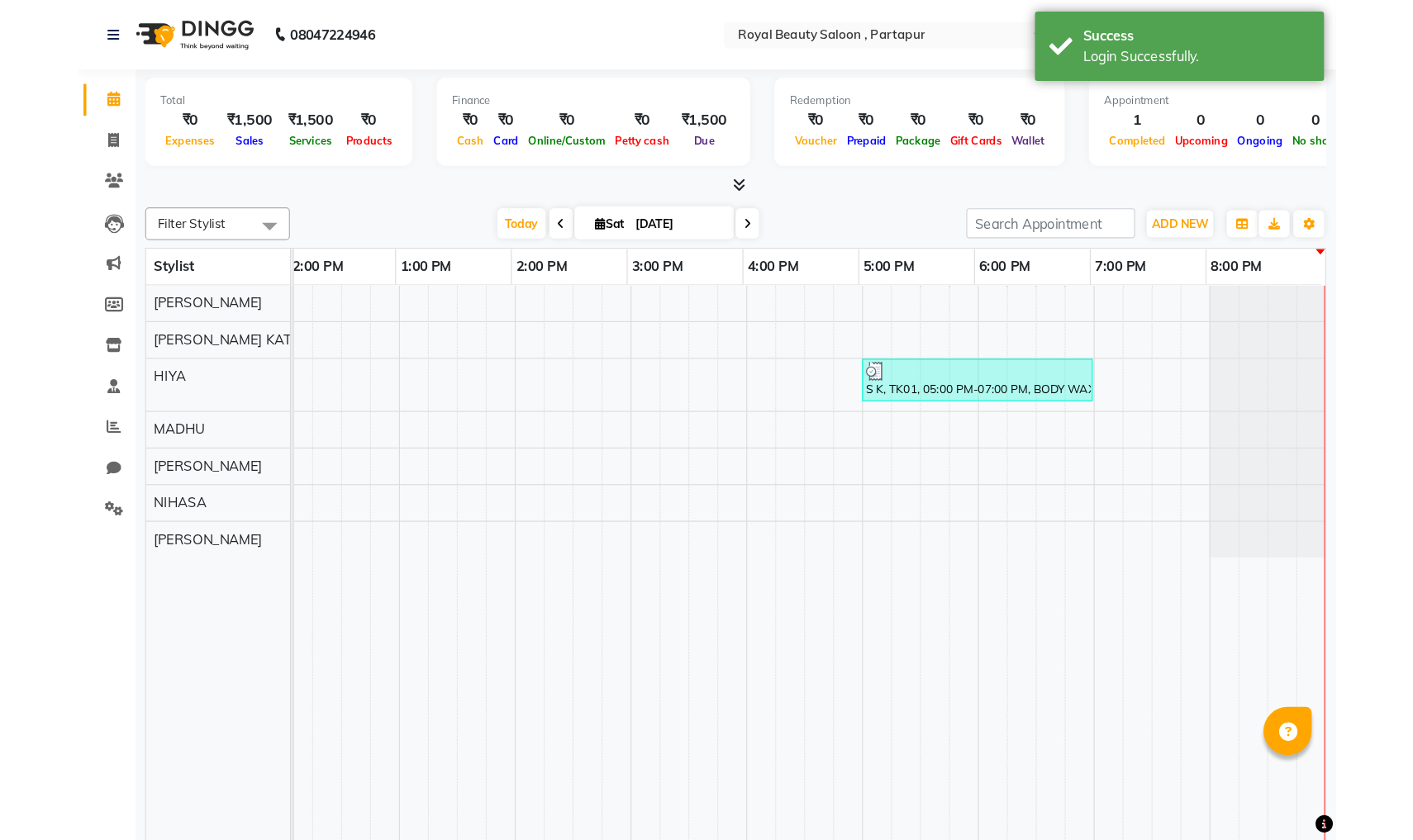 scroll, scrollTop: 0, scrollLeft: 74, axis: horizontal 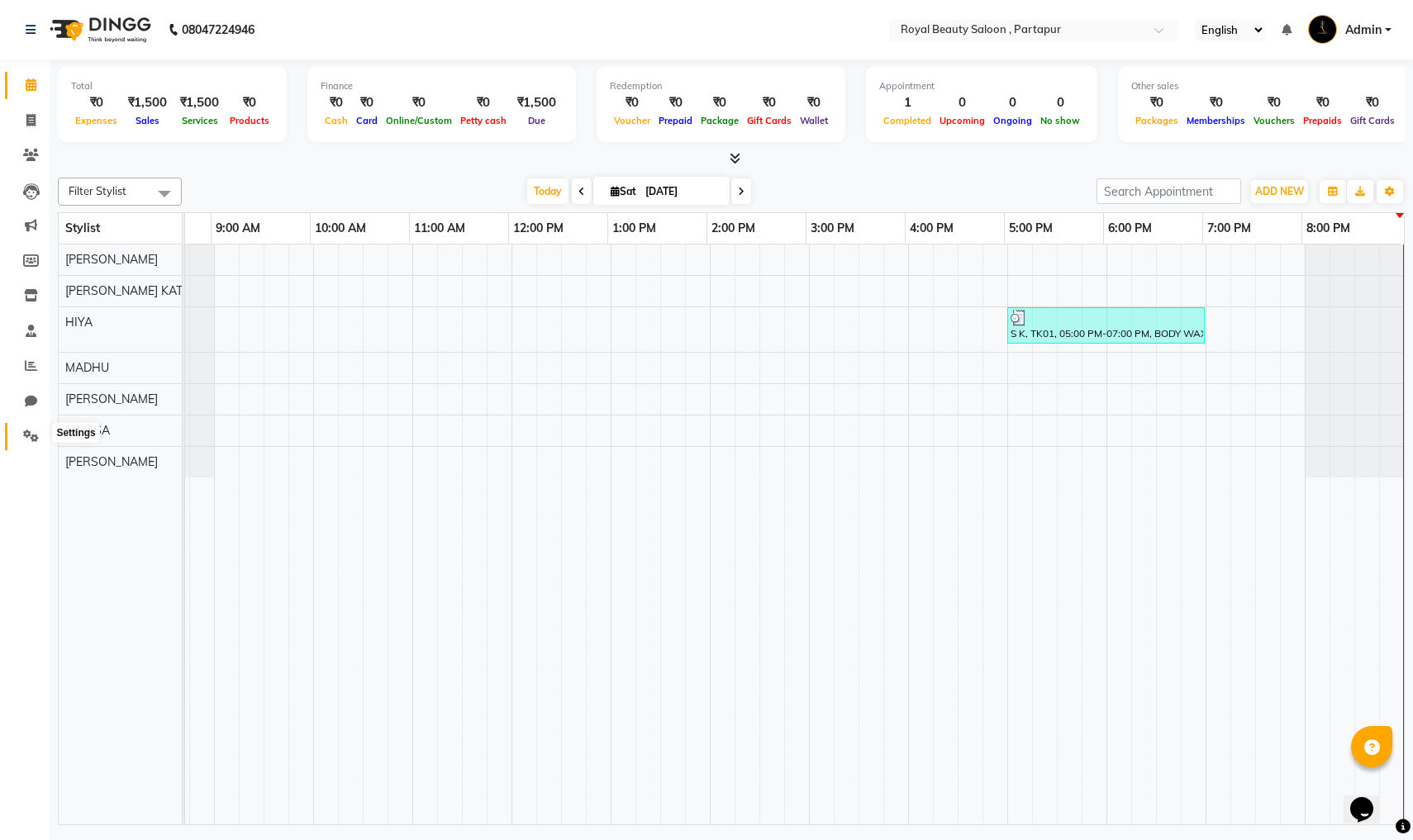 click 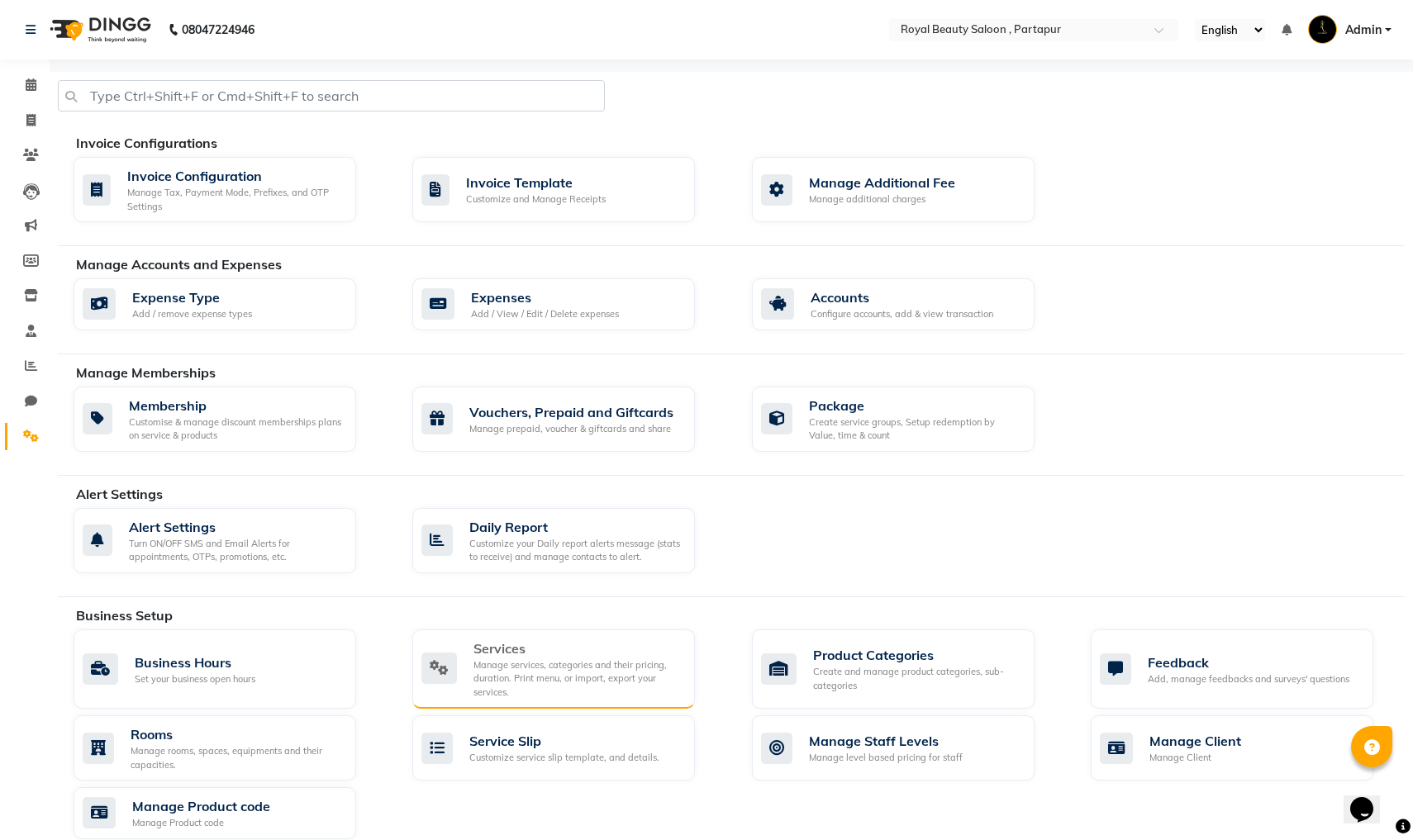 click on "Manage services, categories and their pricing, duration. Print menu, or import, export your services." 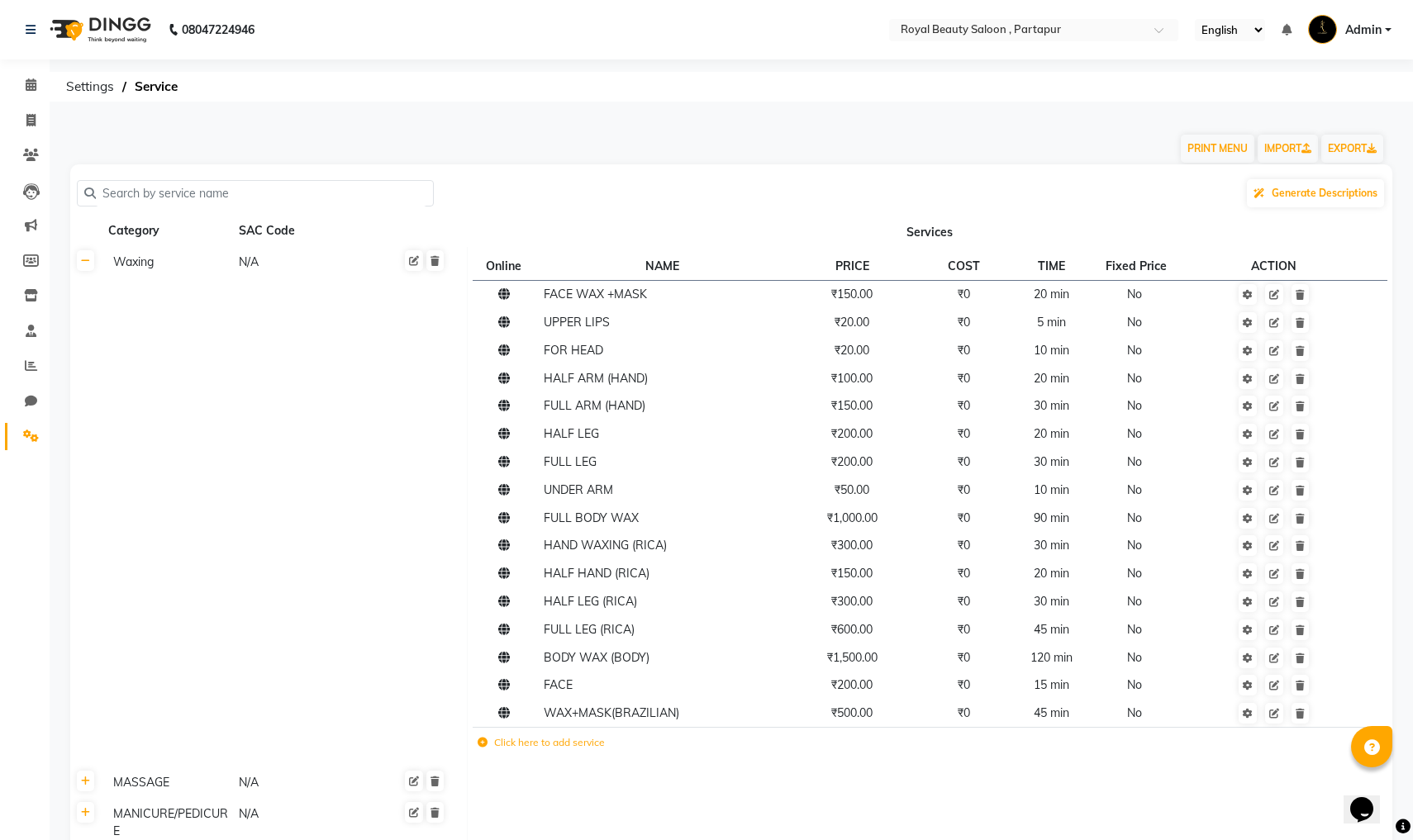 click on "Waxing" 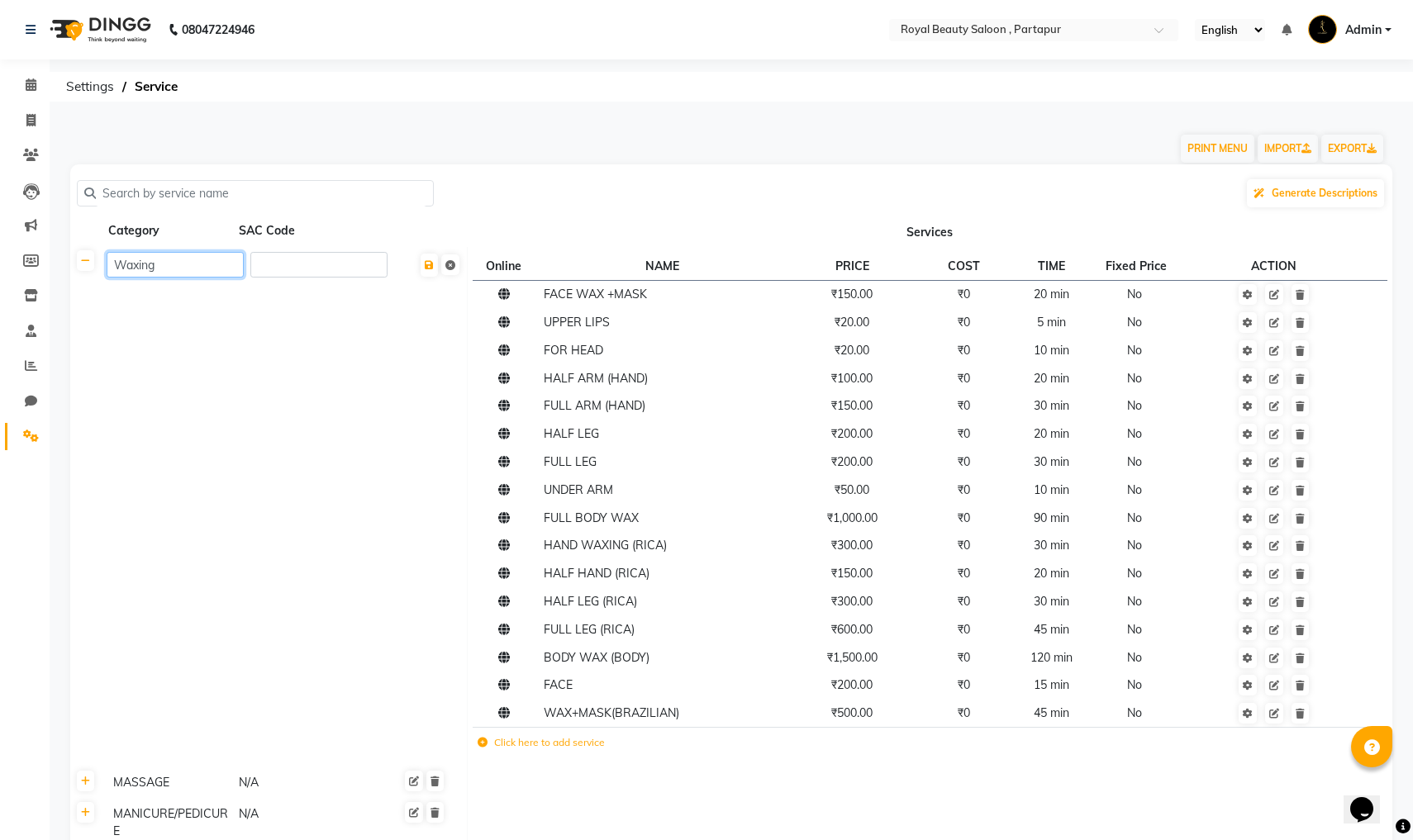 click on "Waxing" 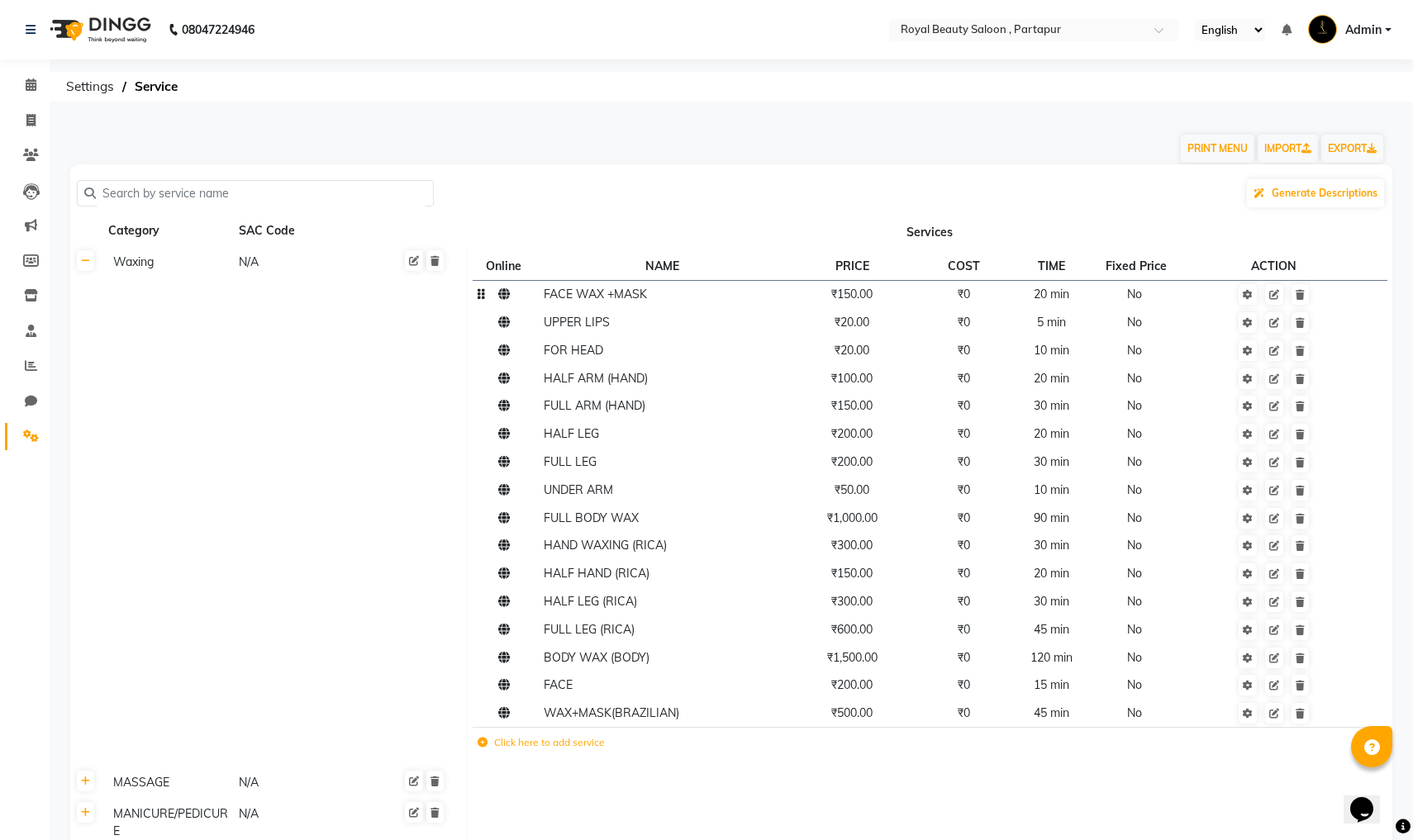 click on "FACE WAX +MASK" 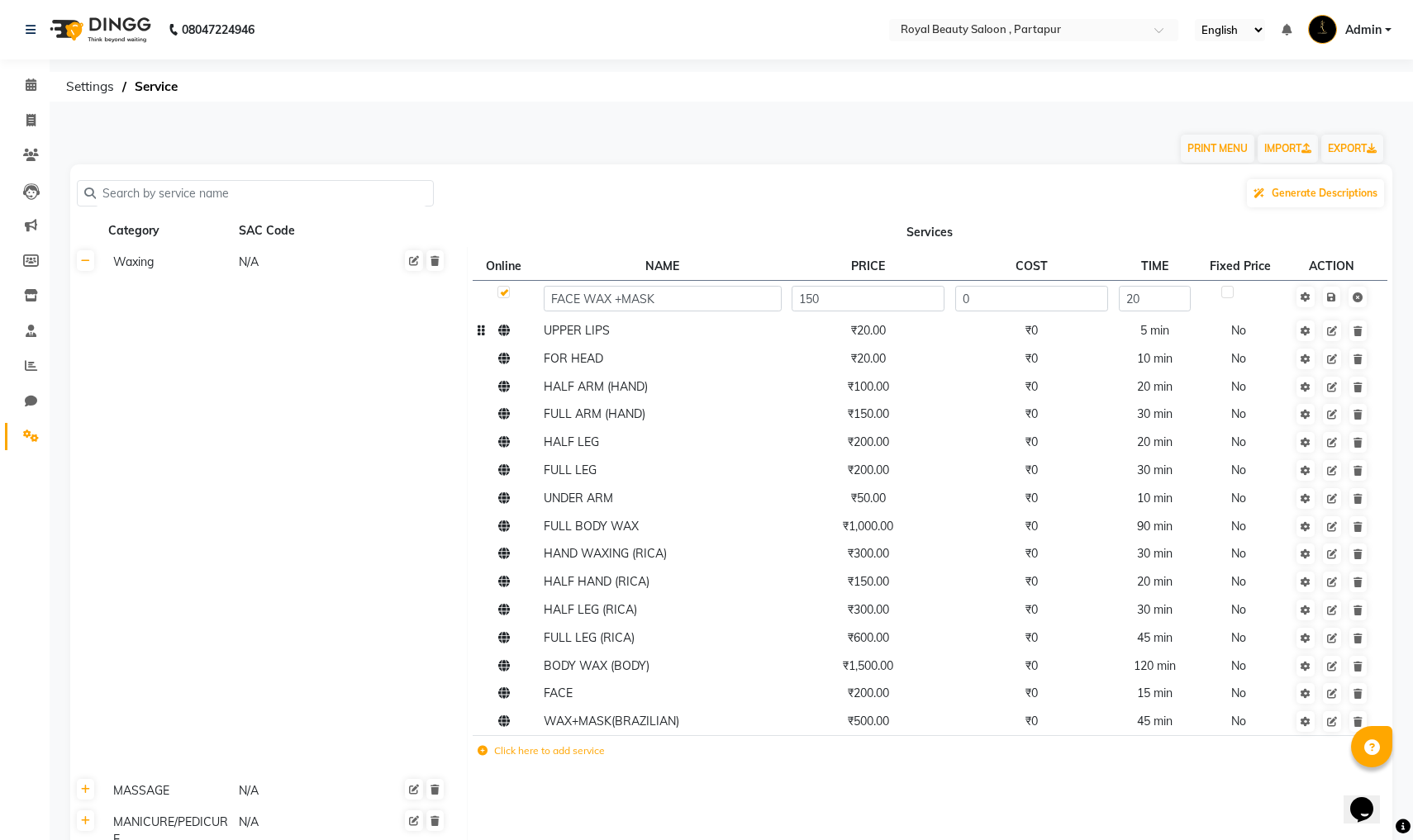 click on "5 min" 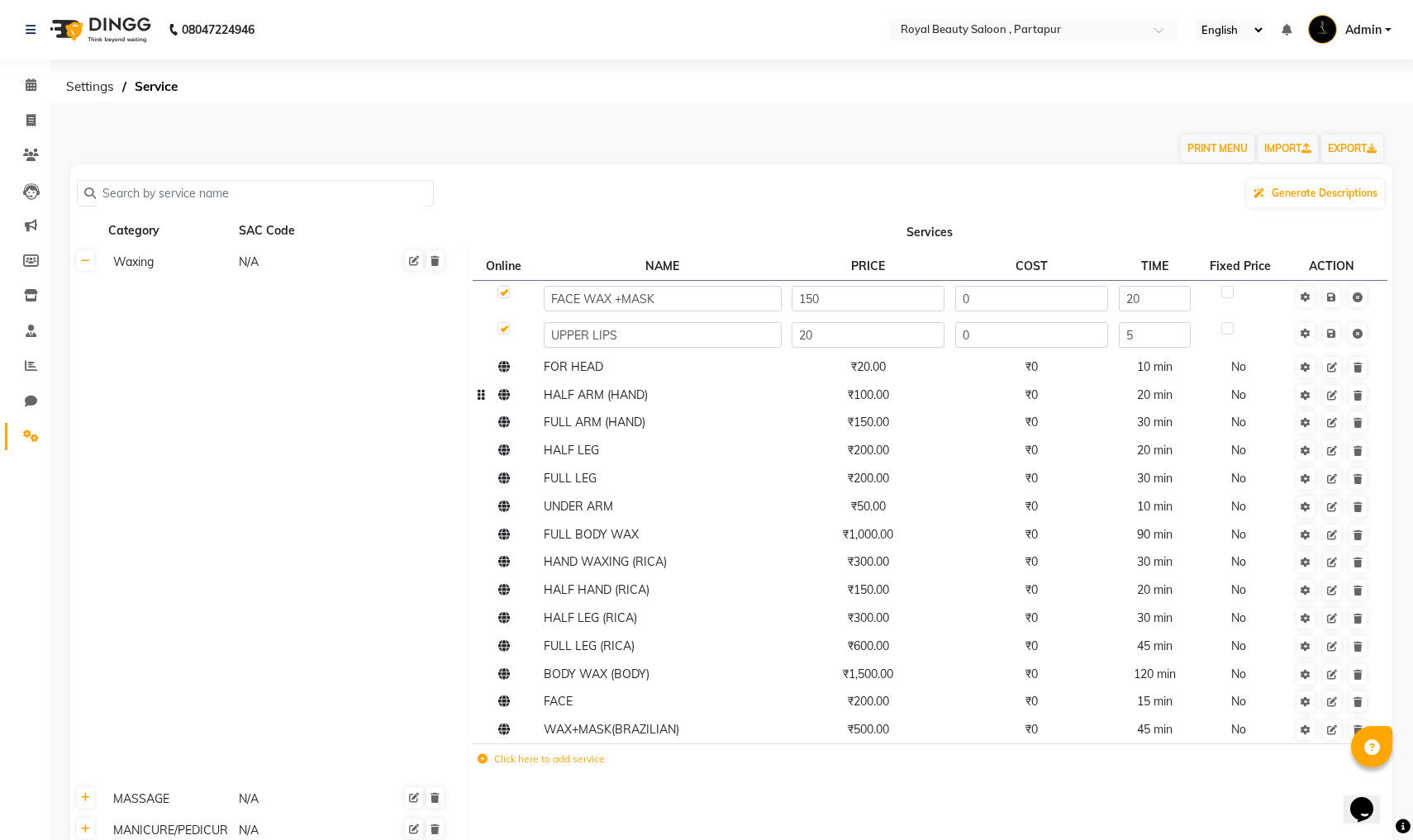 click on "20 min" 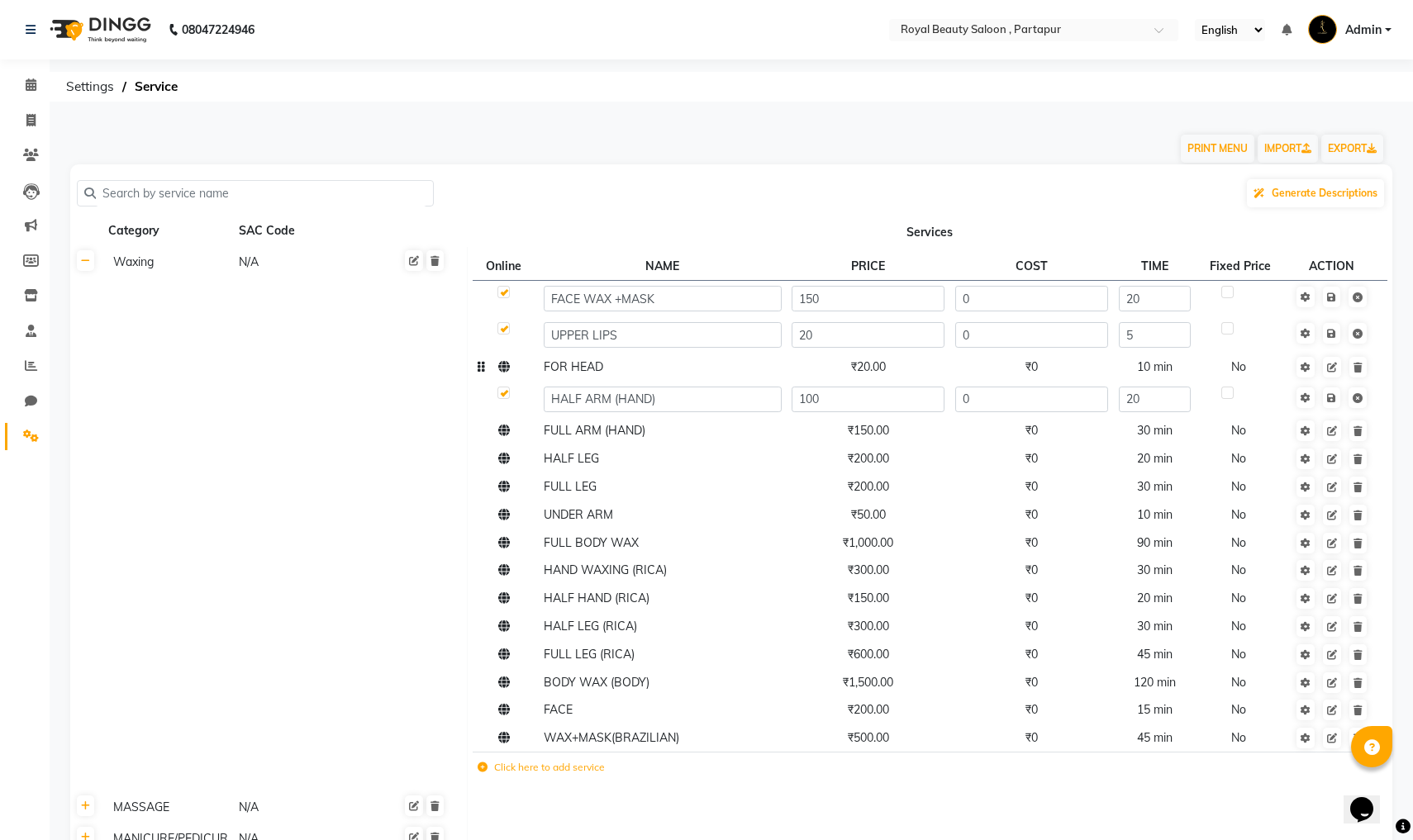 click on "FOR HEAD" 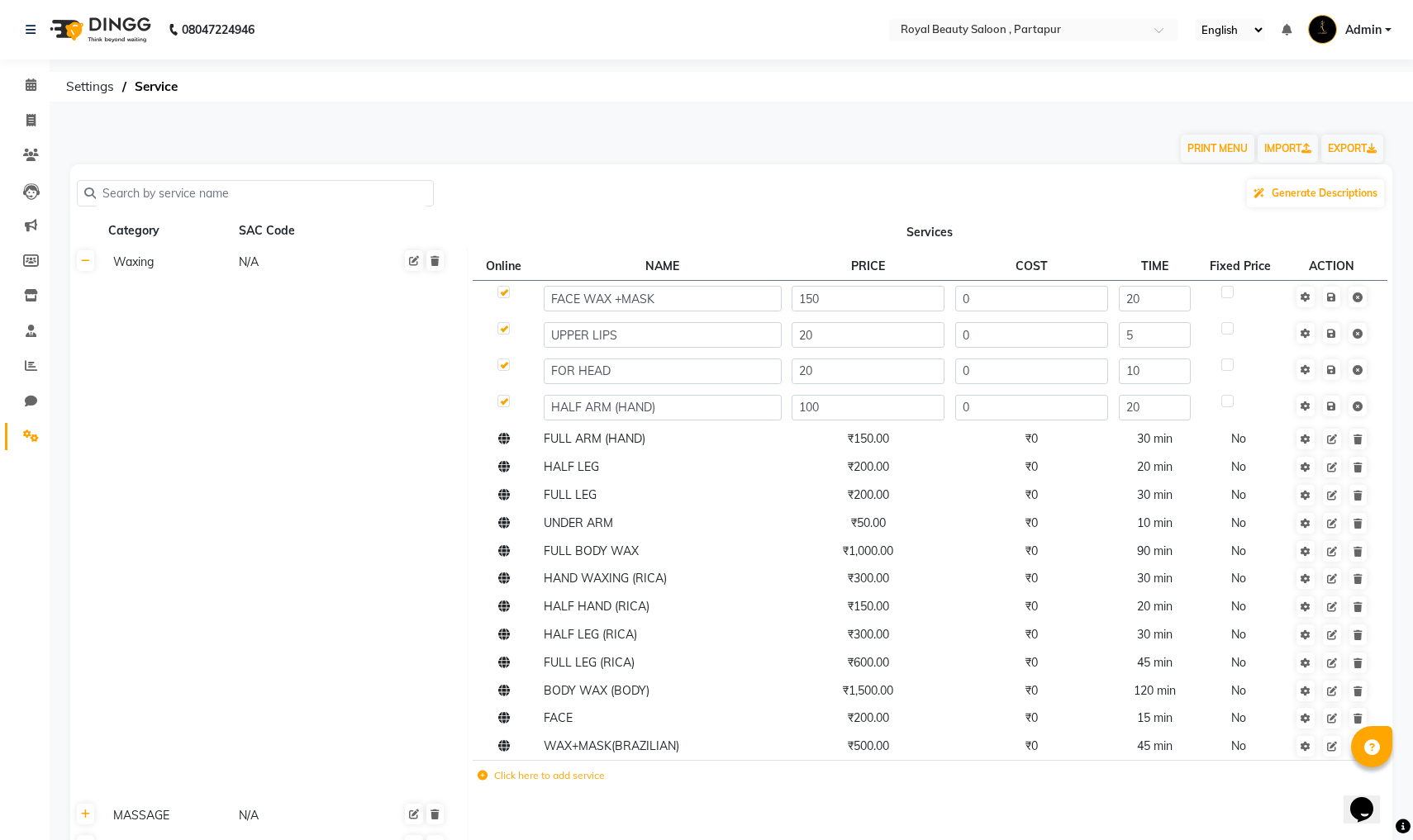 click 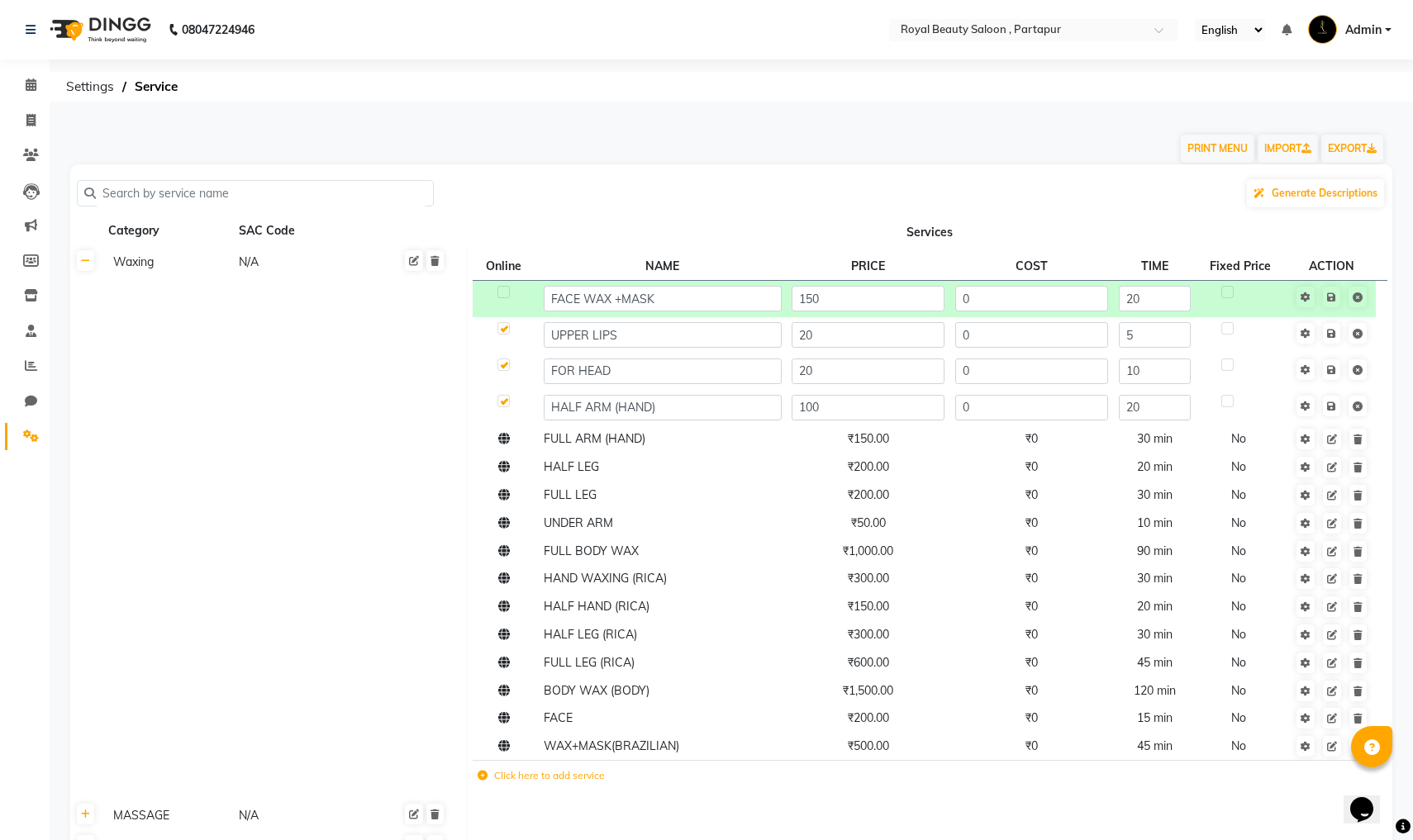 click 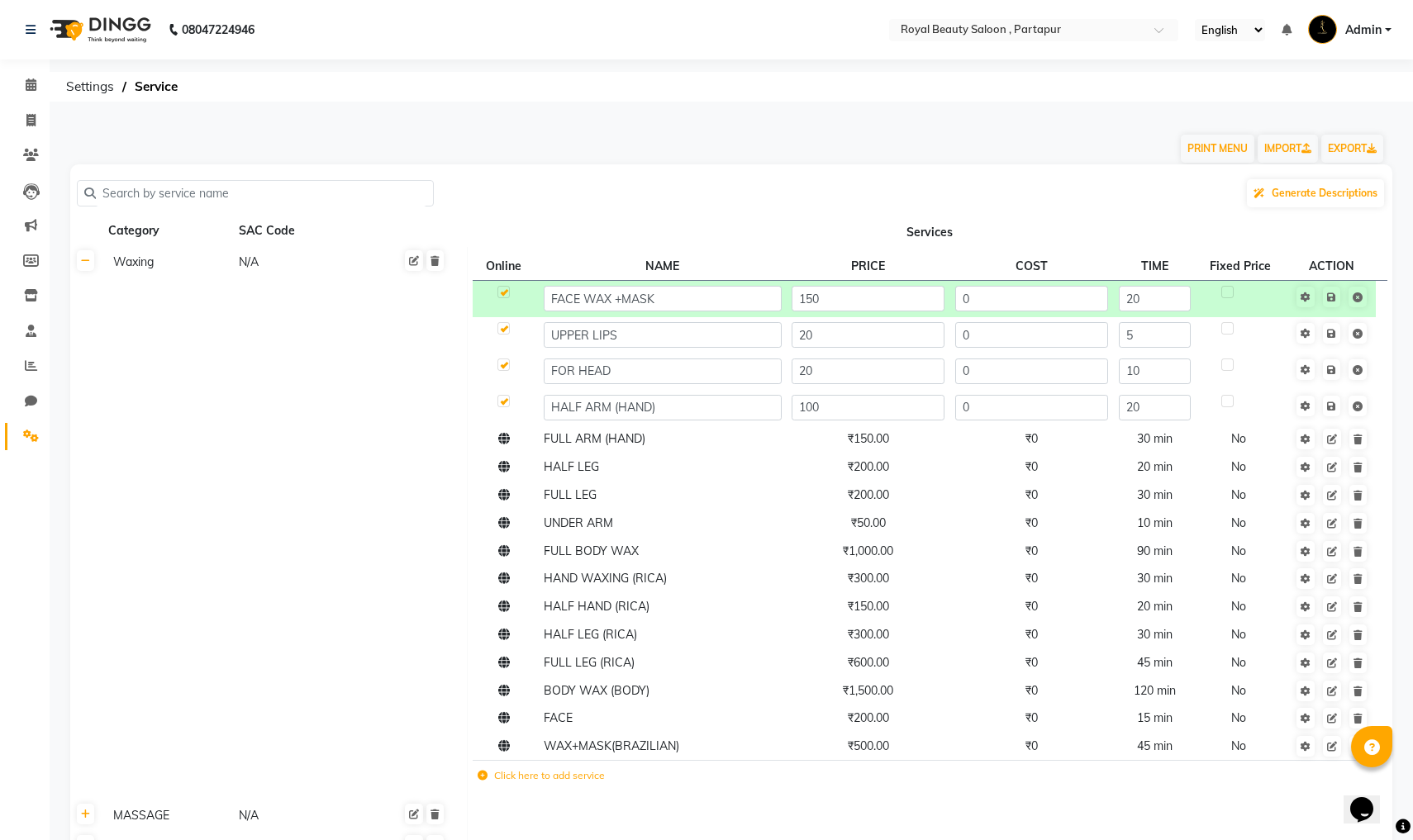 click 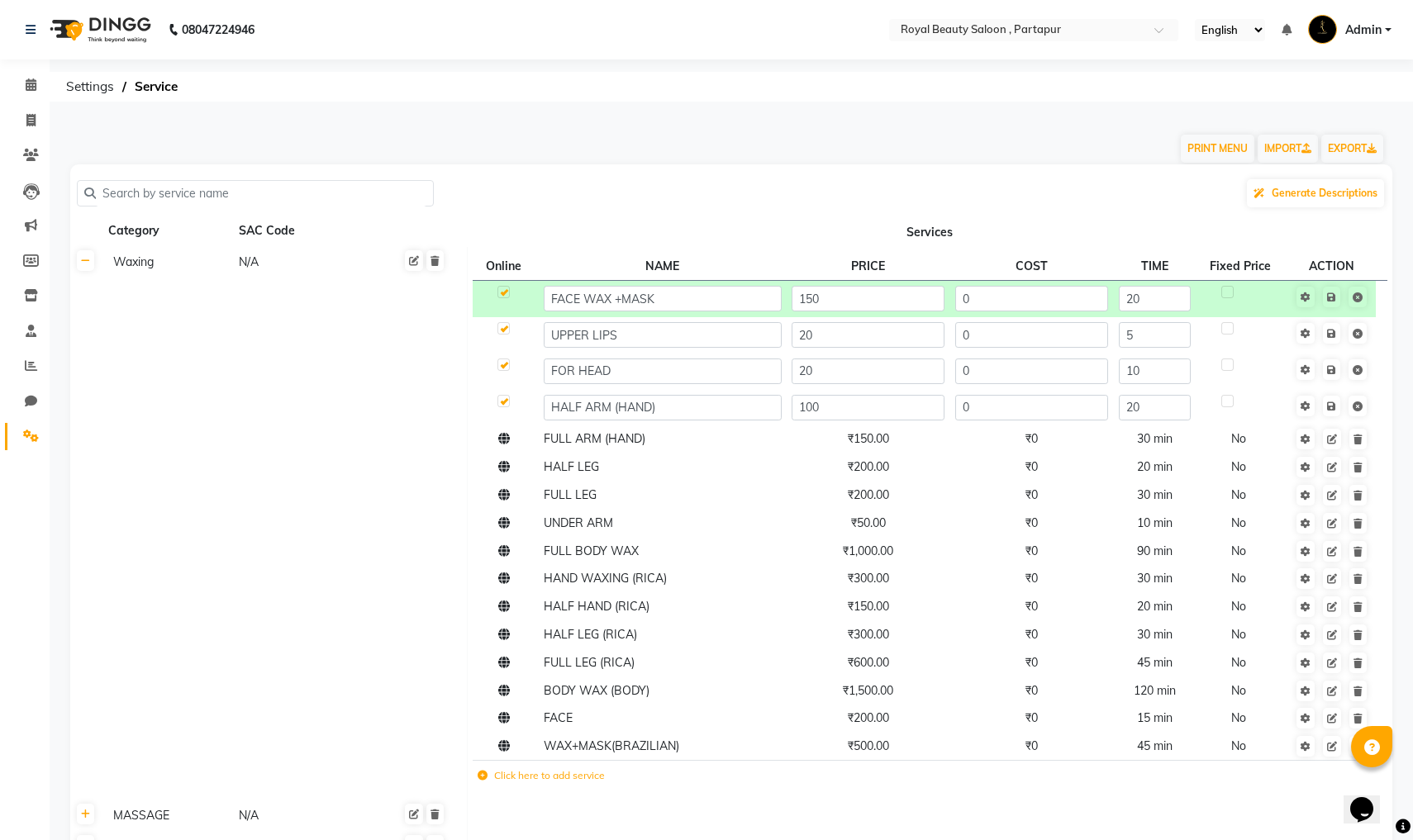click 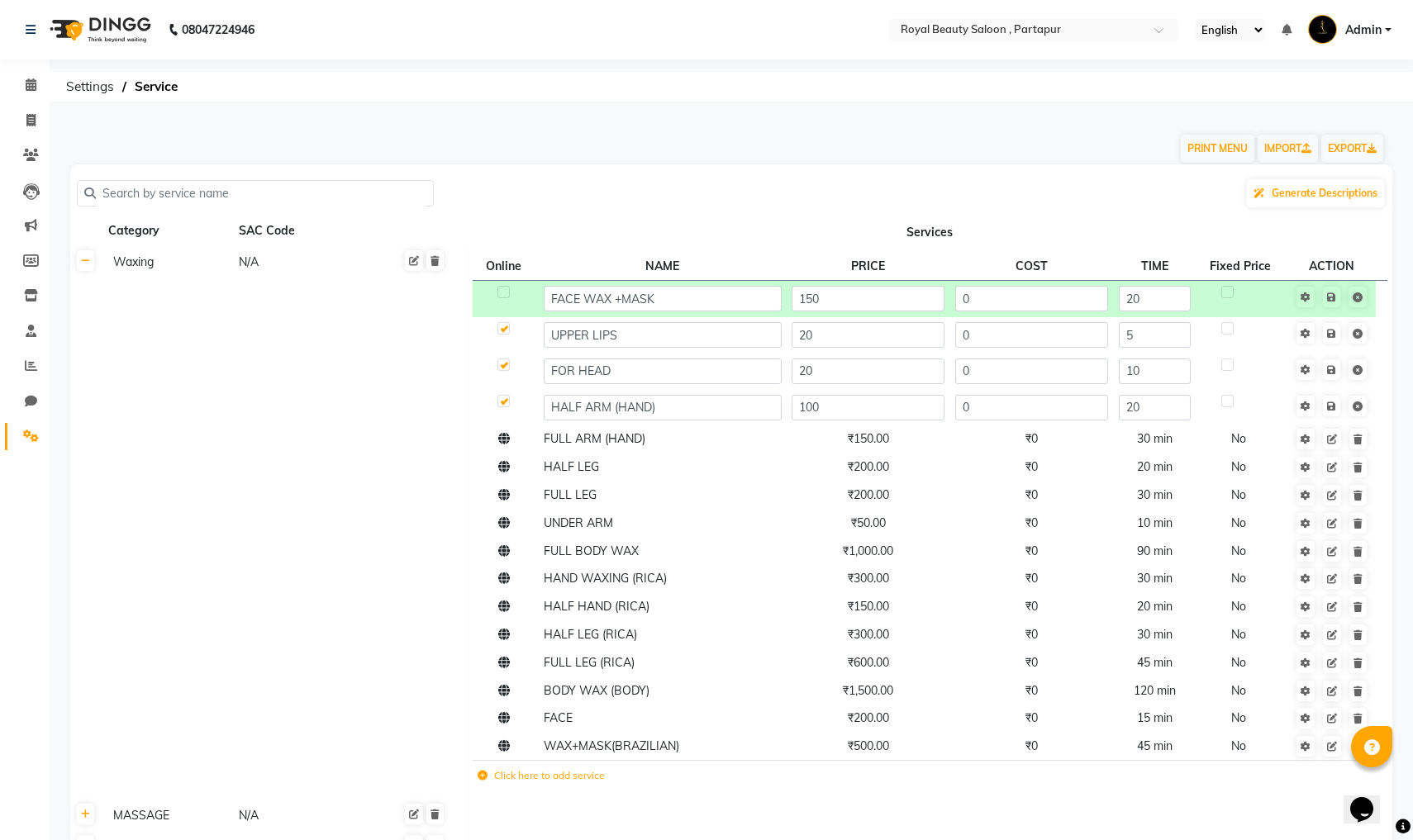 click 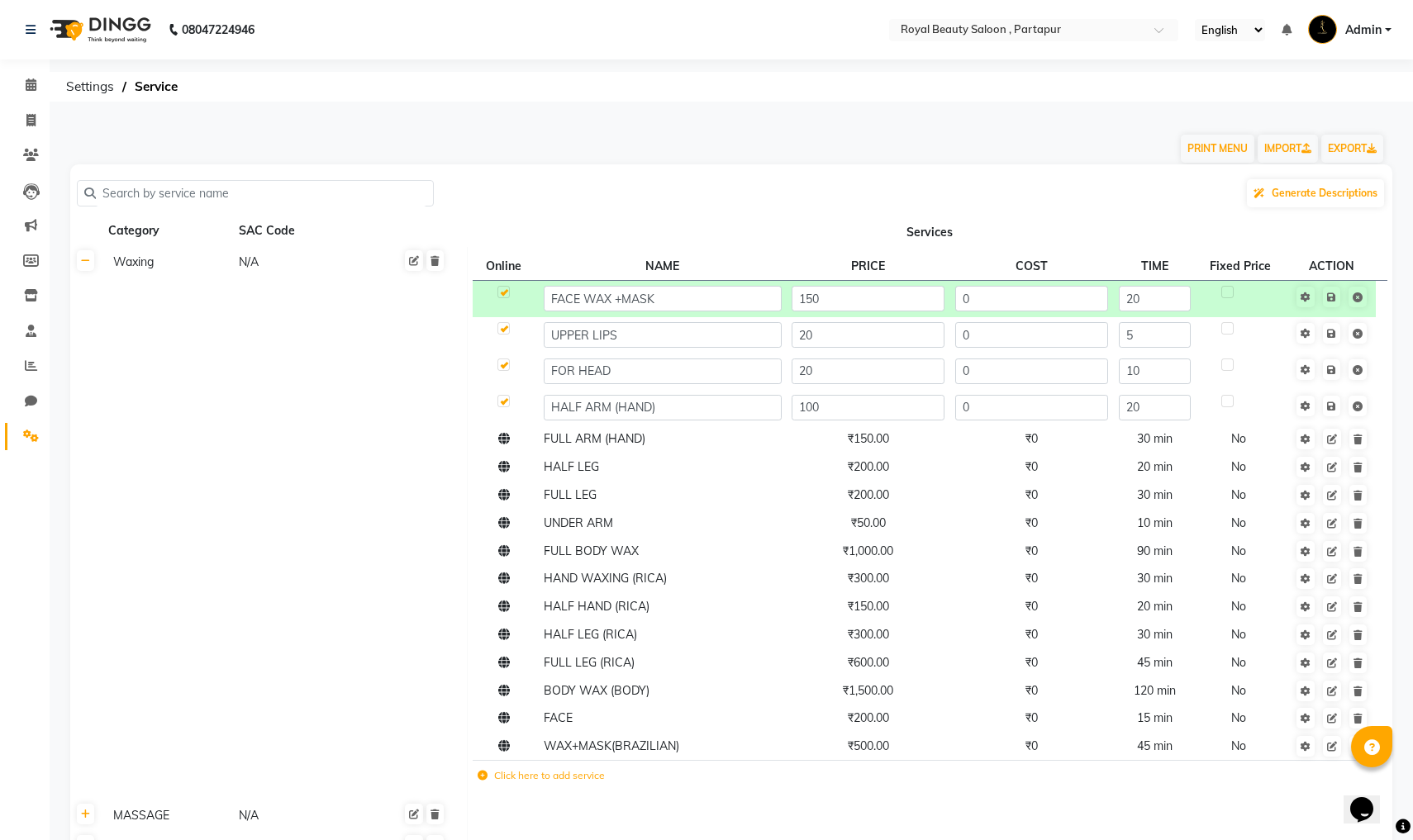 click 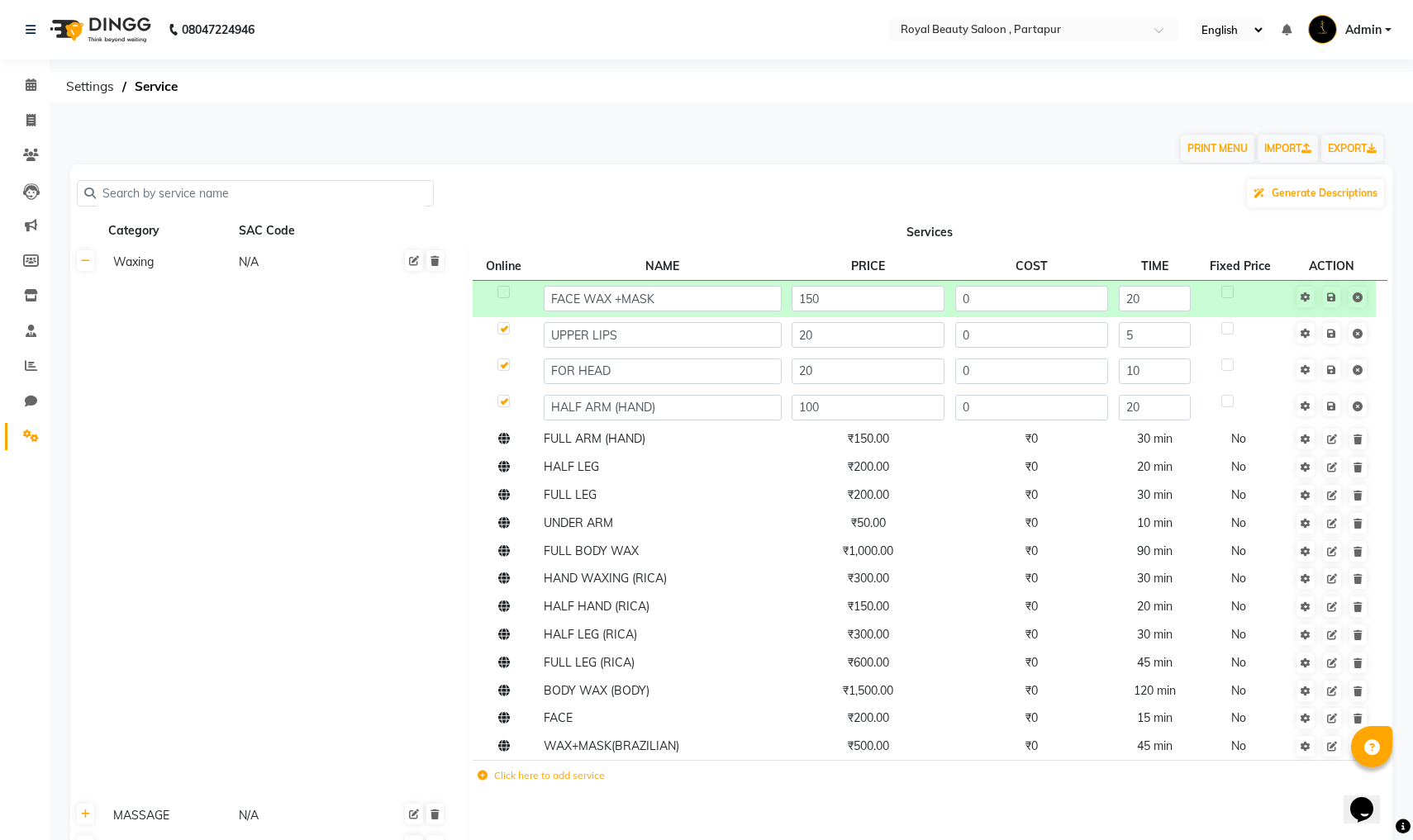 click 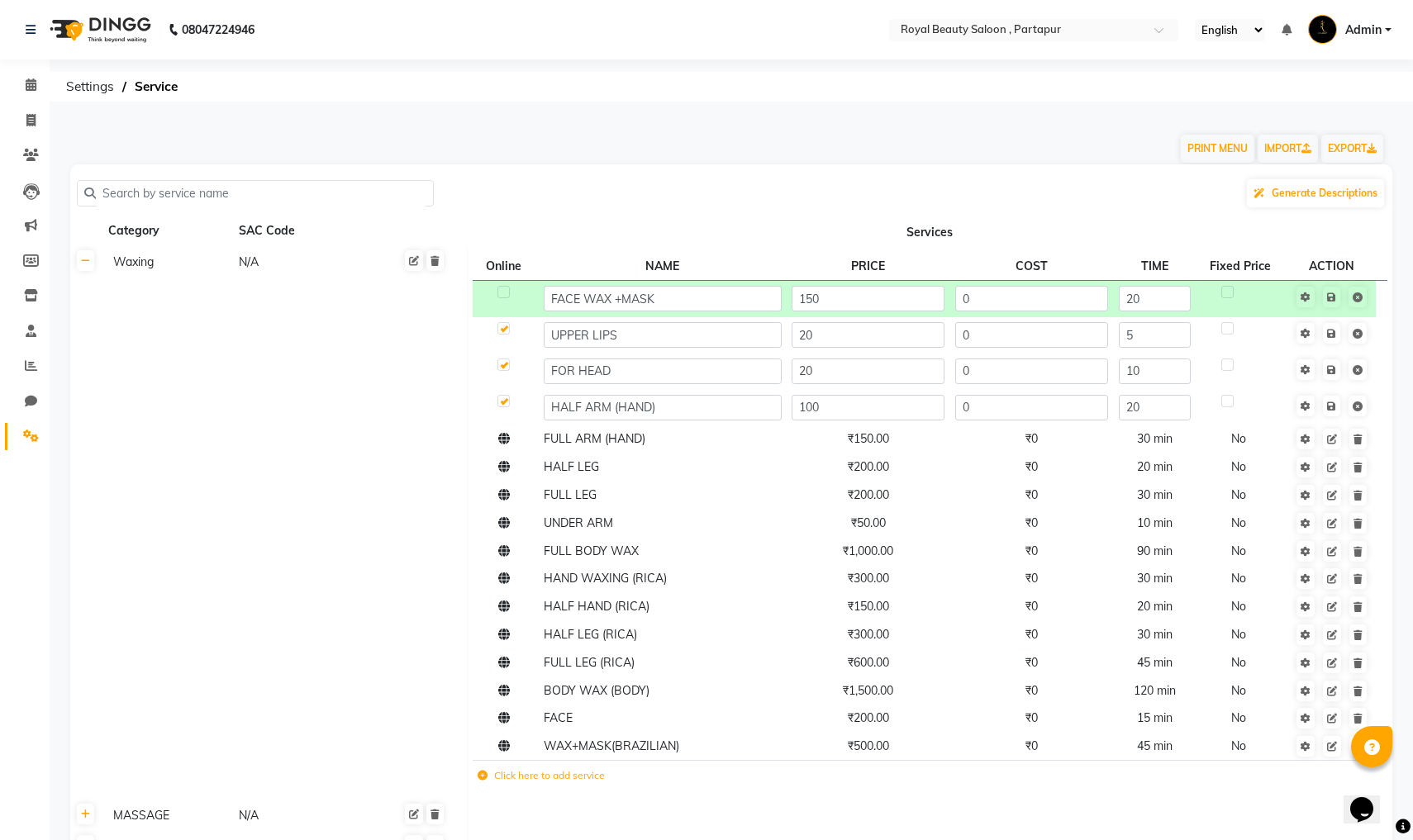 click at bounding box center (502, 292) 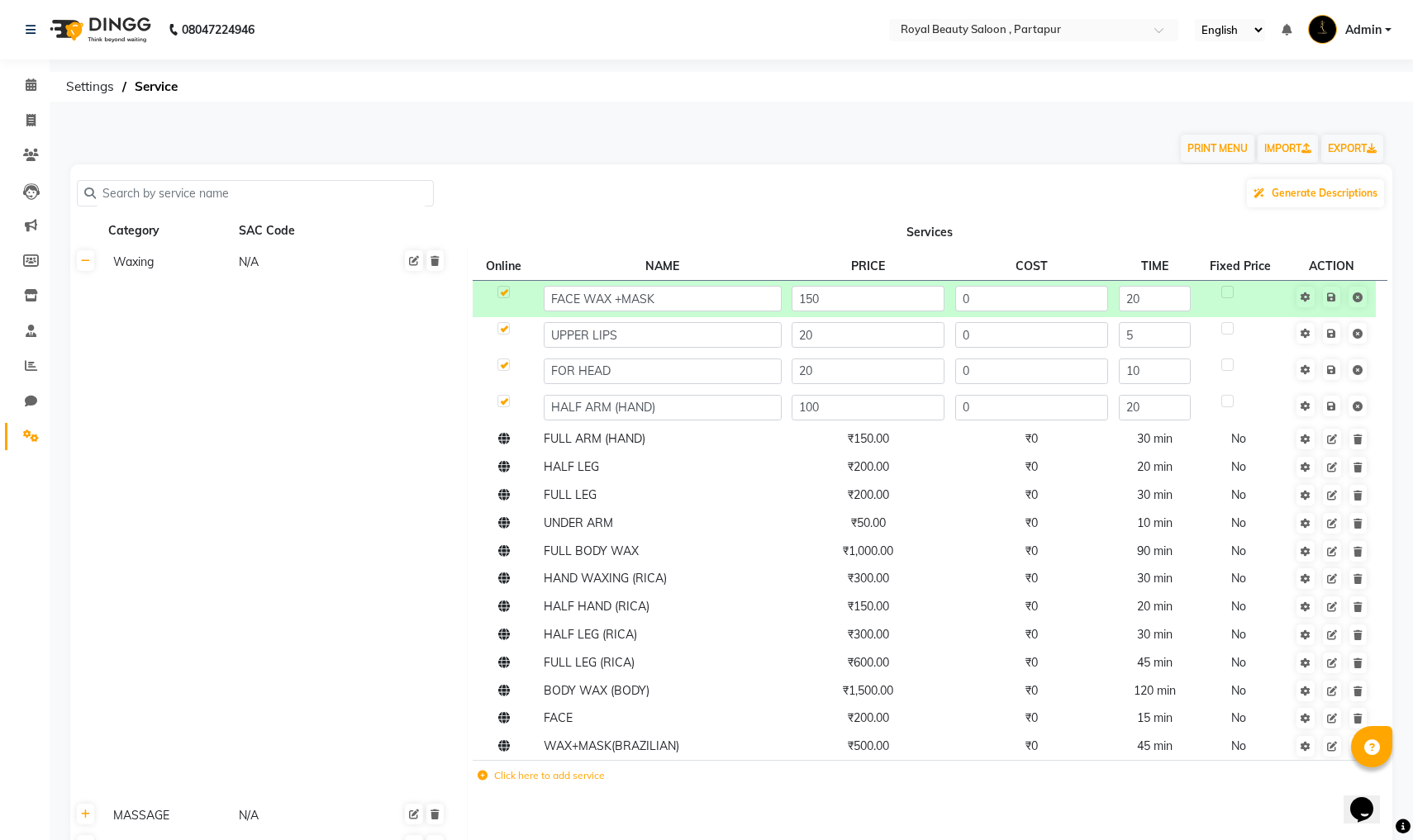 click 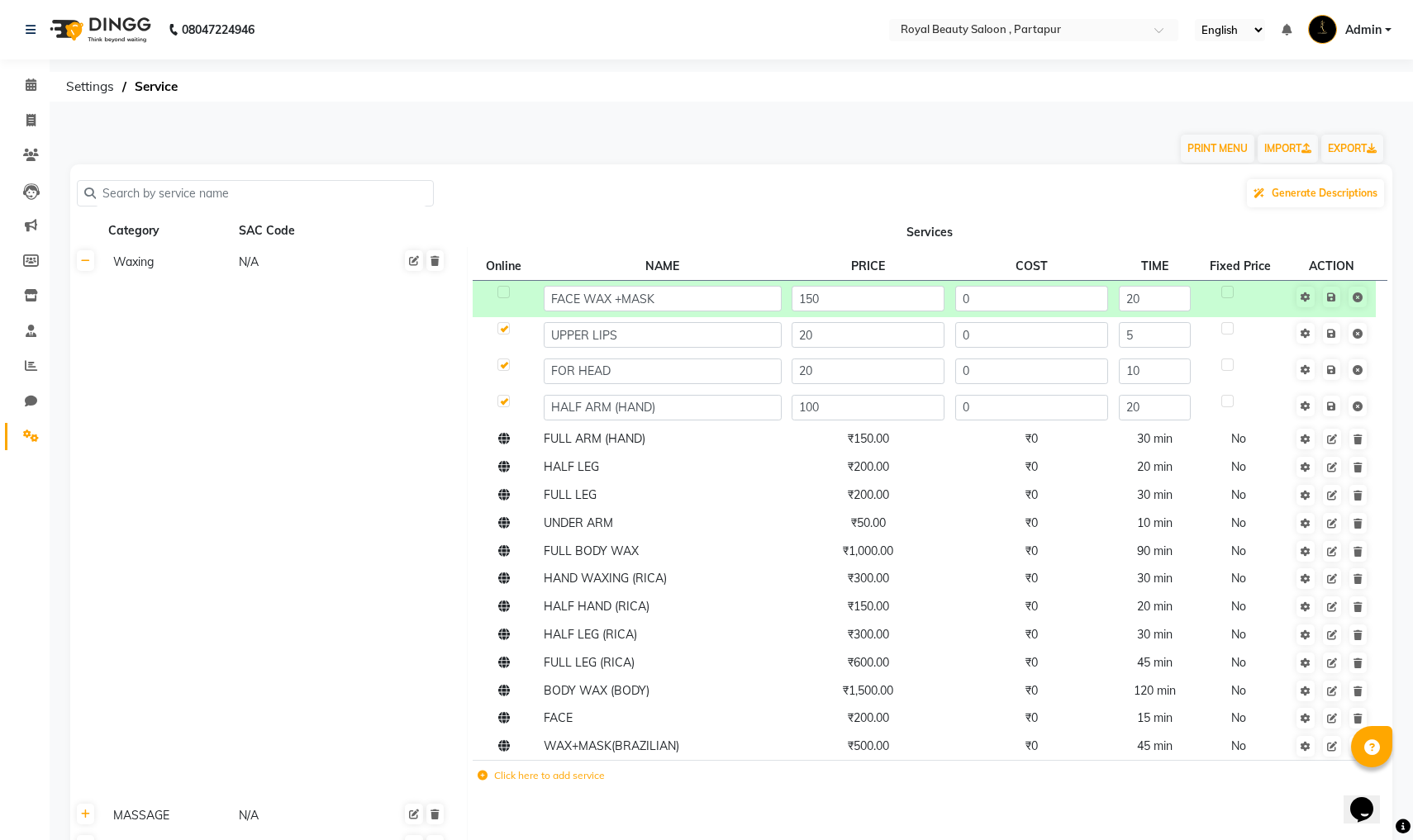 click on "Waxing N/A" 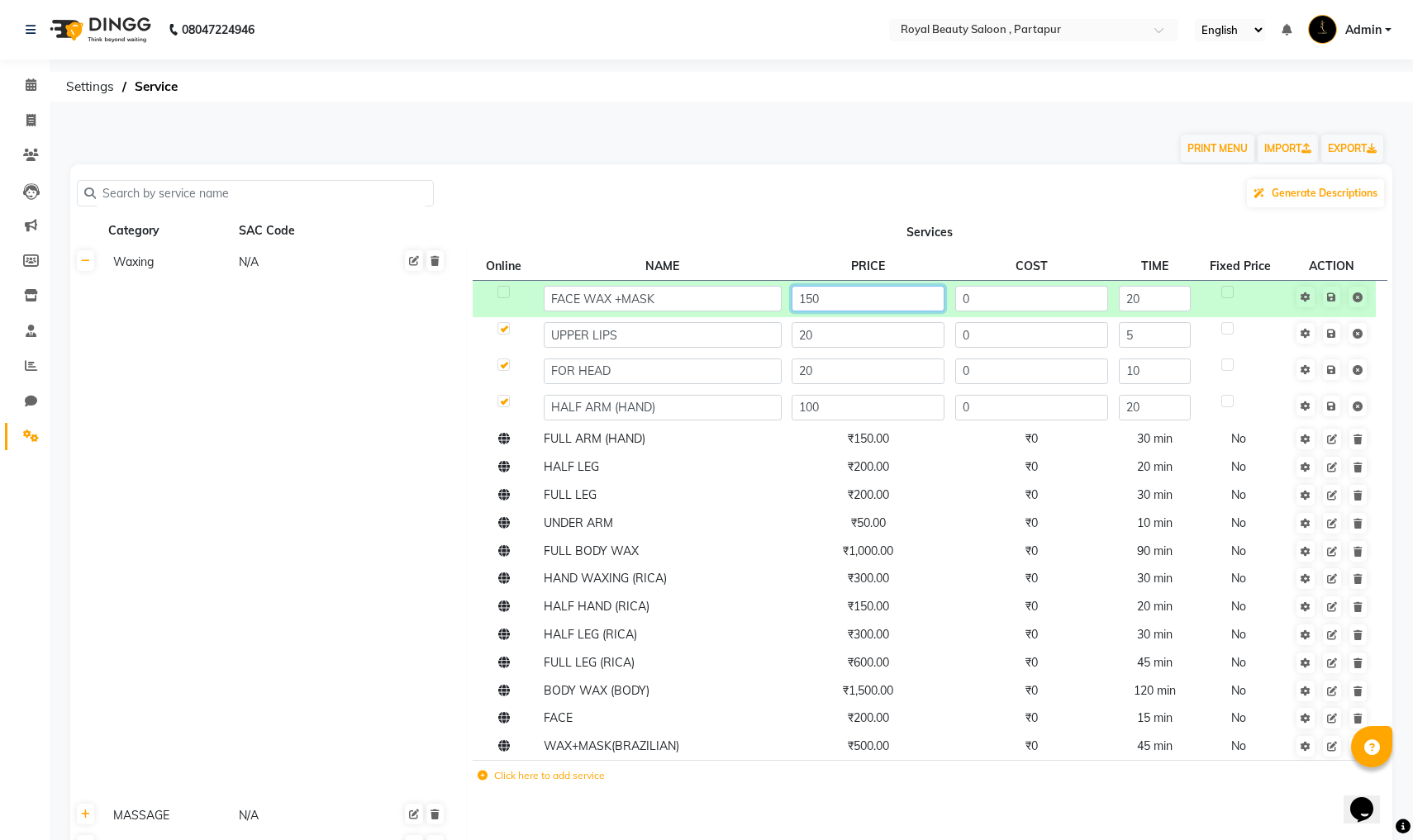 click on "150" 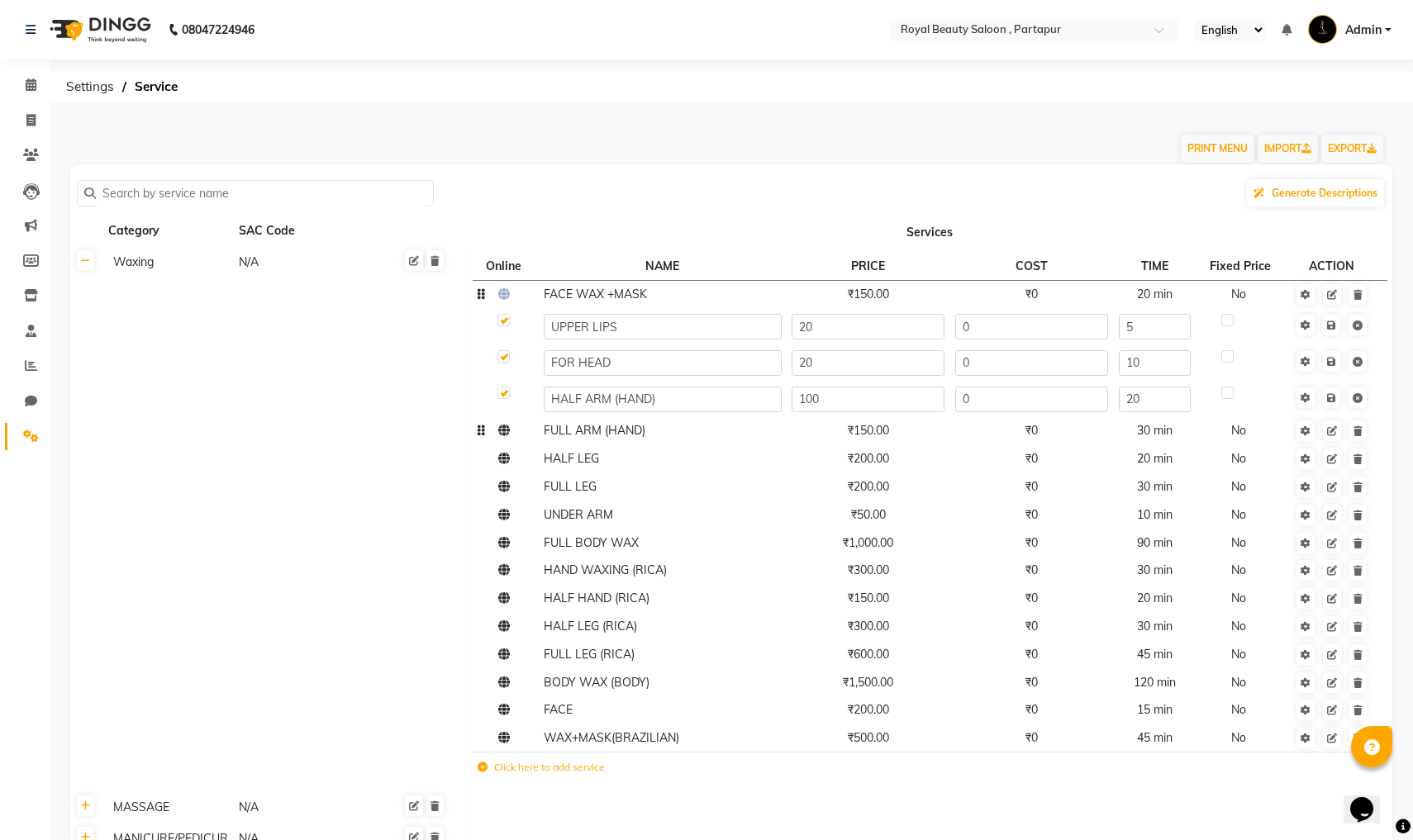 click on "₹150.00" 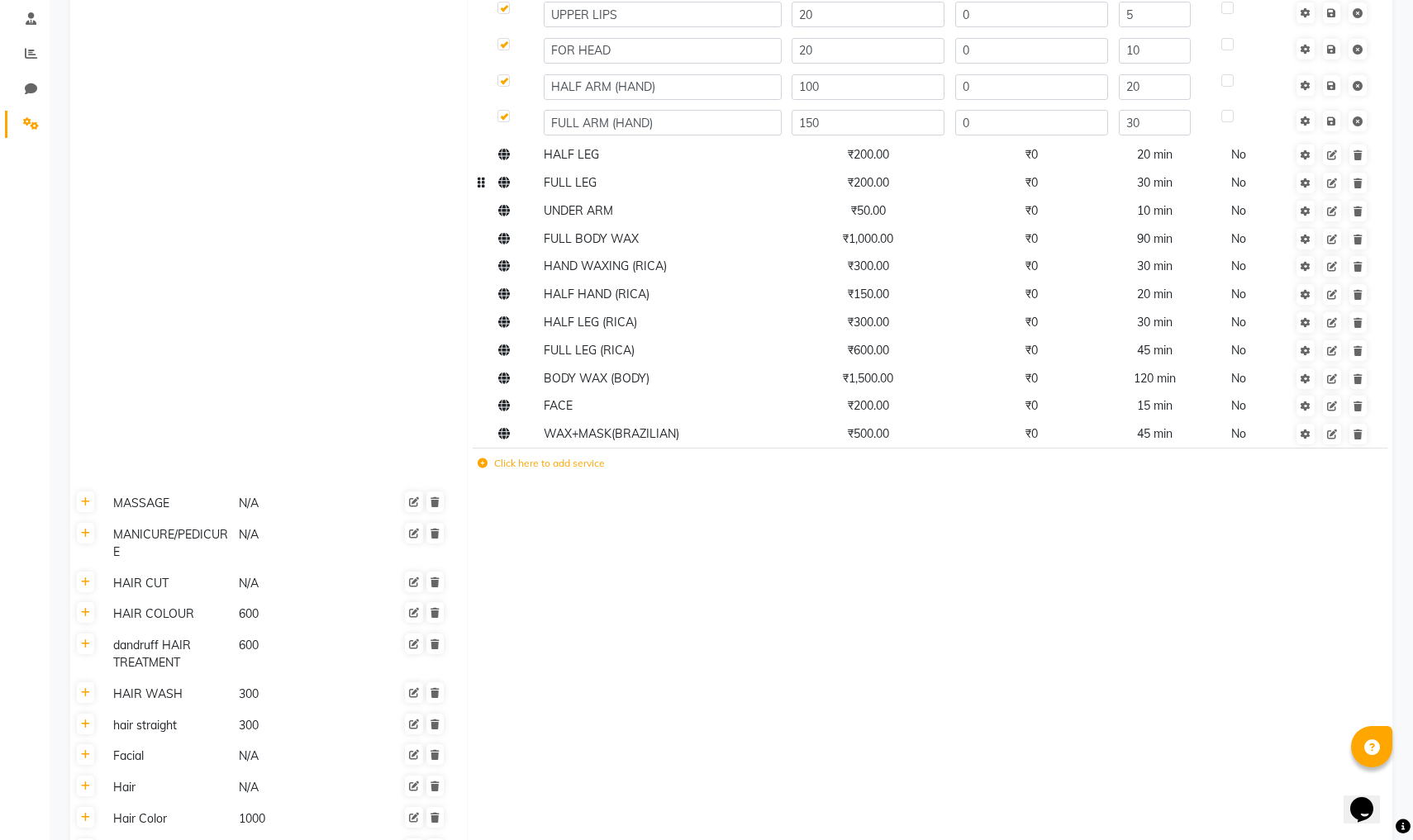 scroll, scrollTop: 333, scrollLeft: 0, axis: vertical 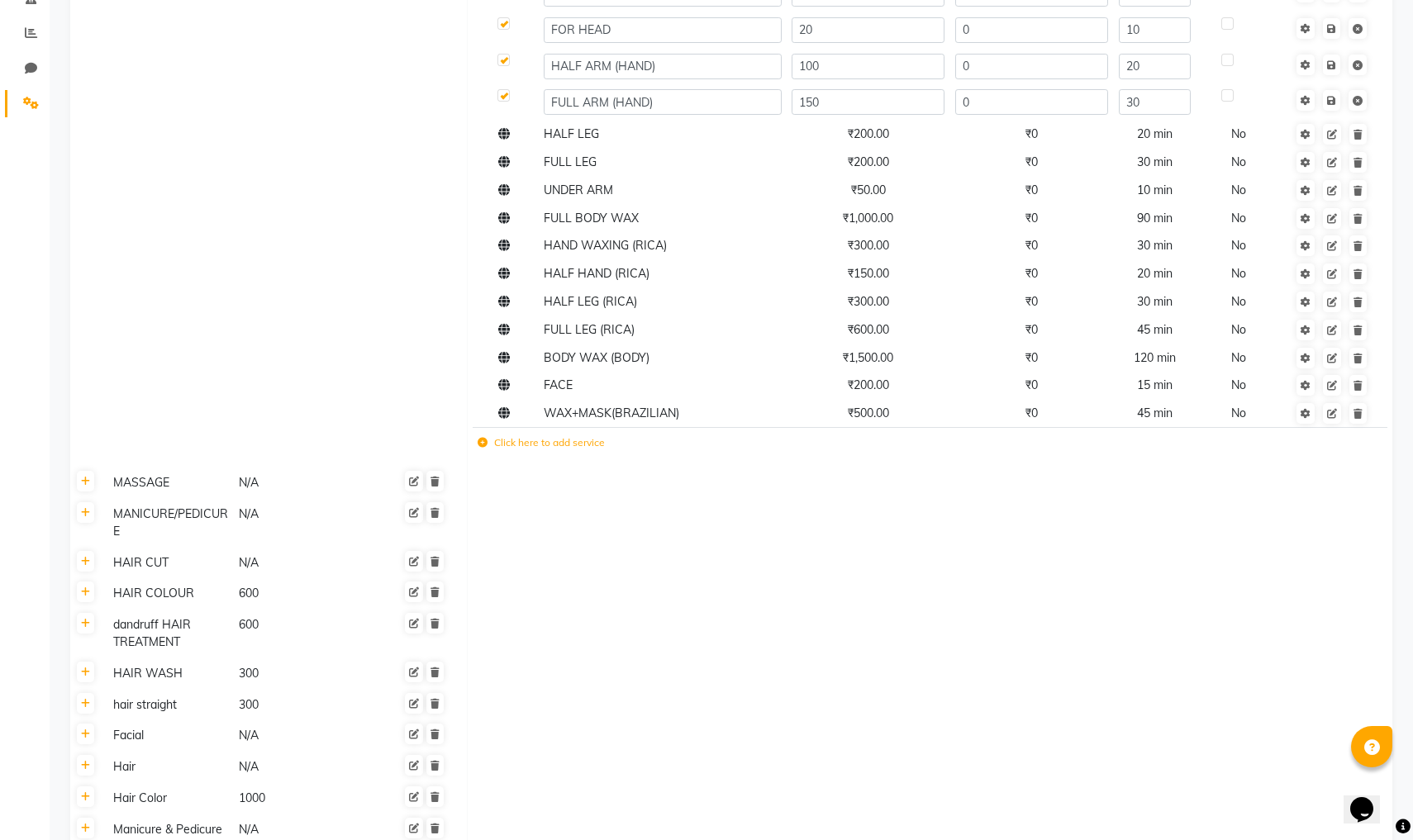 click on "MASSAGE" 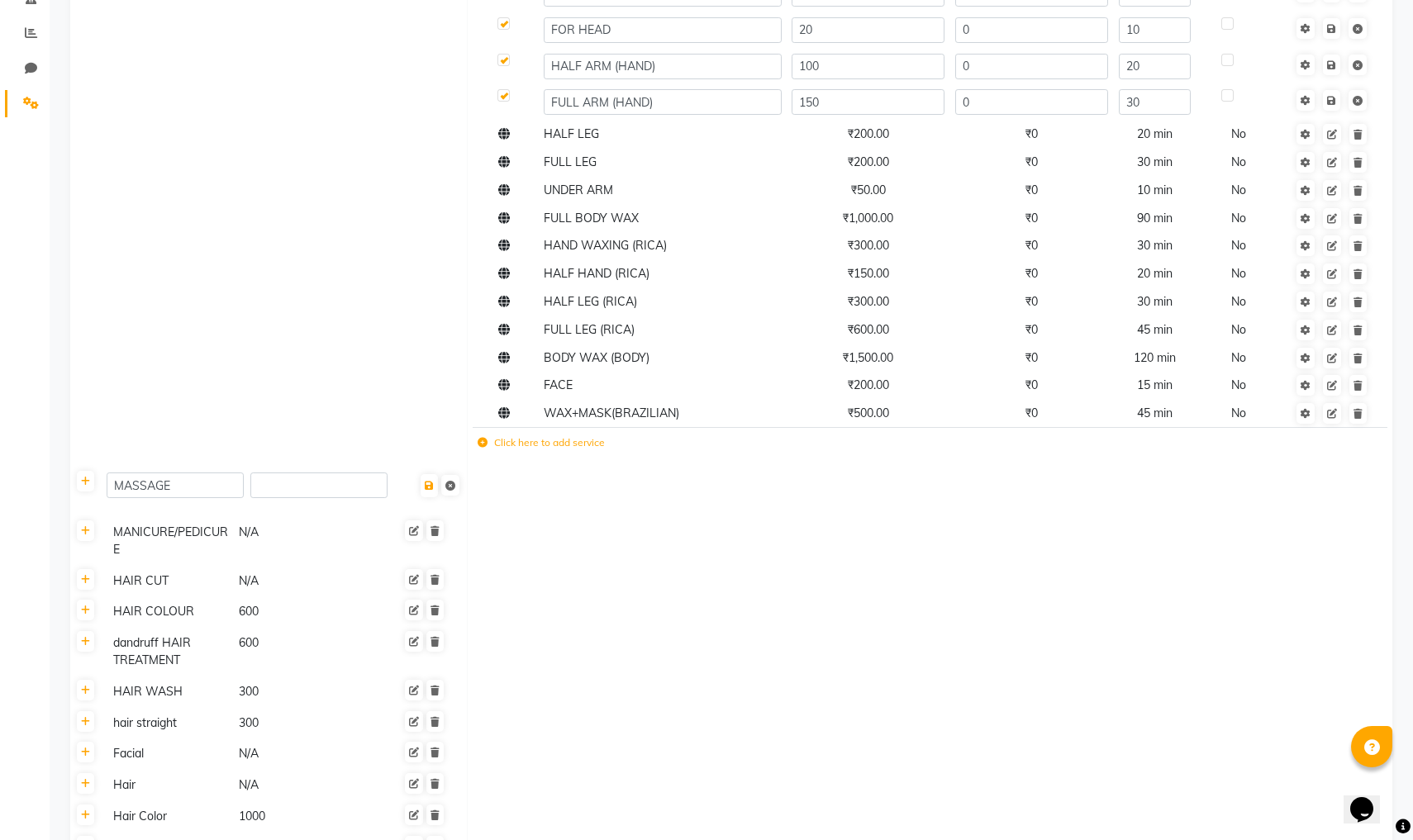 click on "HAIR COLOUR 600" 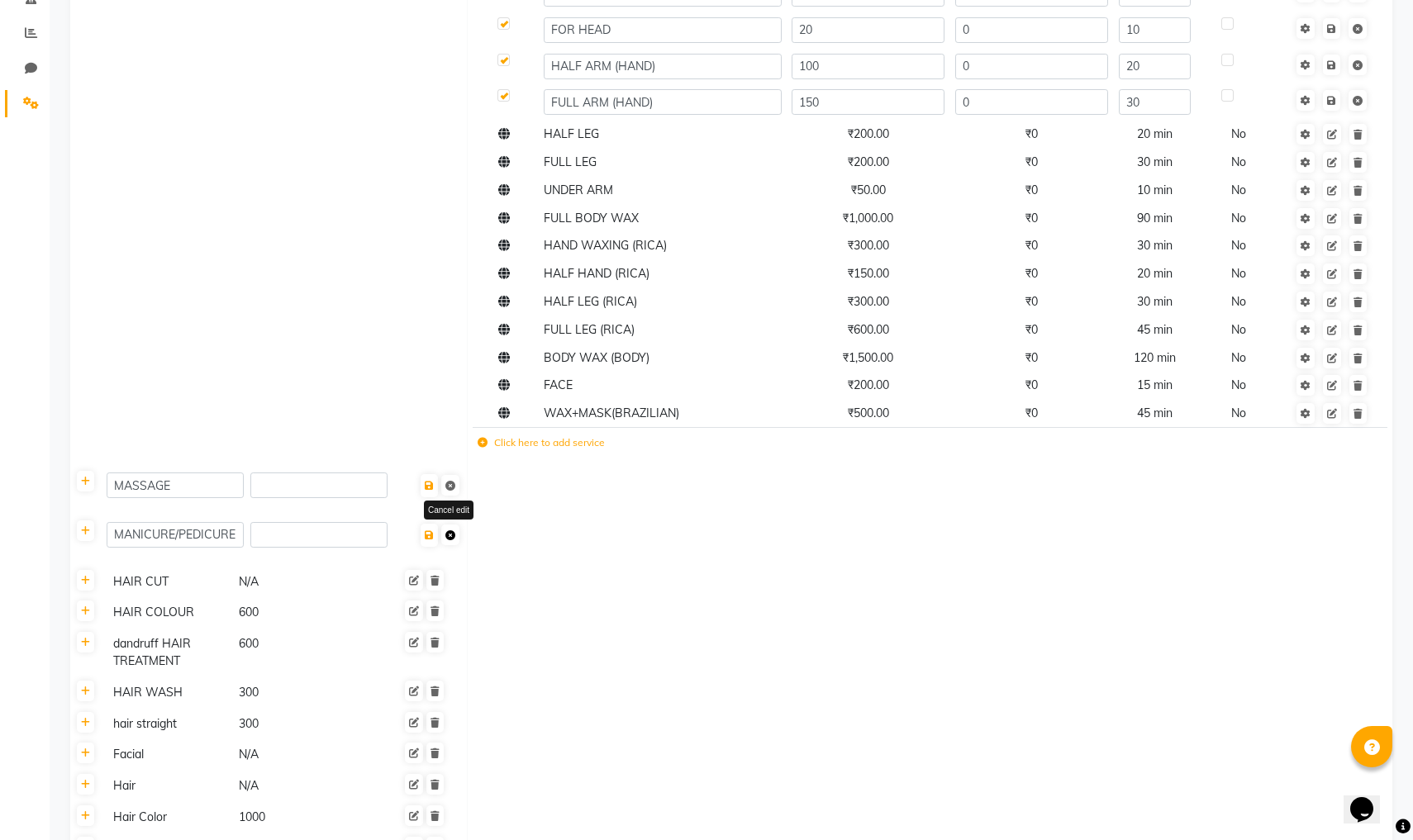 click 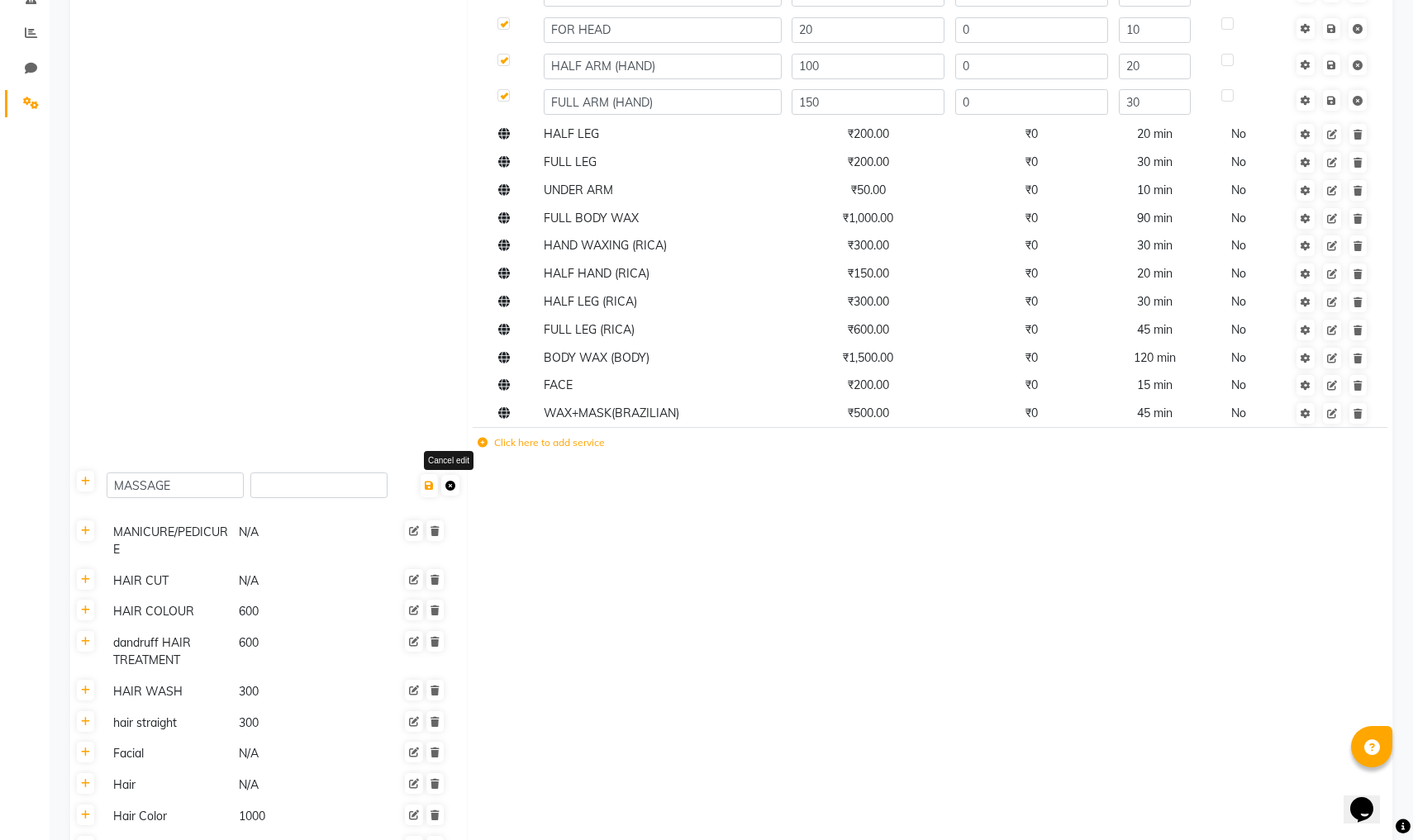 click 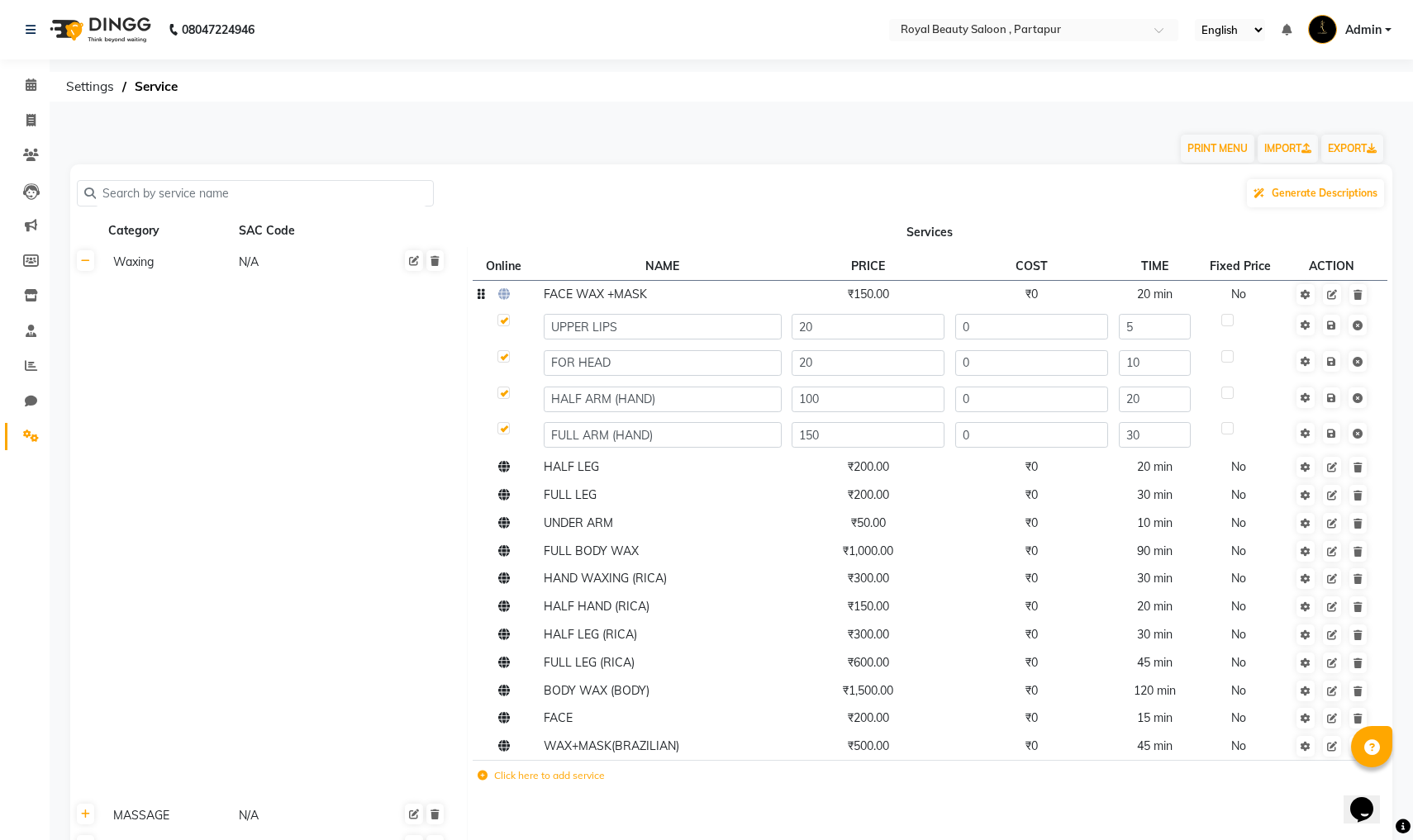 scroll, scrollTop: 0, scrollLeft: 0, axis: both 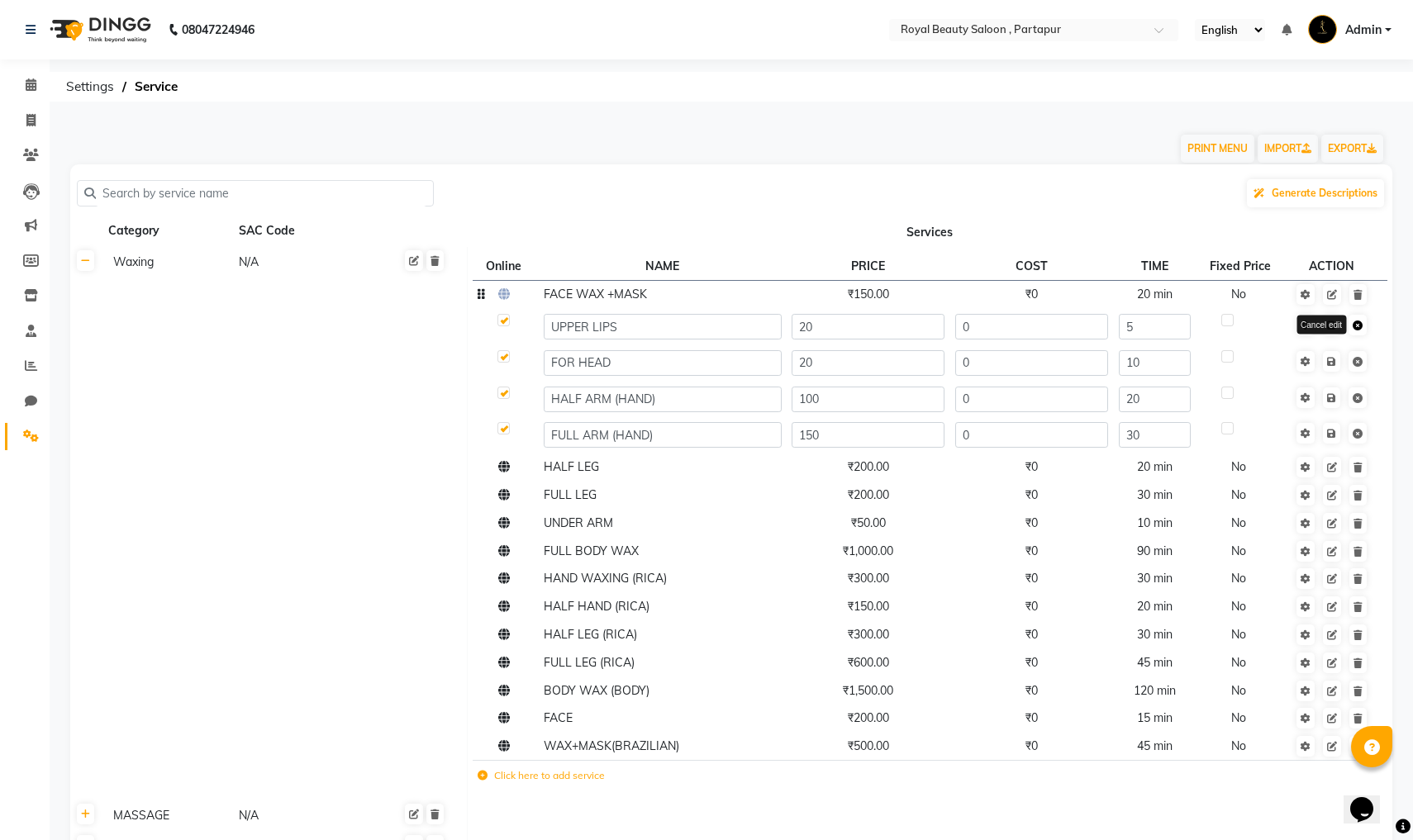 click 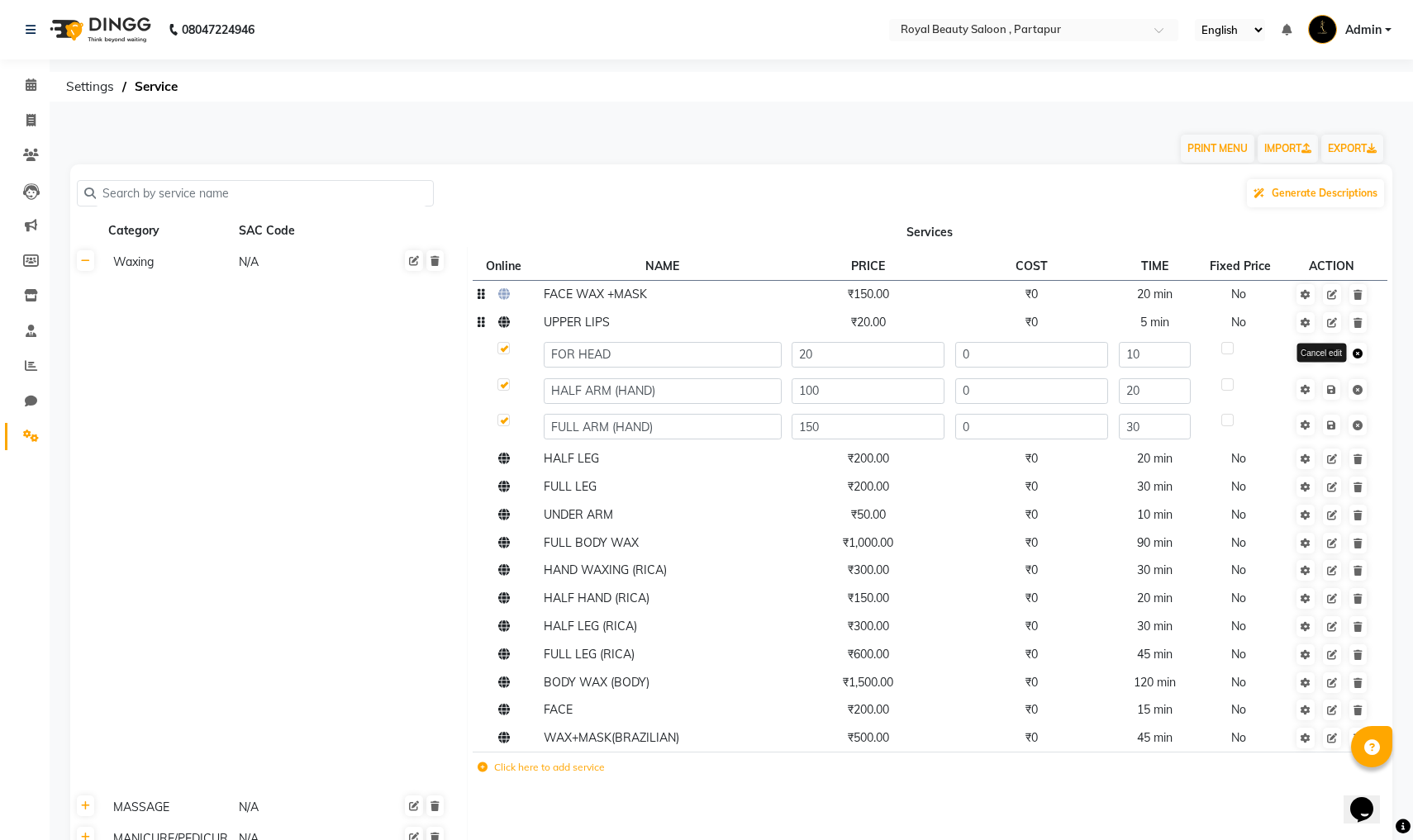 click 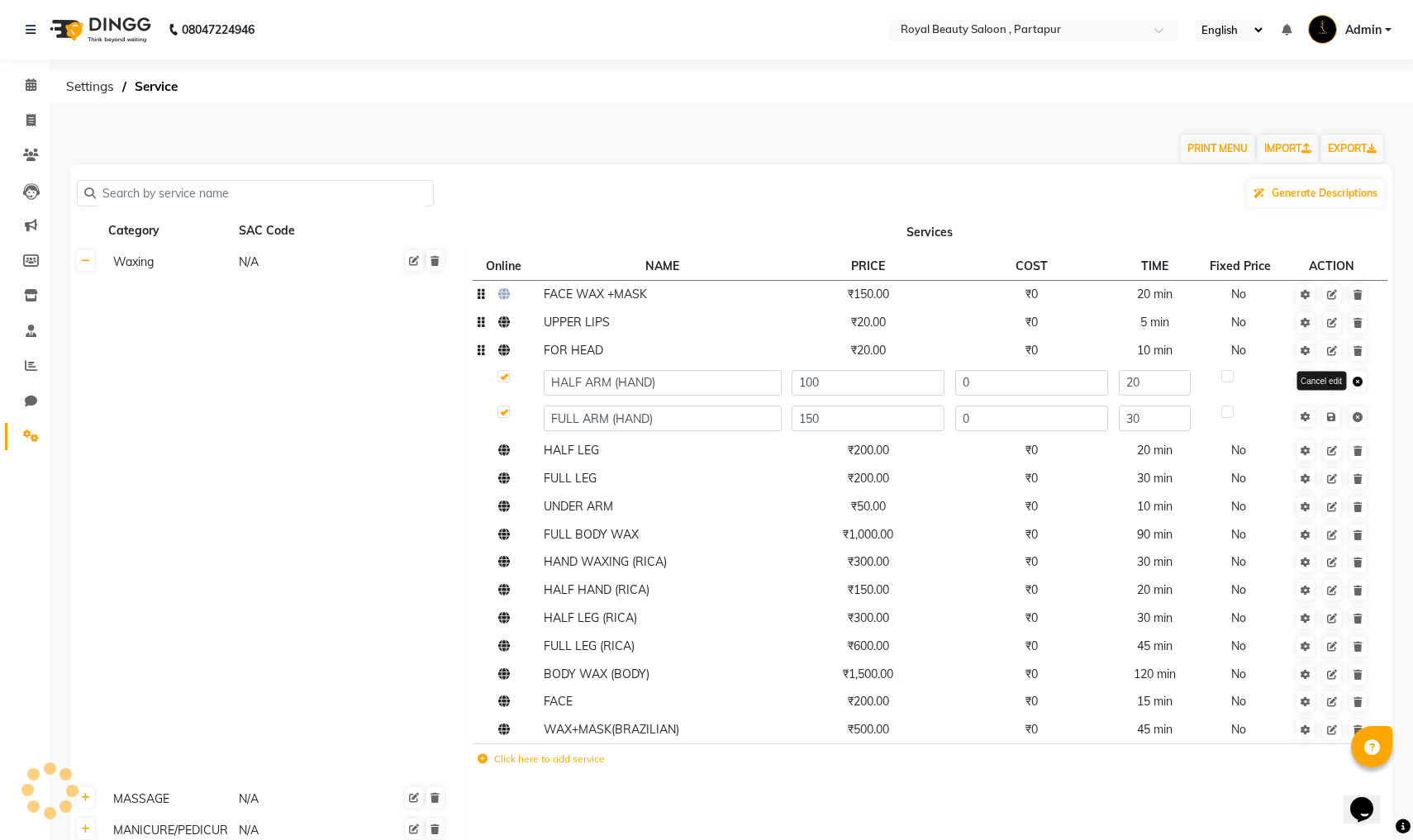 click 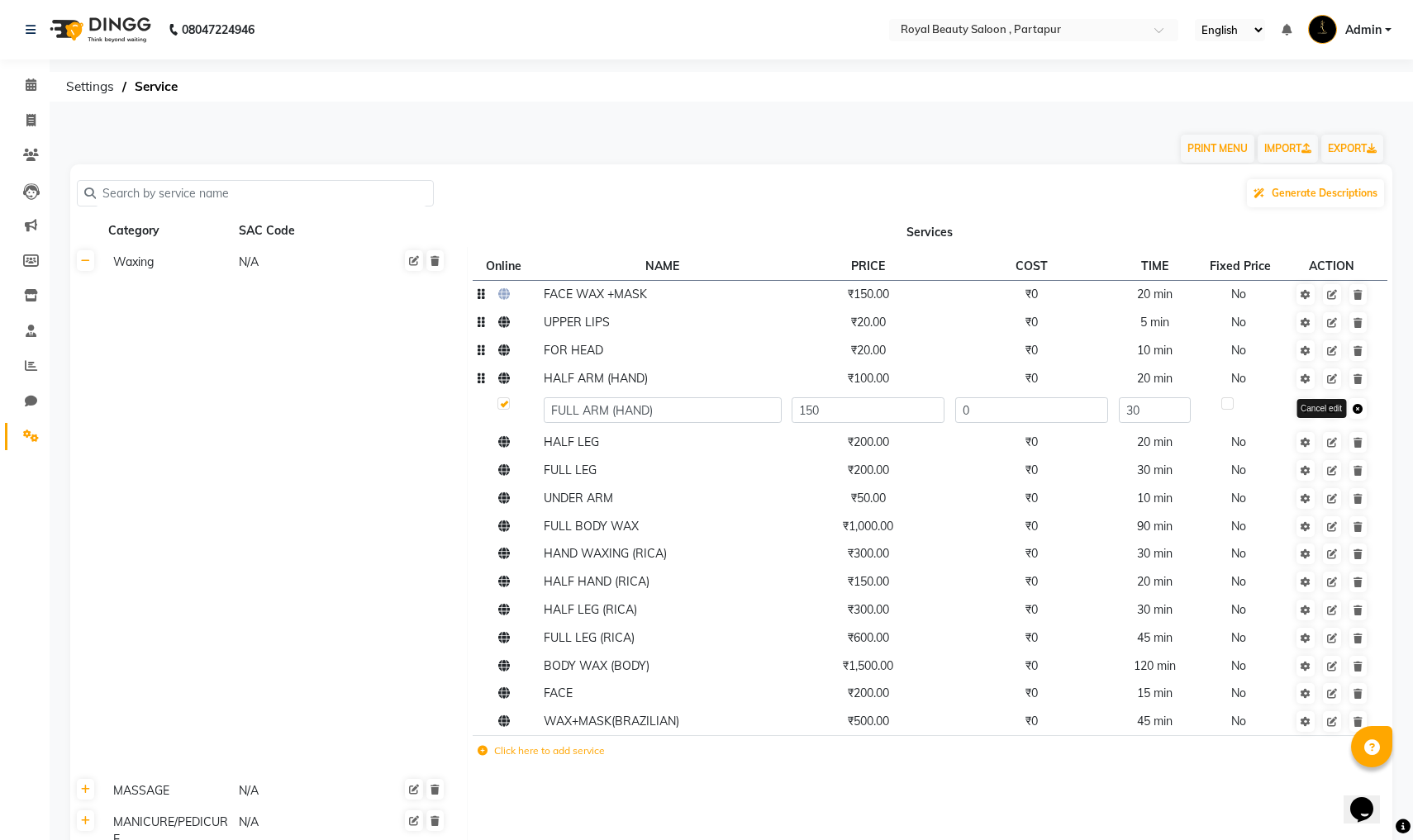 click 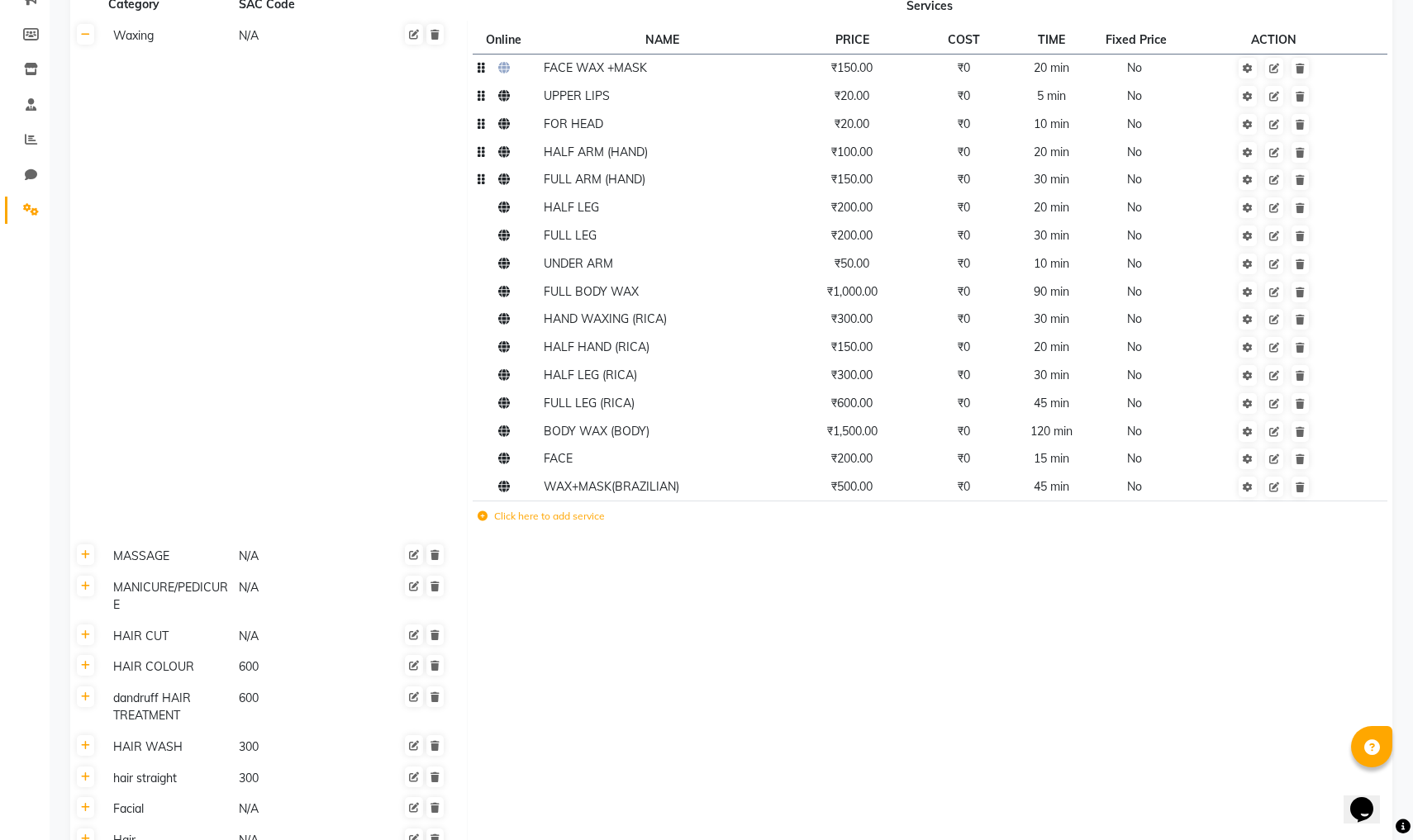 scroll, scrollTop: 252, scrollLeft: 0, axis: vertical 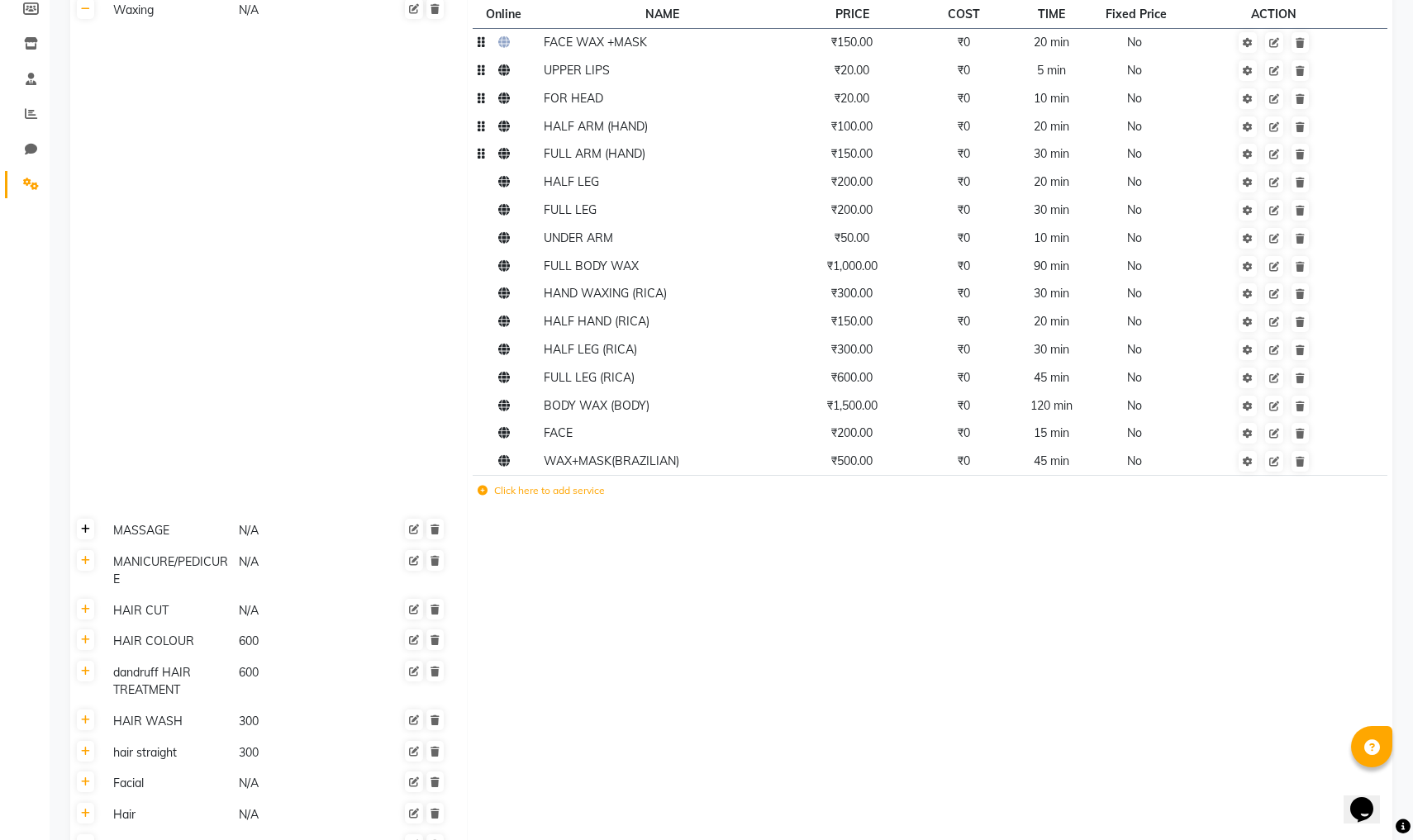 click 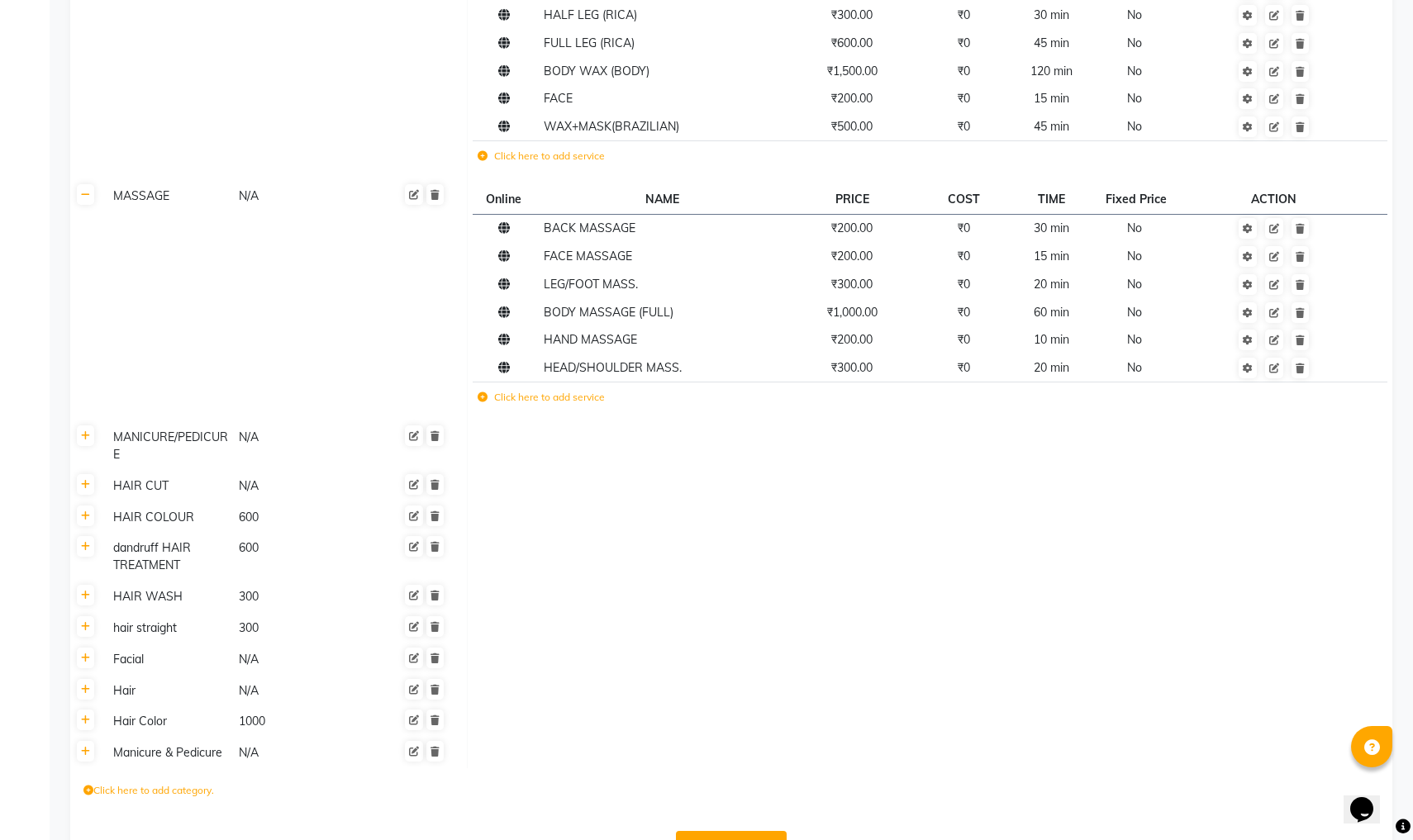scroll, scrollTop: 592, scrollLeft: 0, axis: vertical 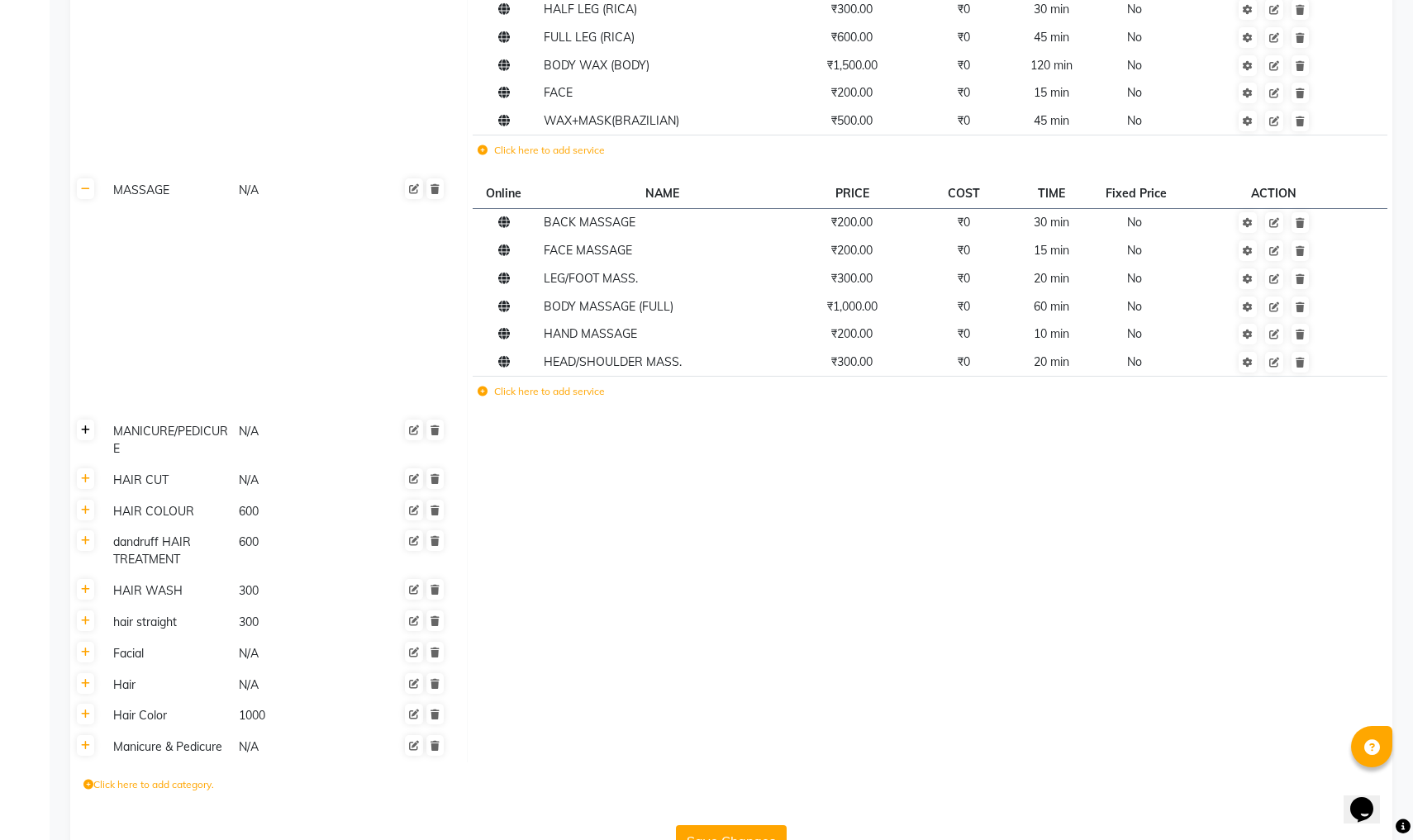 click 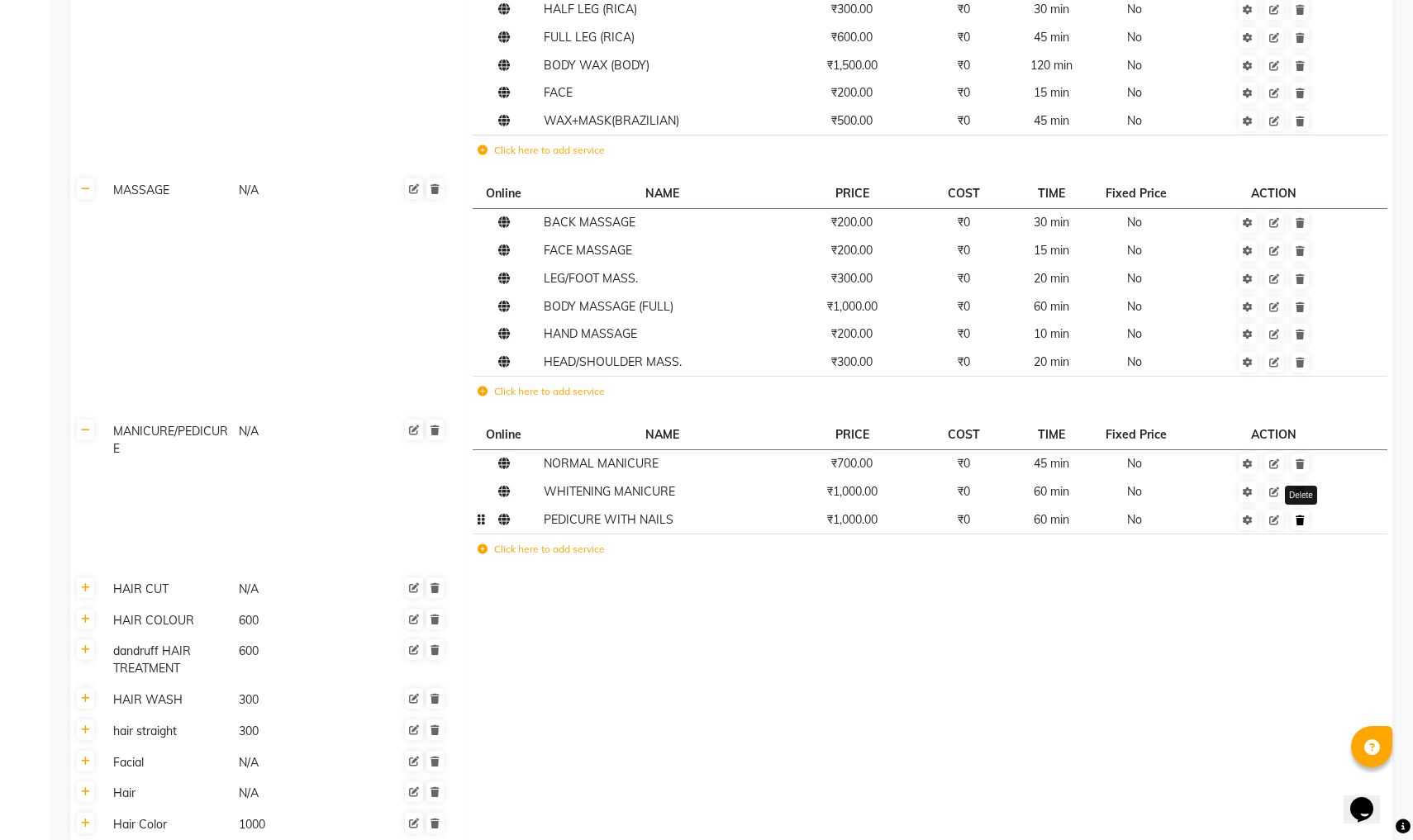 click 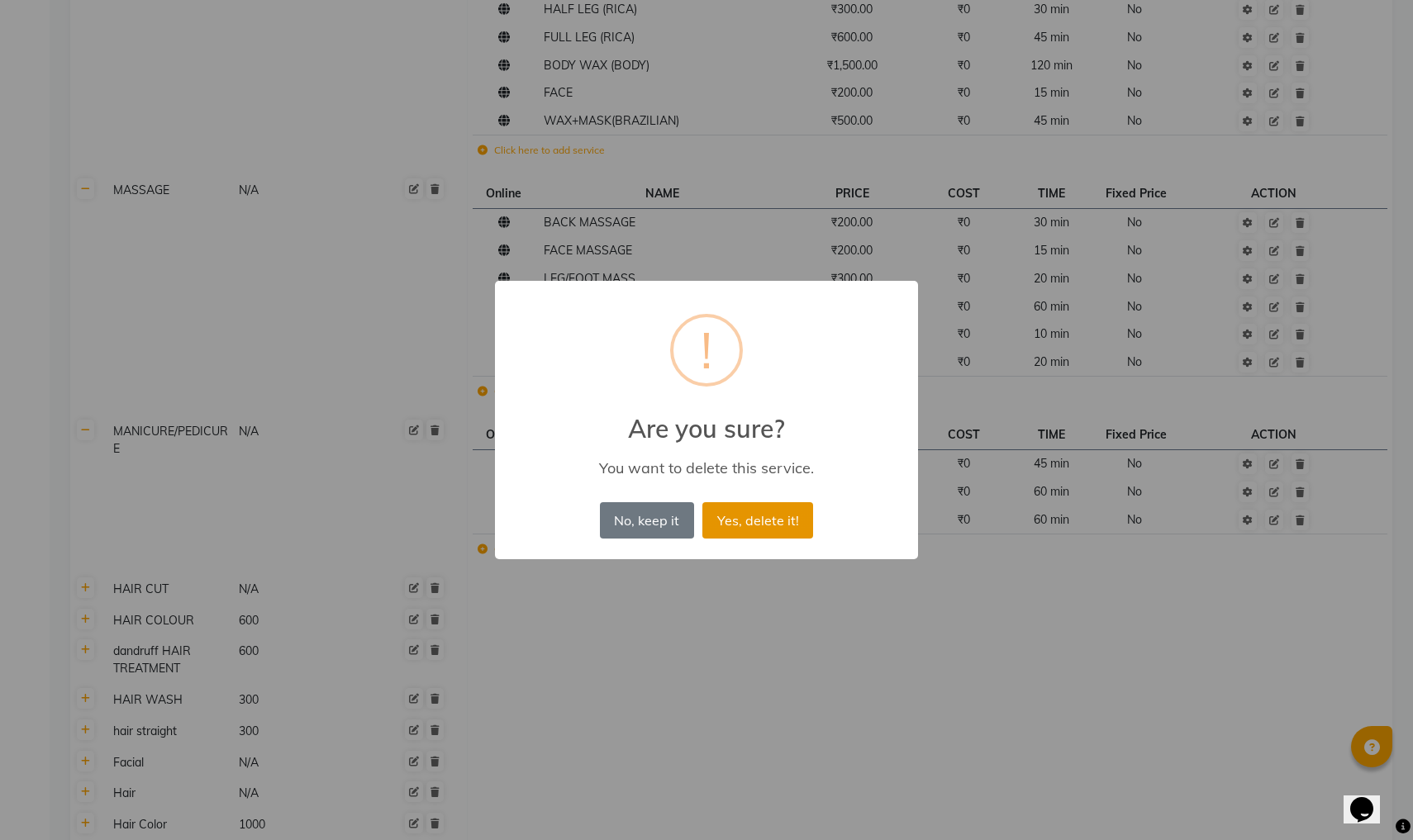 click on "Yes, delete it!" at bounding box center (758, 520) 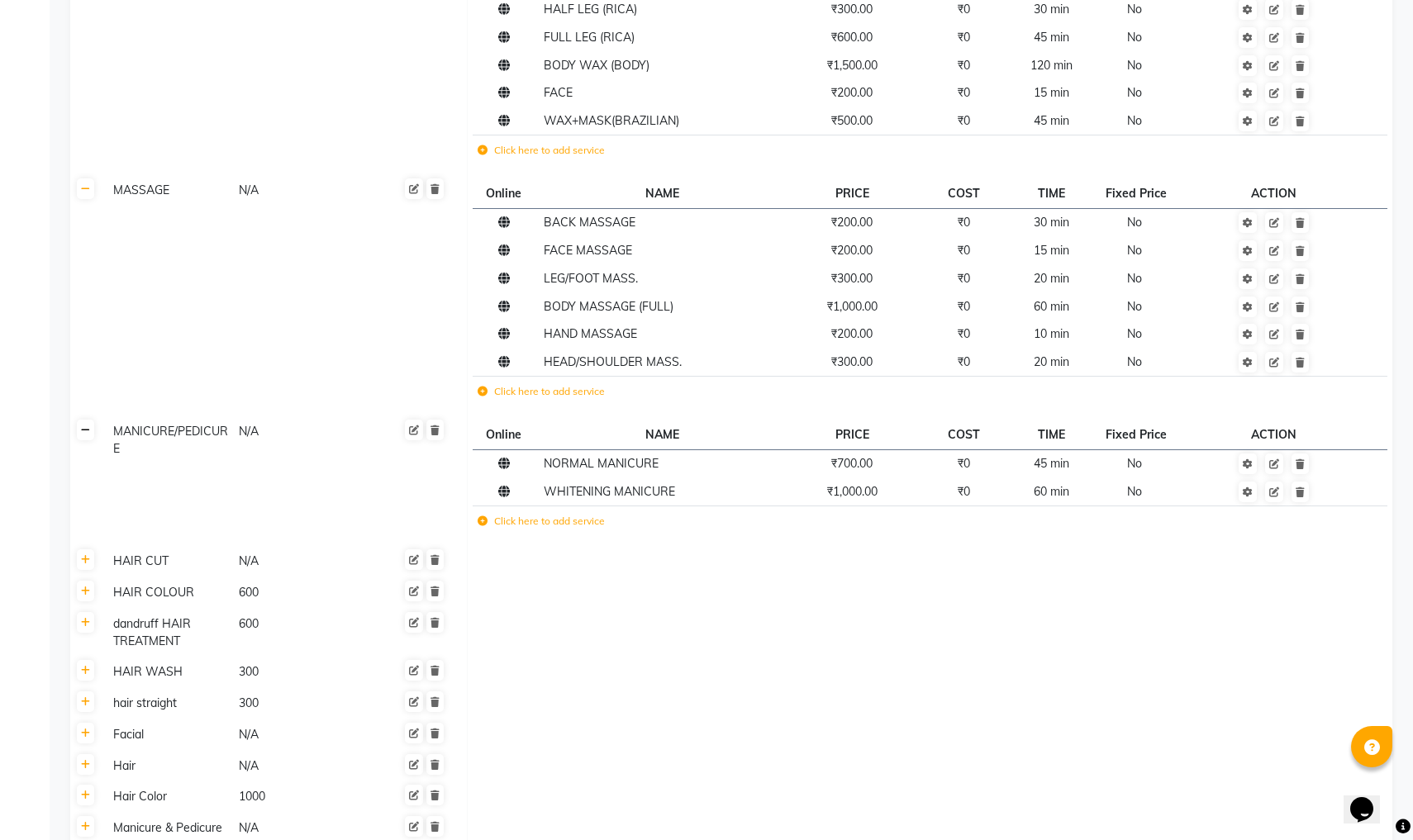 click 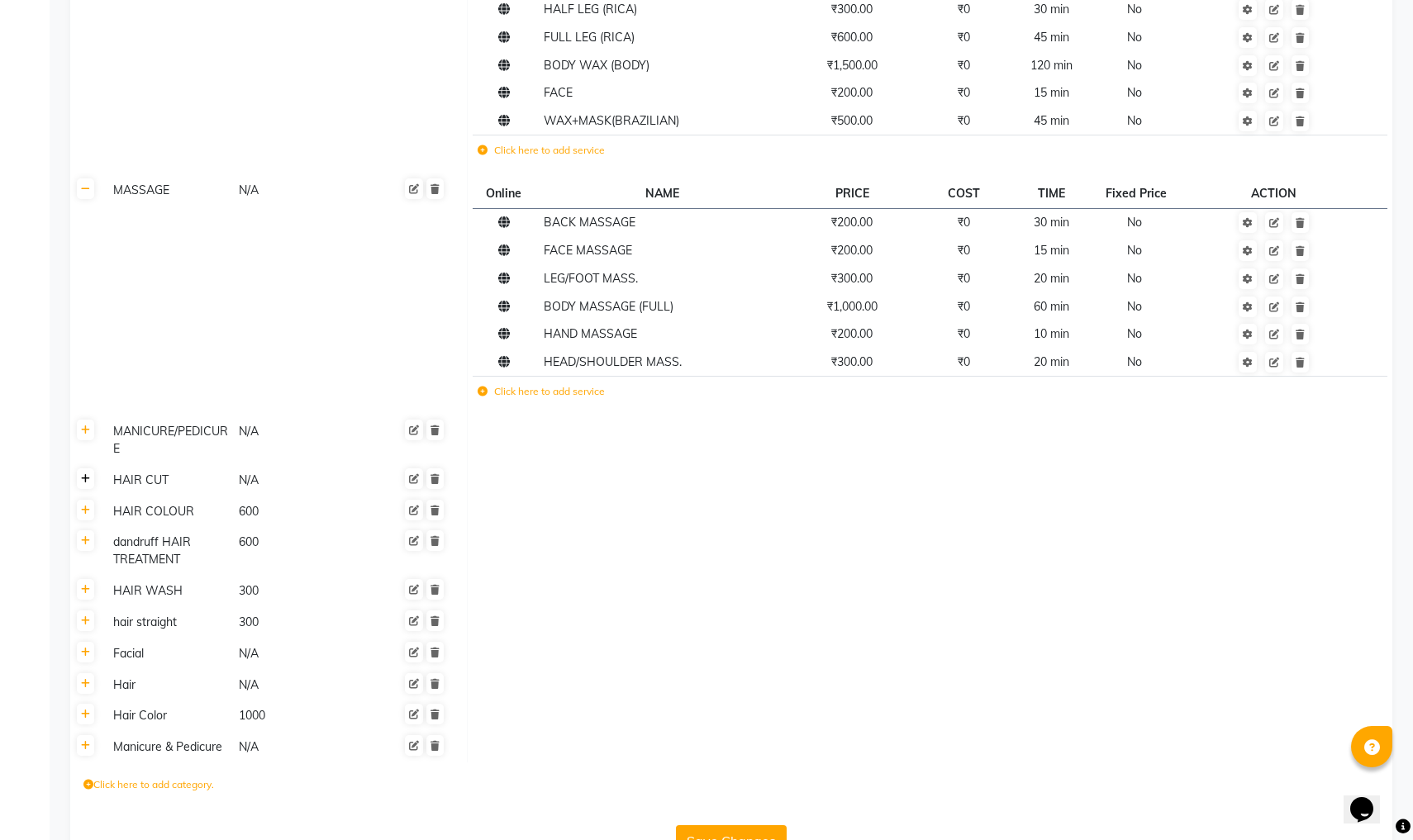 click 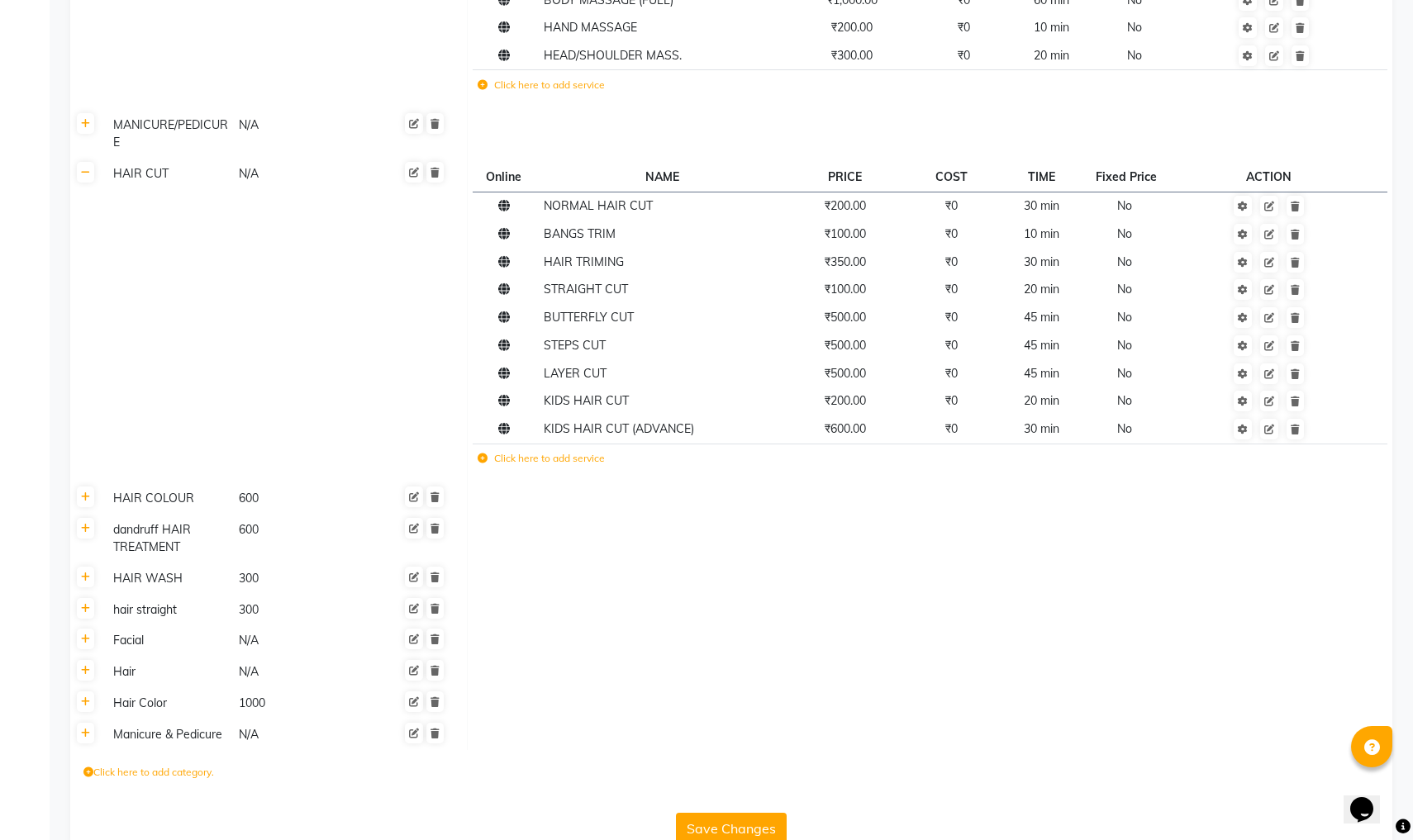 scroll, scrollTop: 900, scrollLeft: 0, axis: vertical 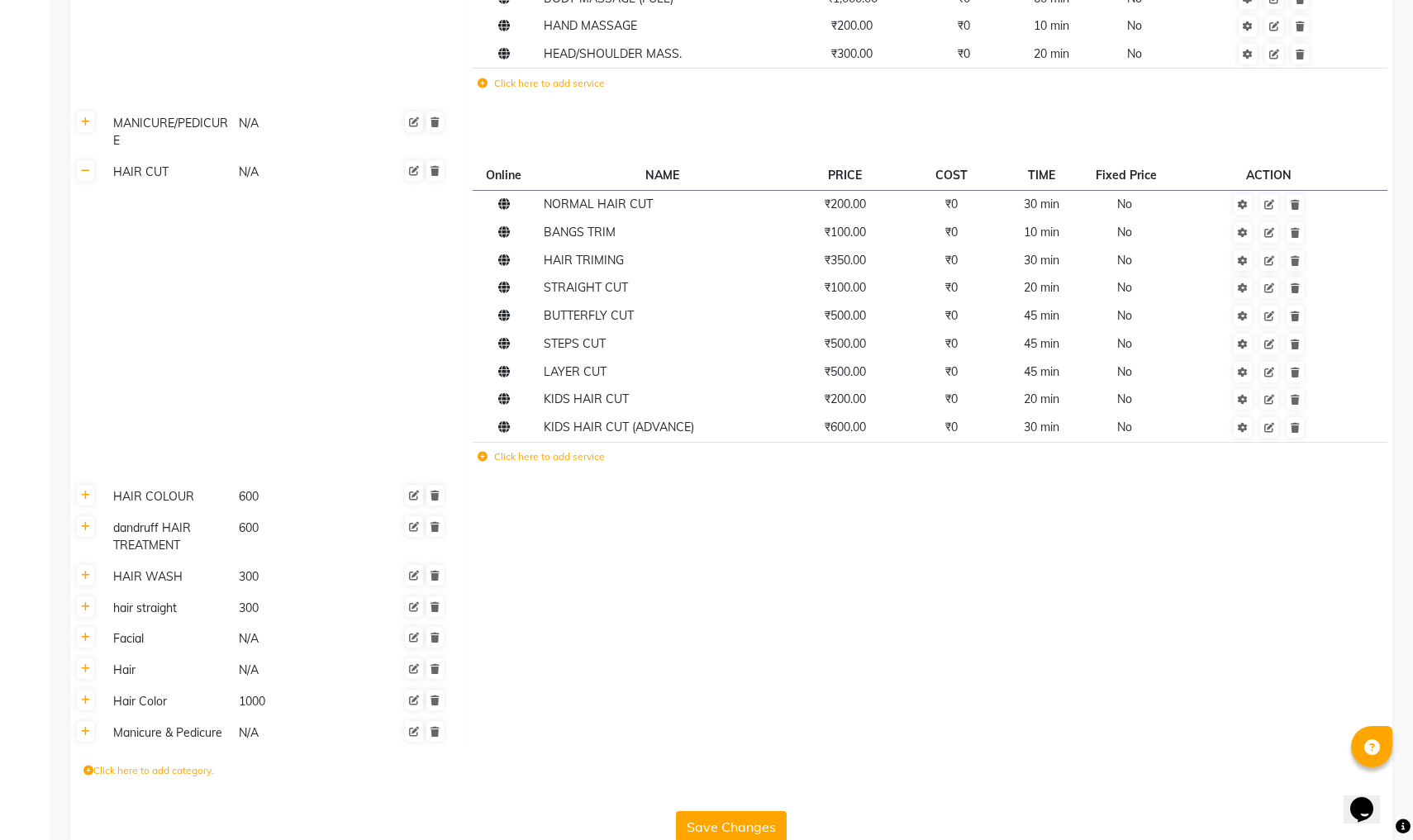 click on "Click here to add service" 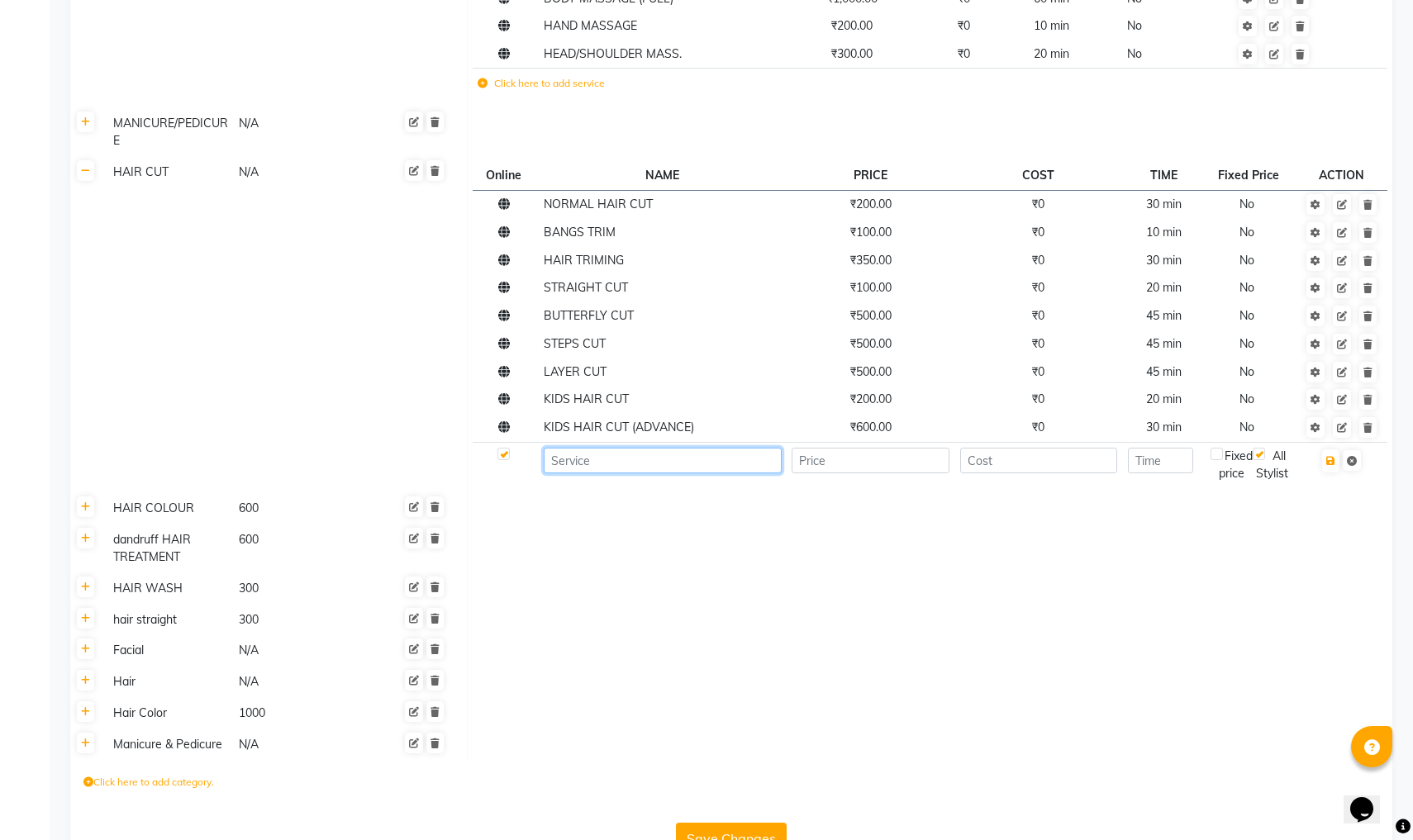 click 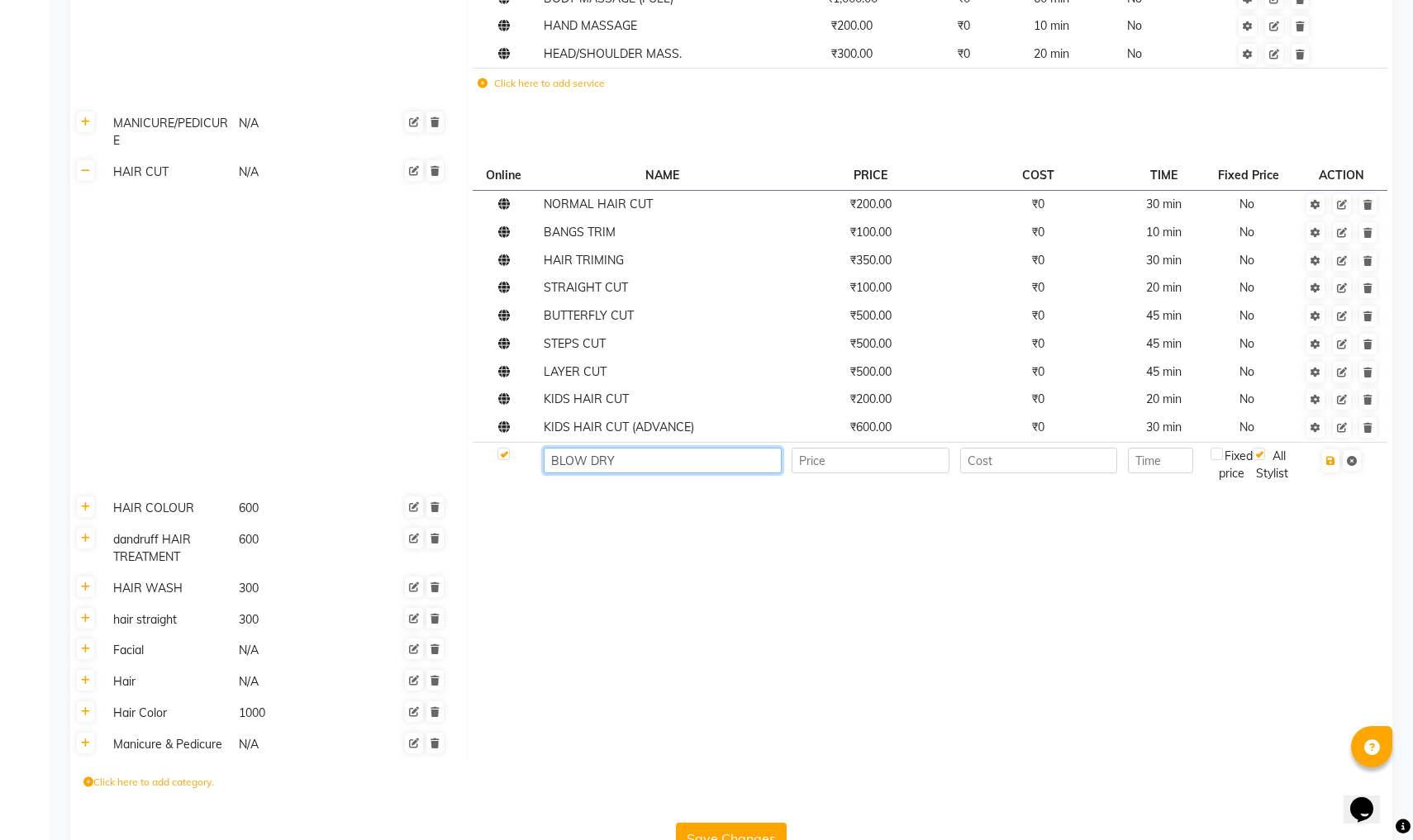 type on "BLOW DRY" 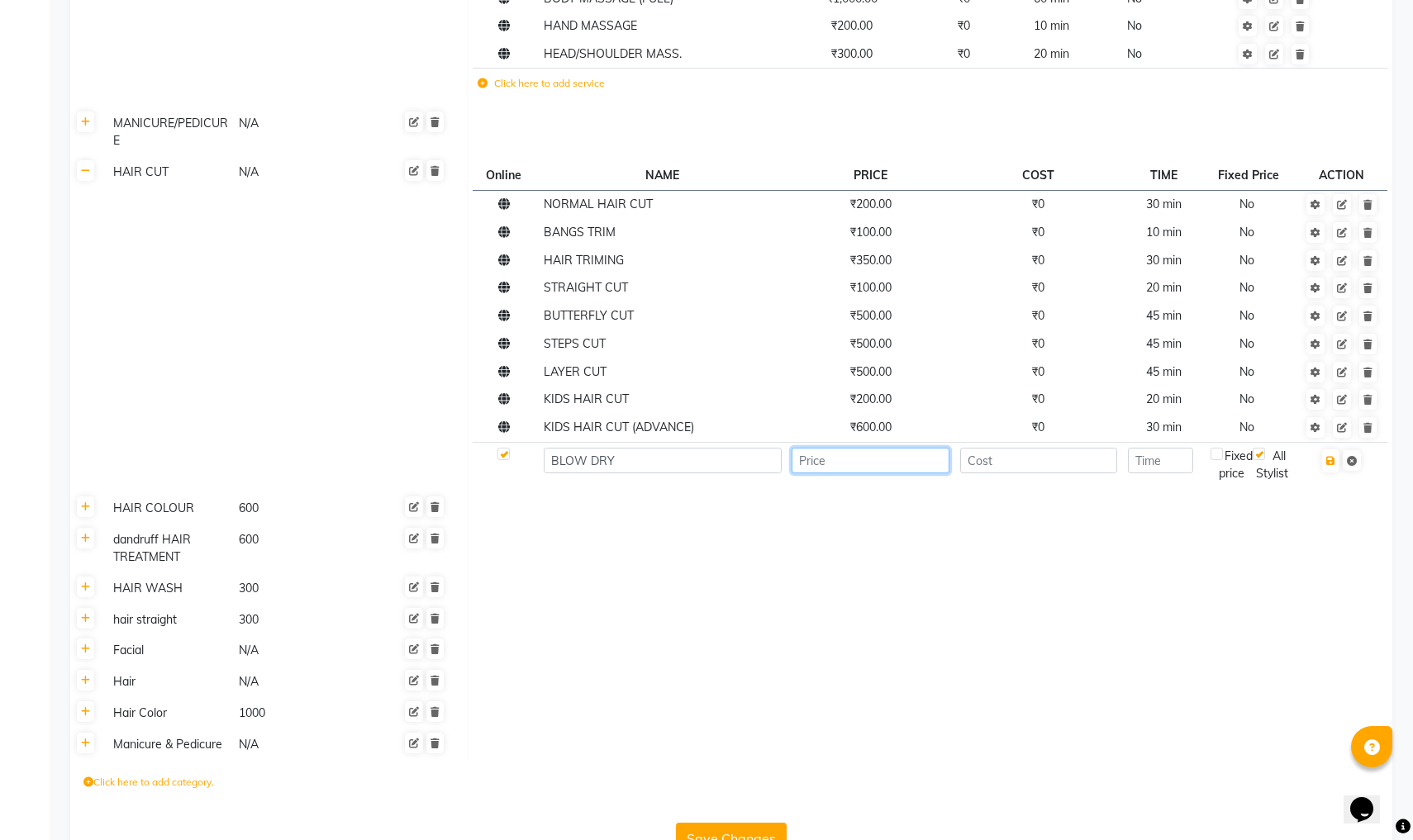 click 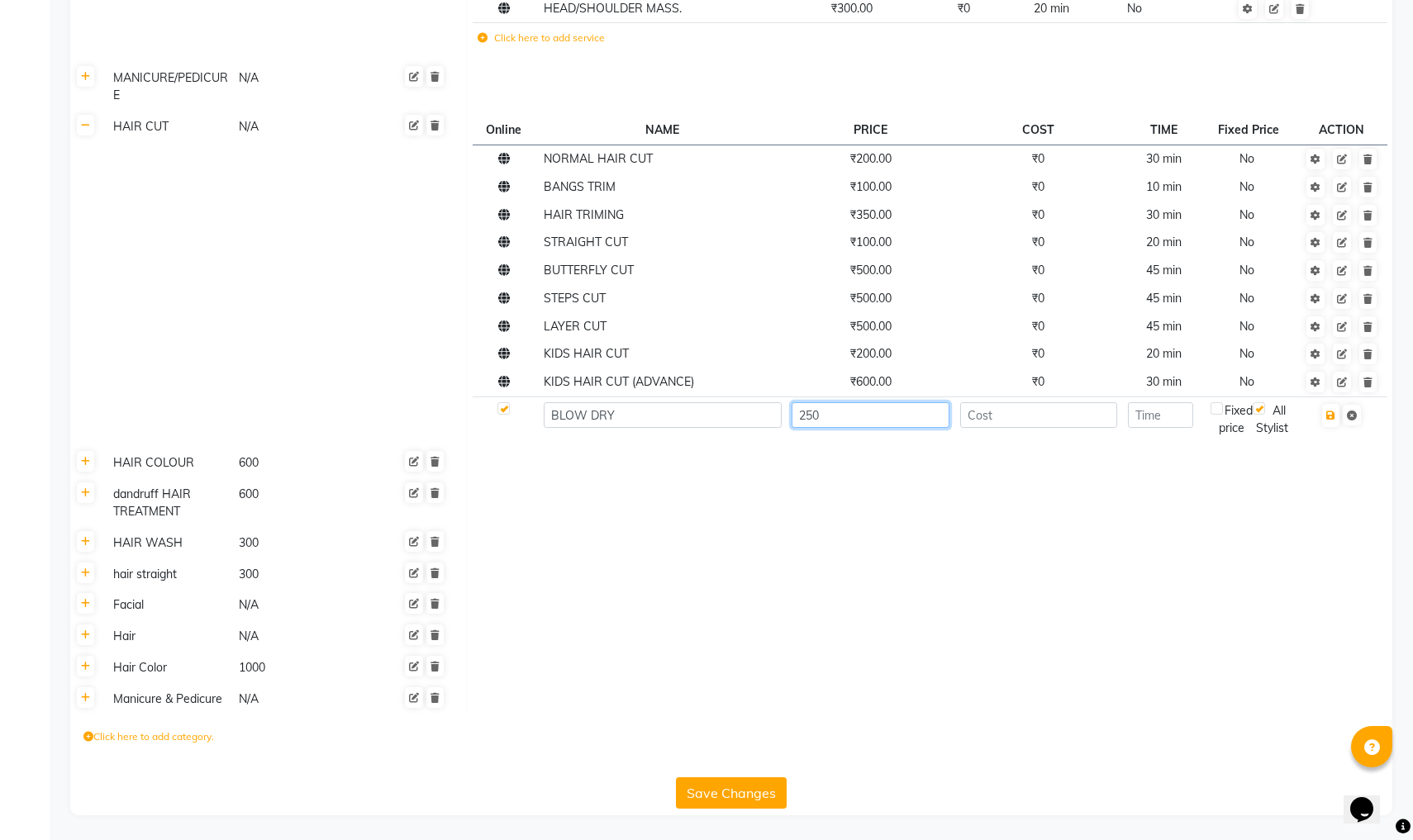 scroll, scrollTop: 946, scrollLeft: 0, axis: vertical 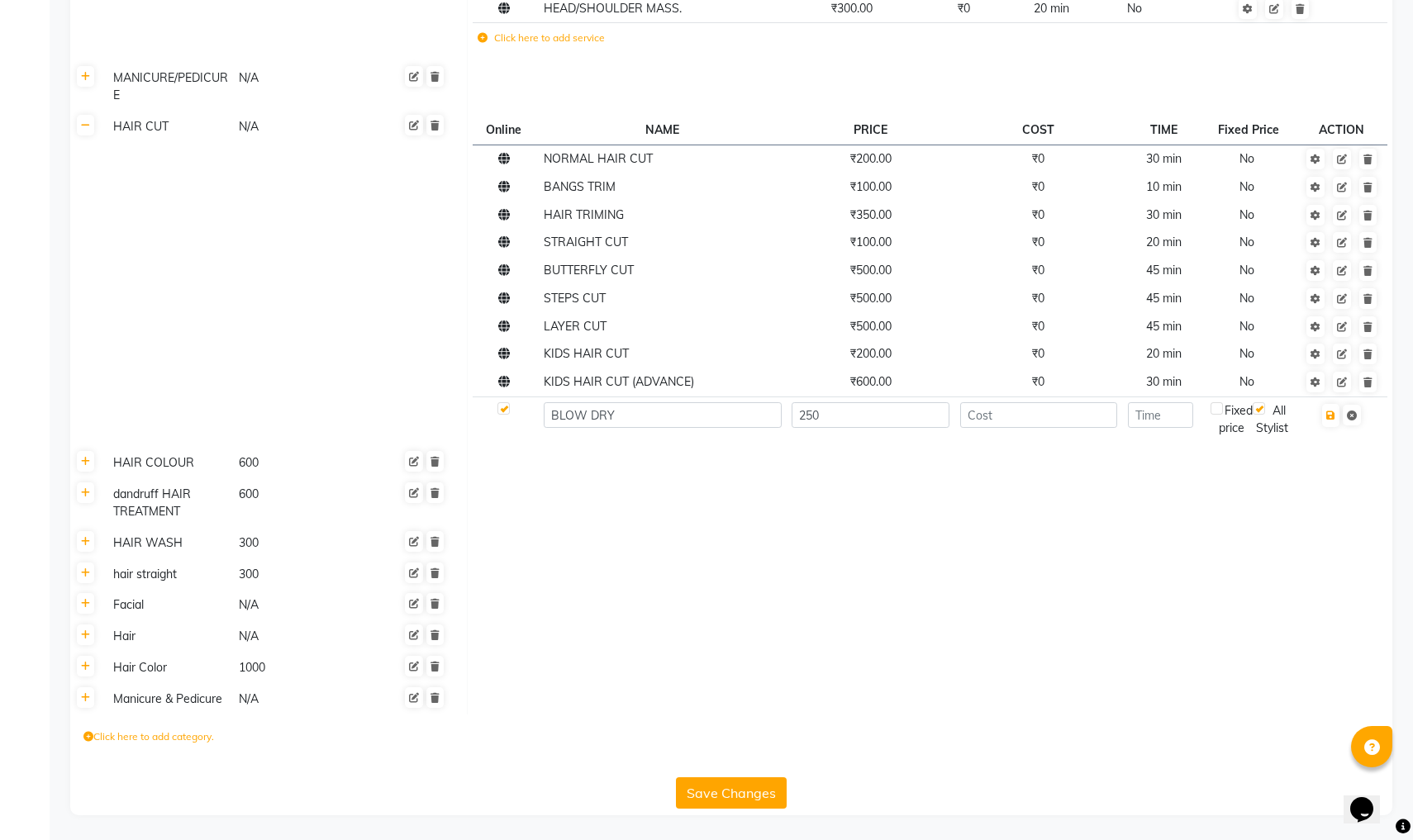 click on "Save Changes" 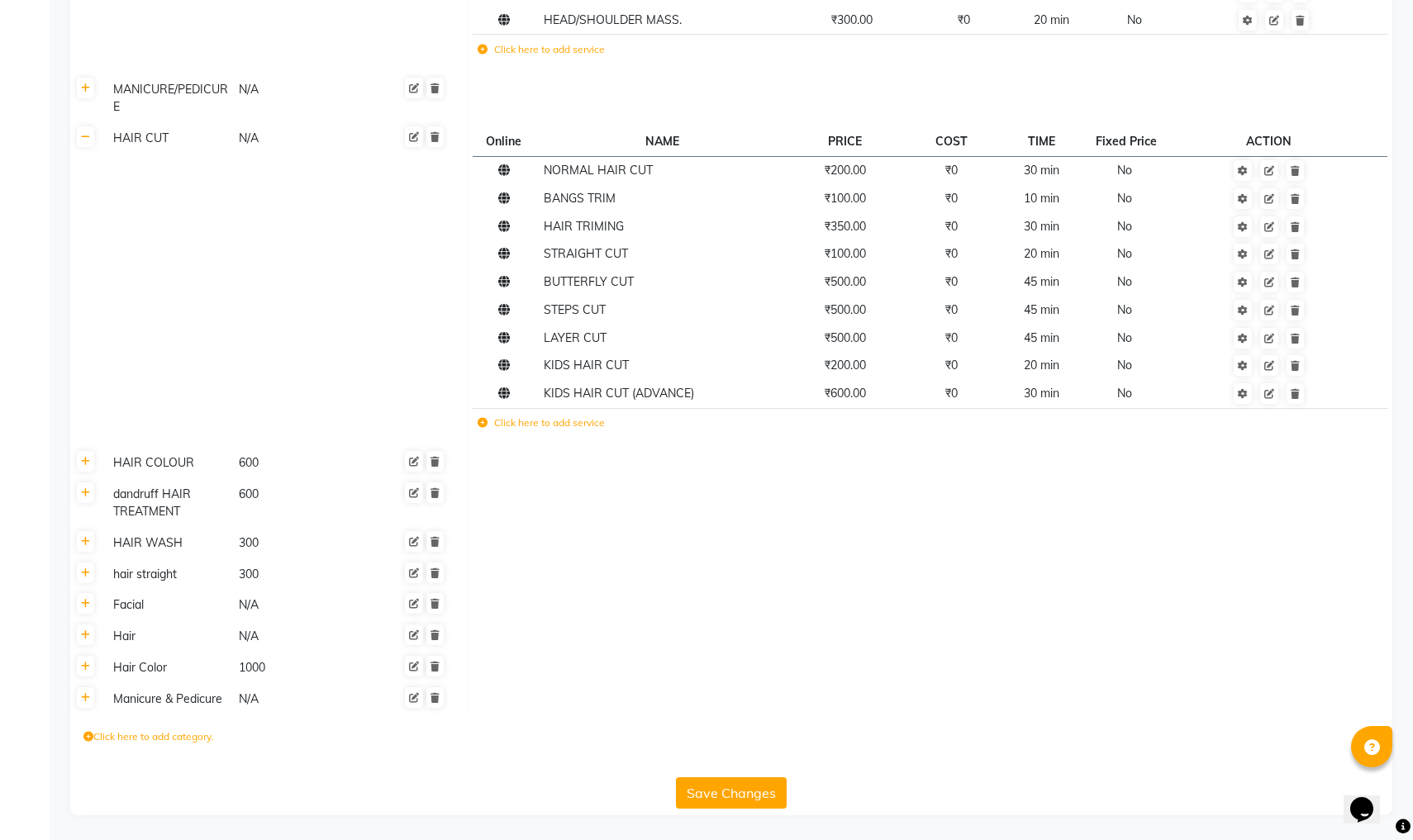 scroll, scrollTop: 934, scrollLeft: 0, axis: vertical 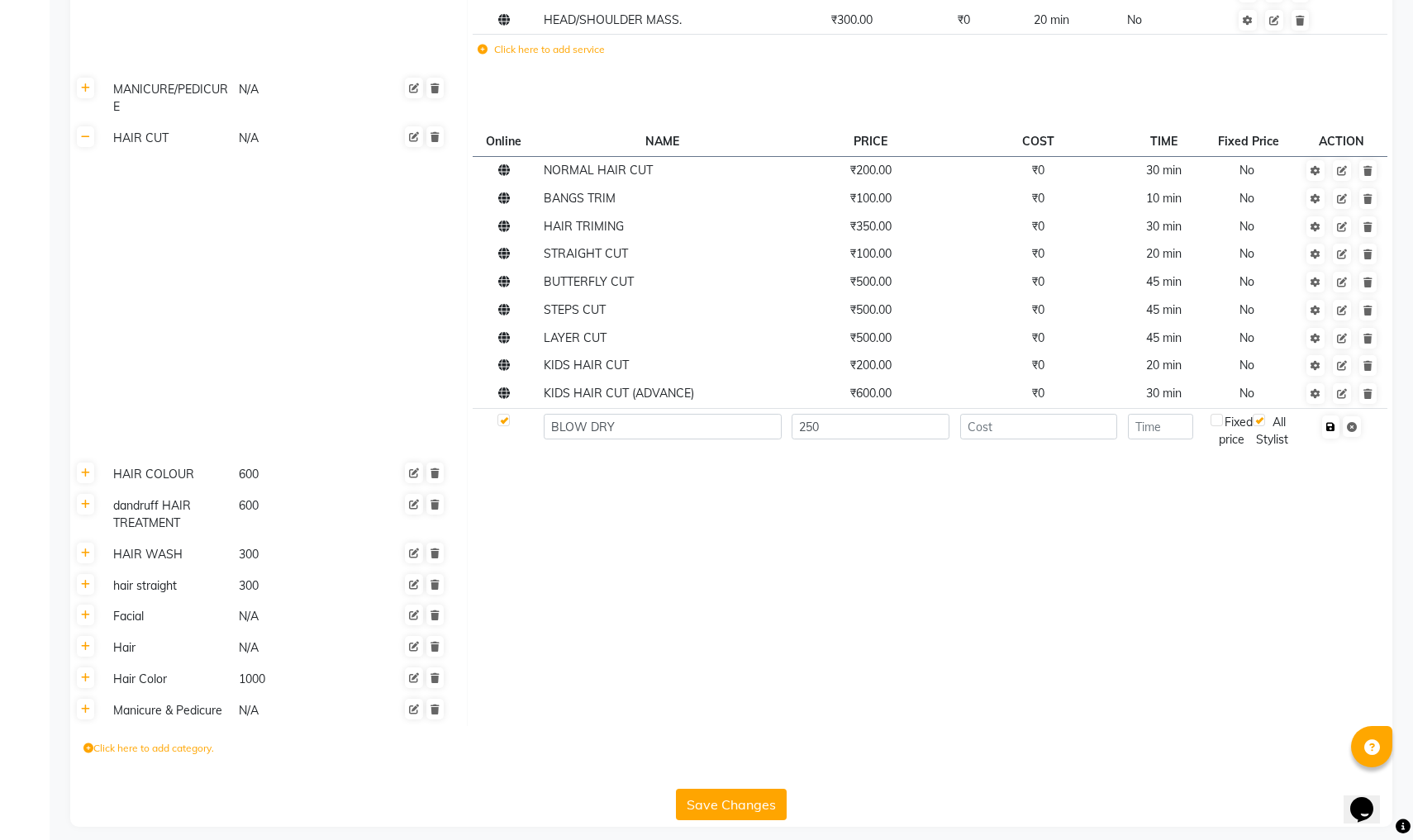 click at bounding box center (1330, 427) 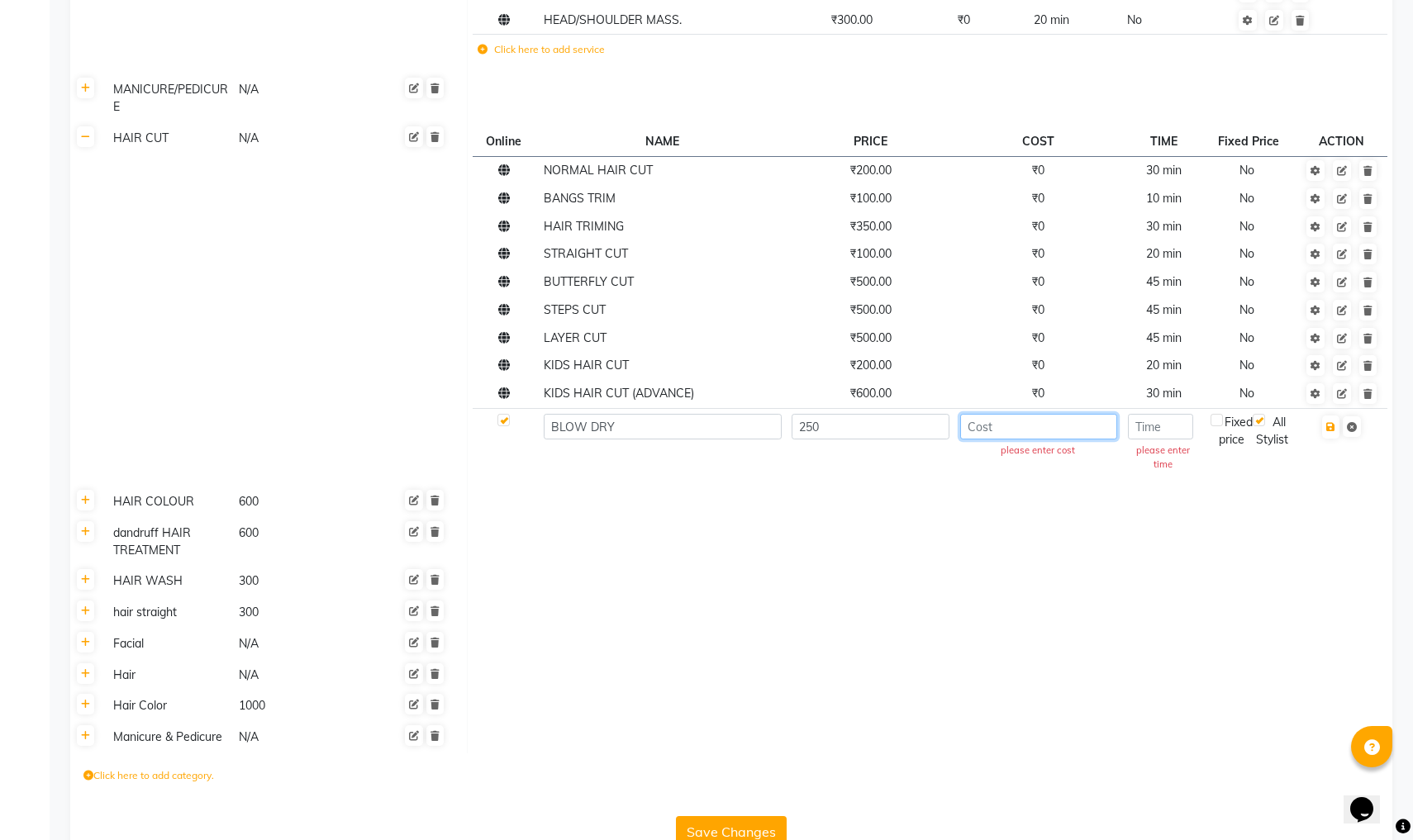 click 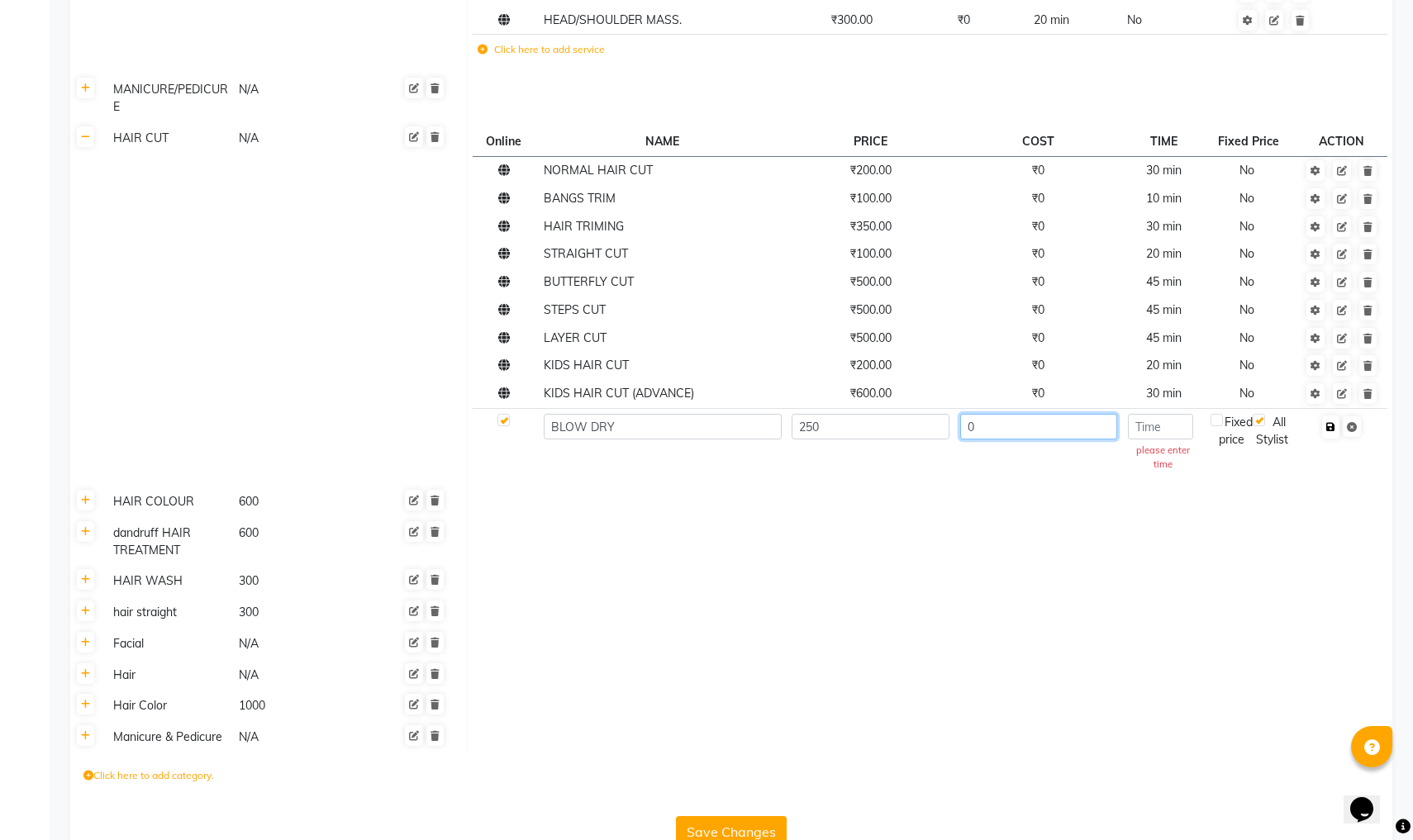 type on "0" 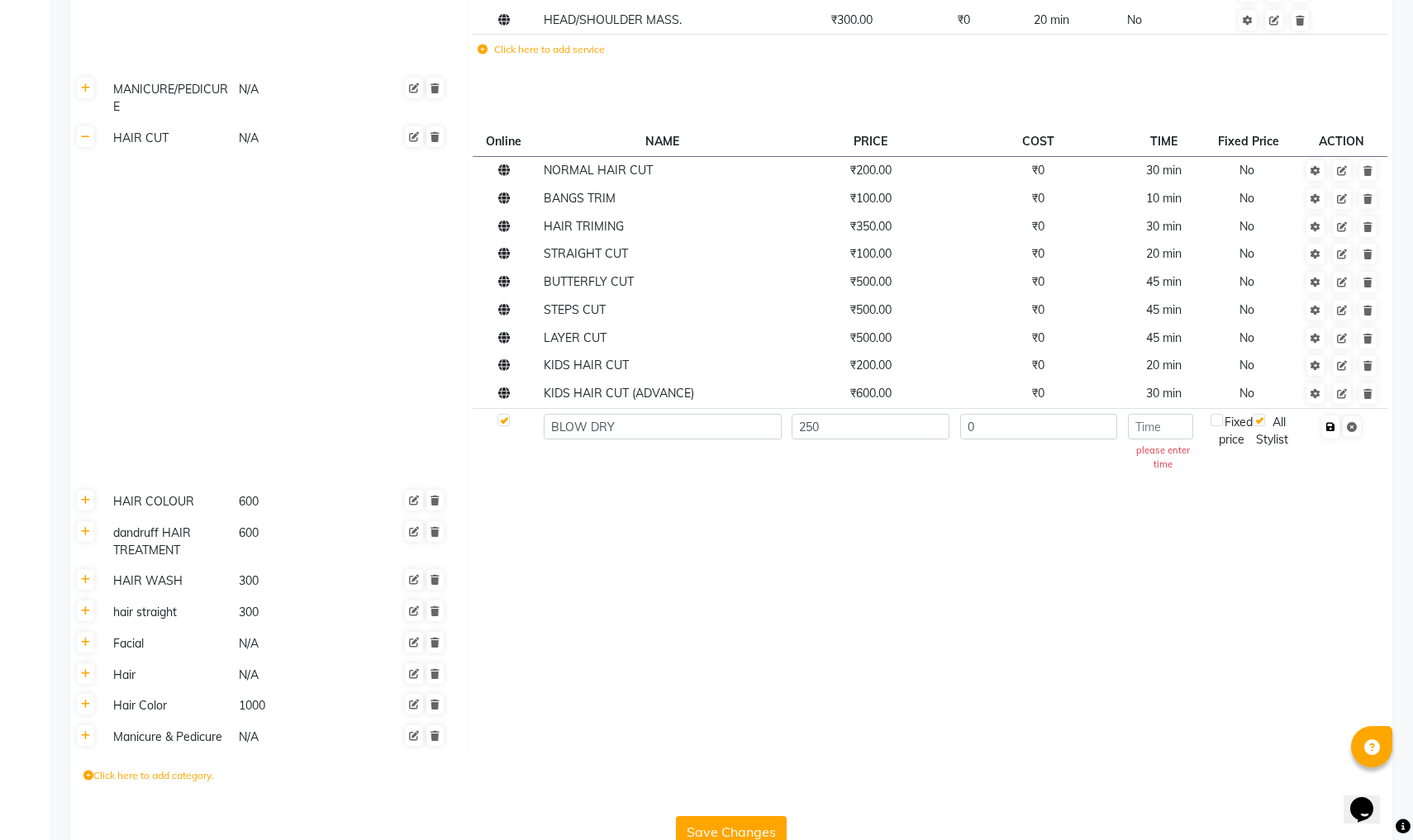 click at bounding box center [1330, 427] 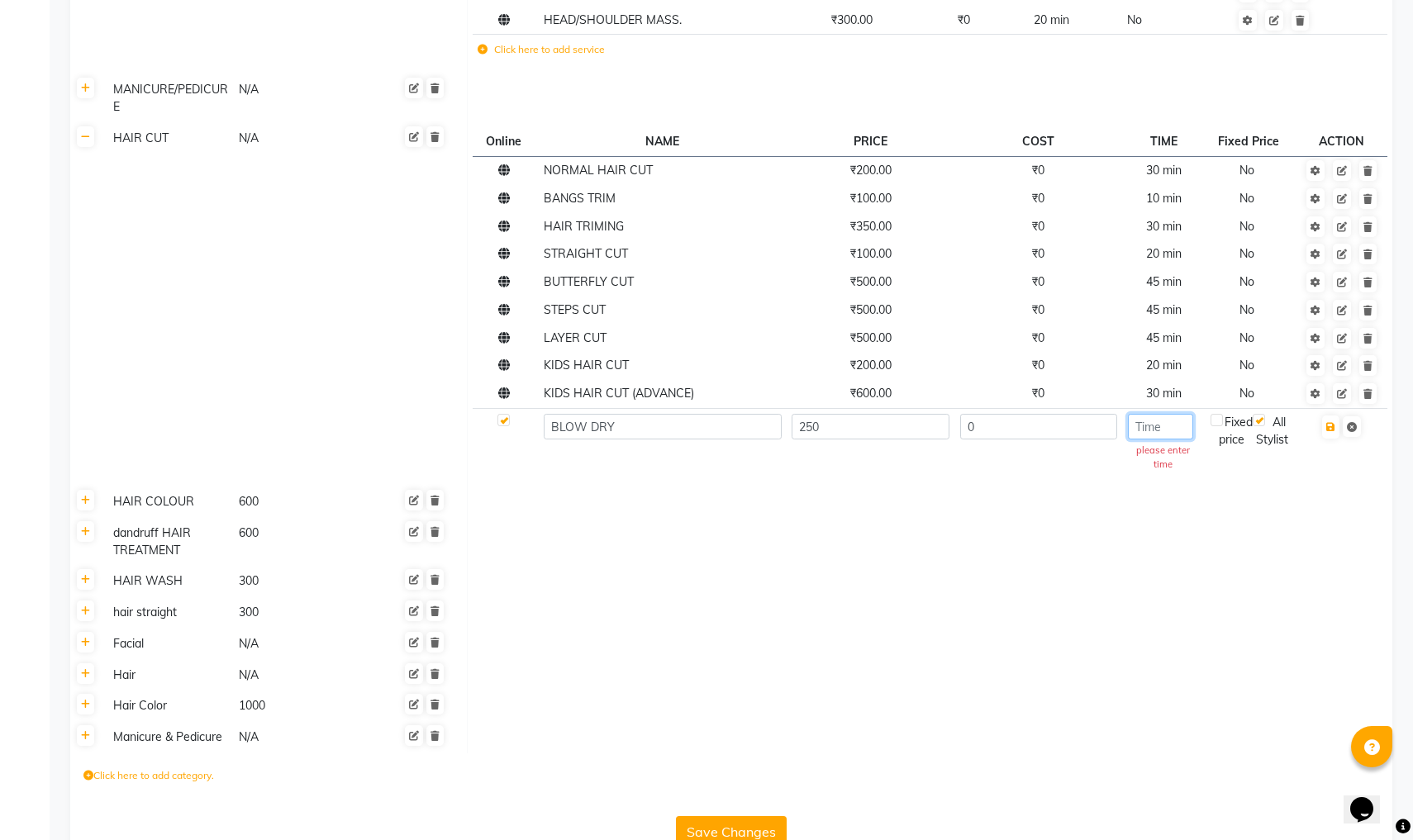click 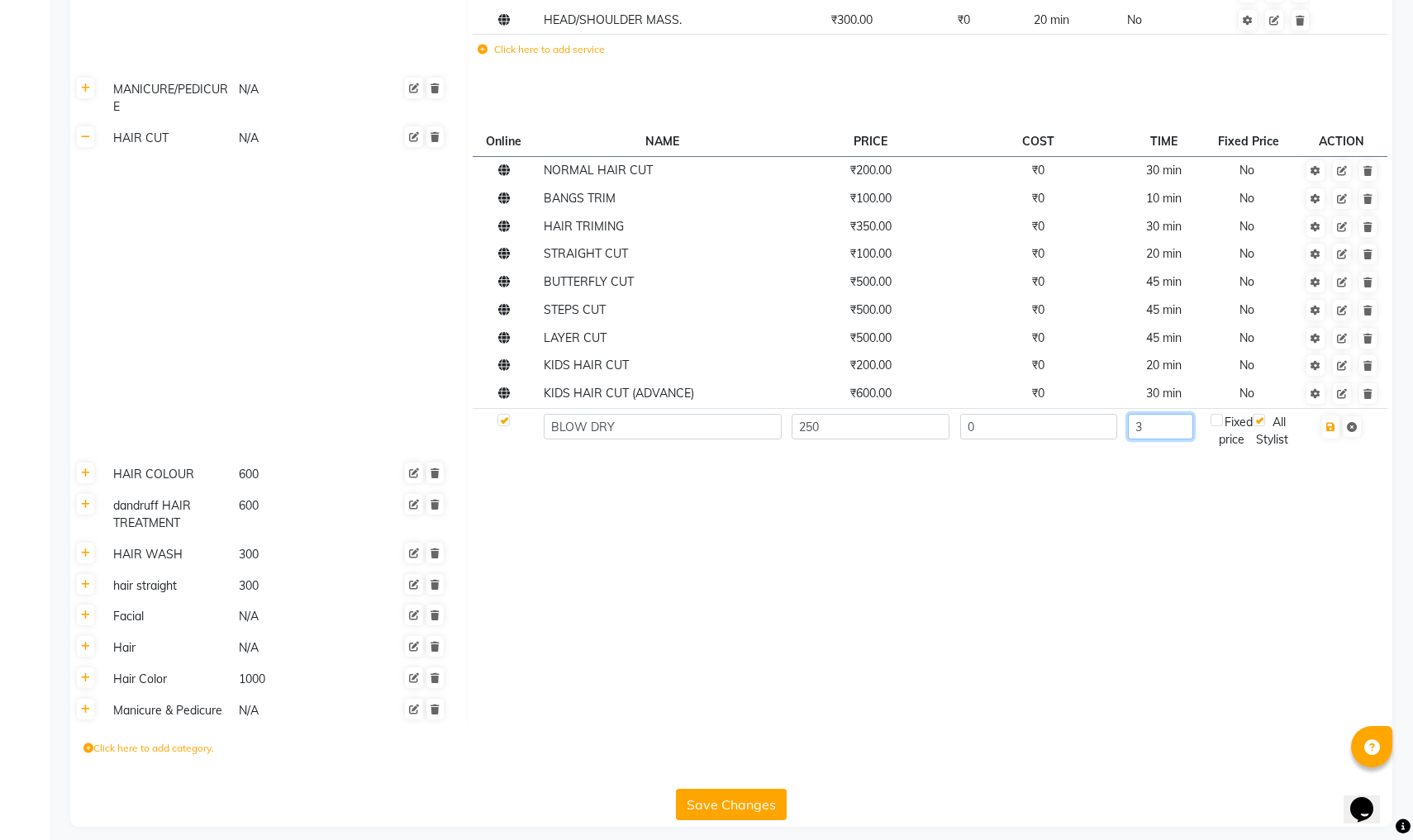 type 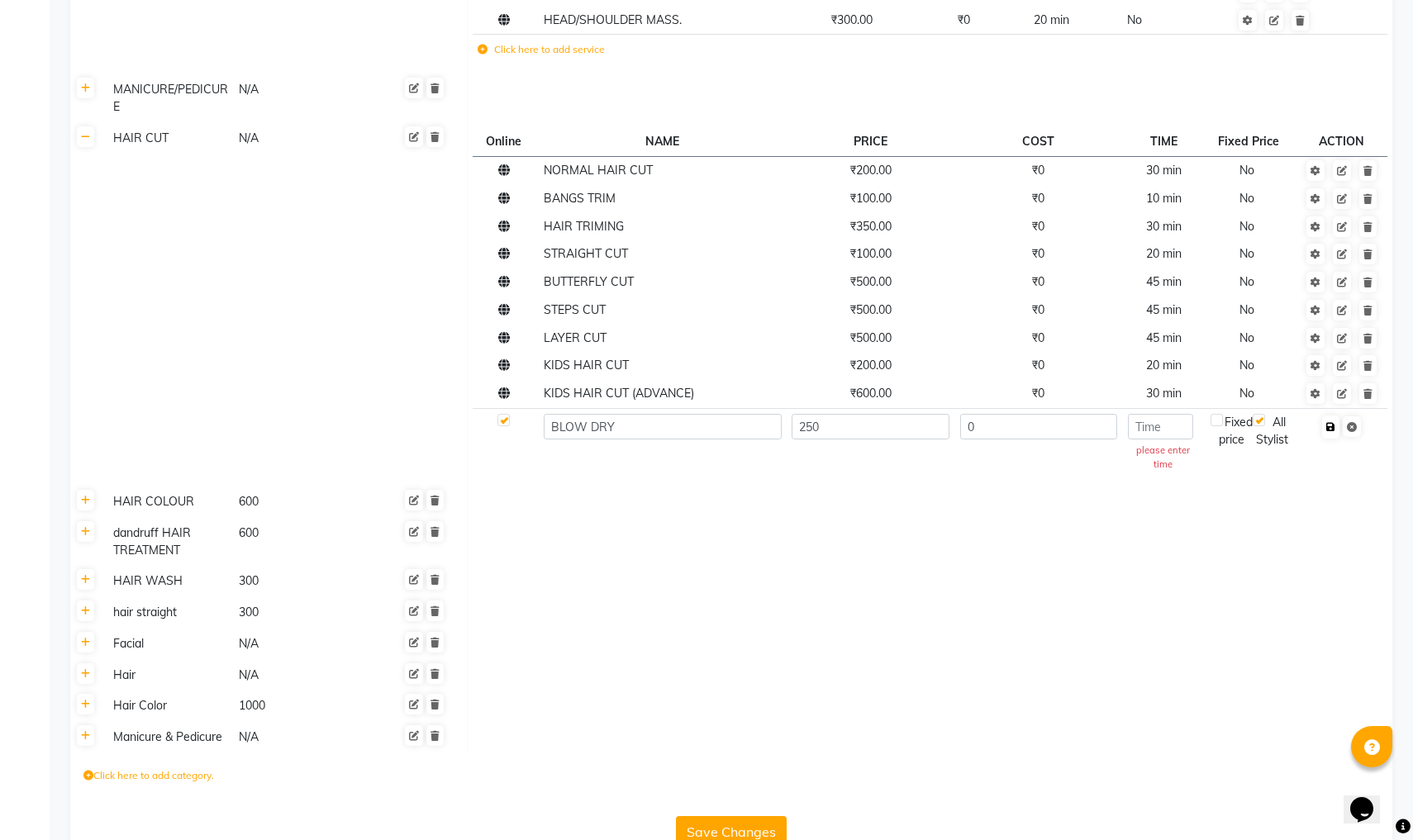click at bounding box center (1330, 427) 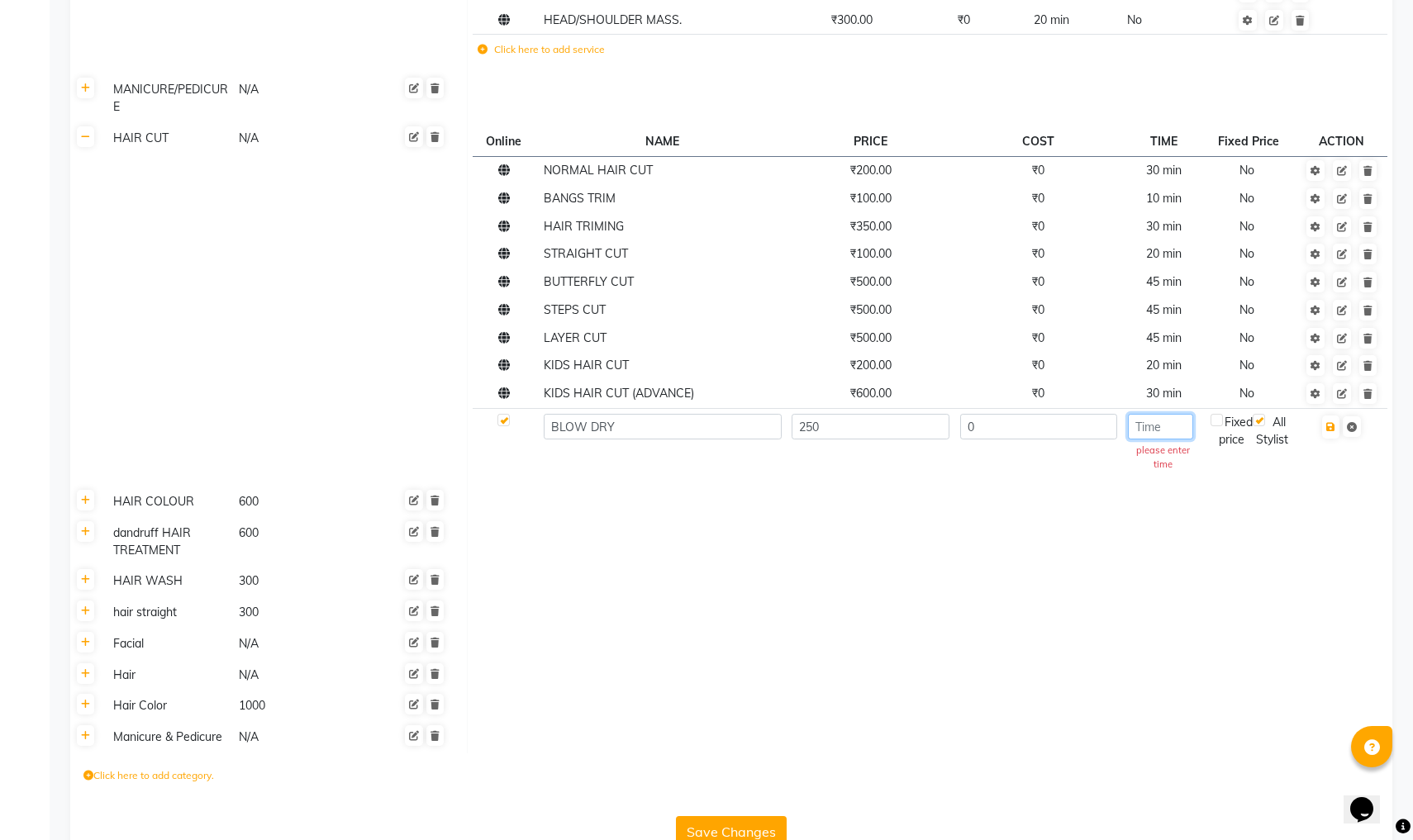 click 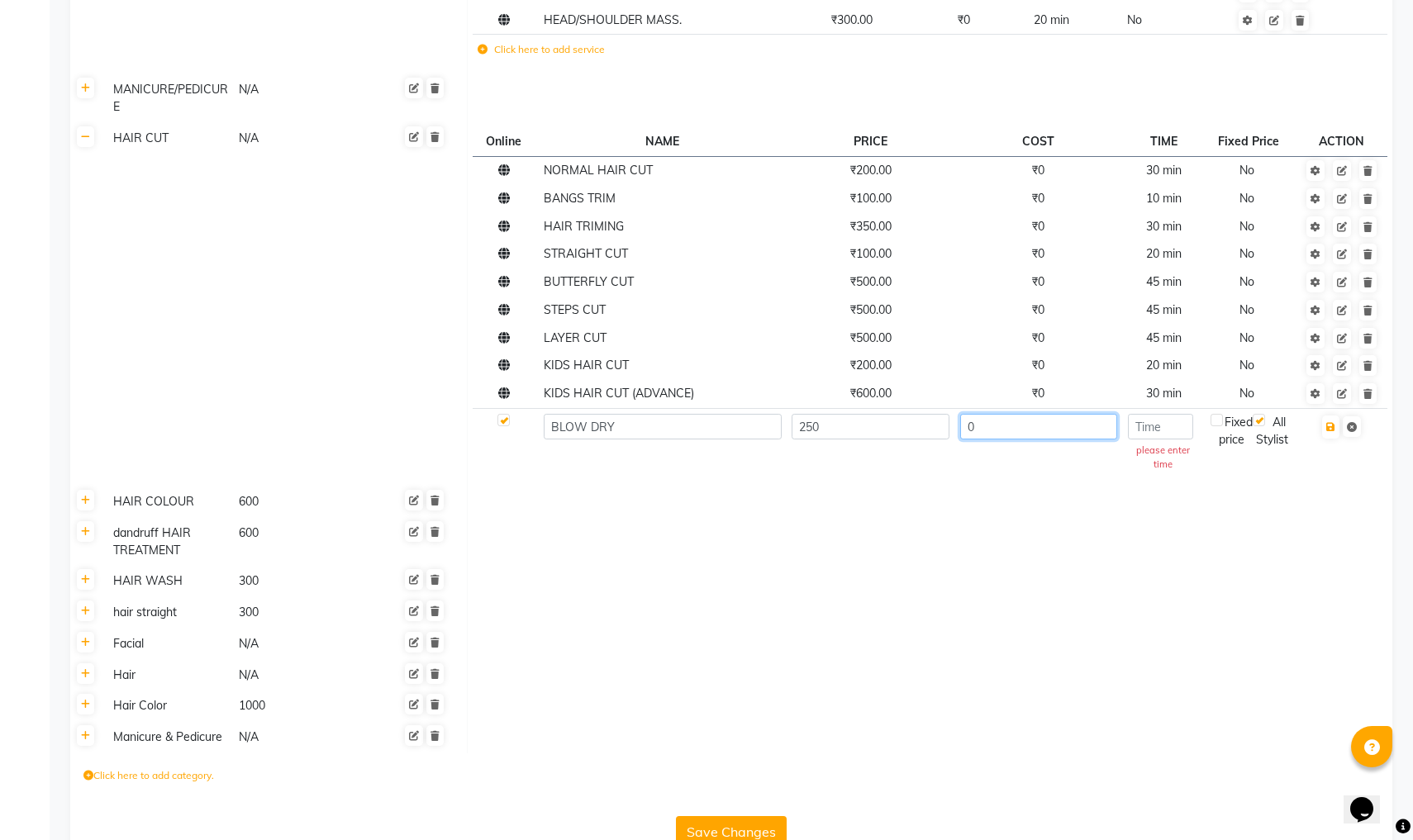 click on "0" 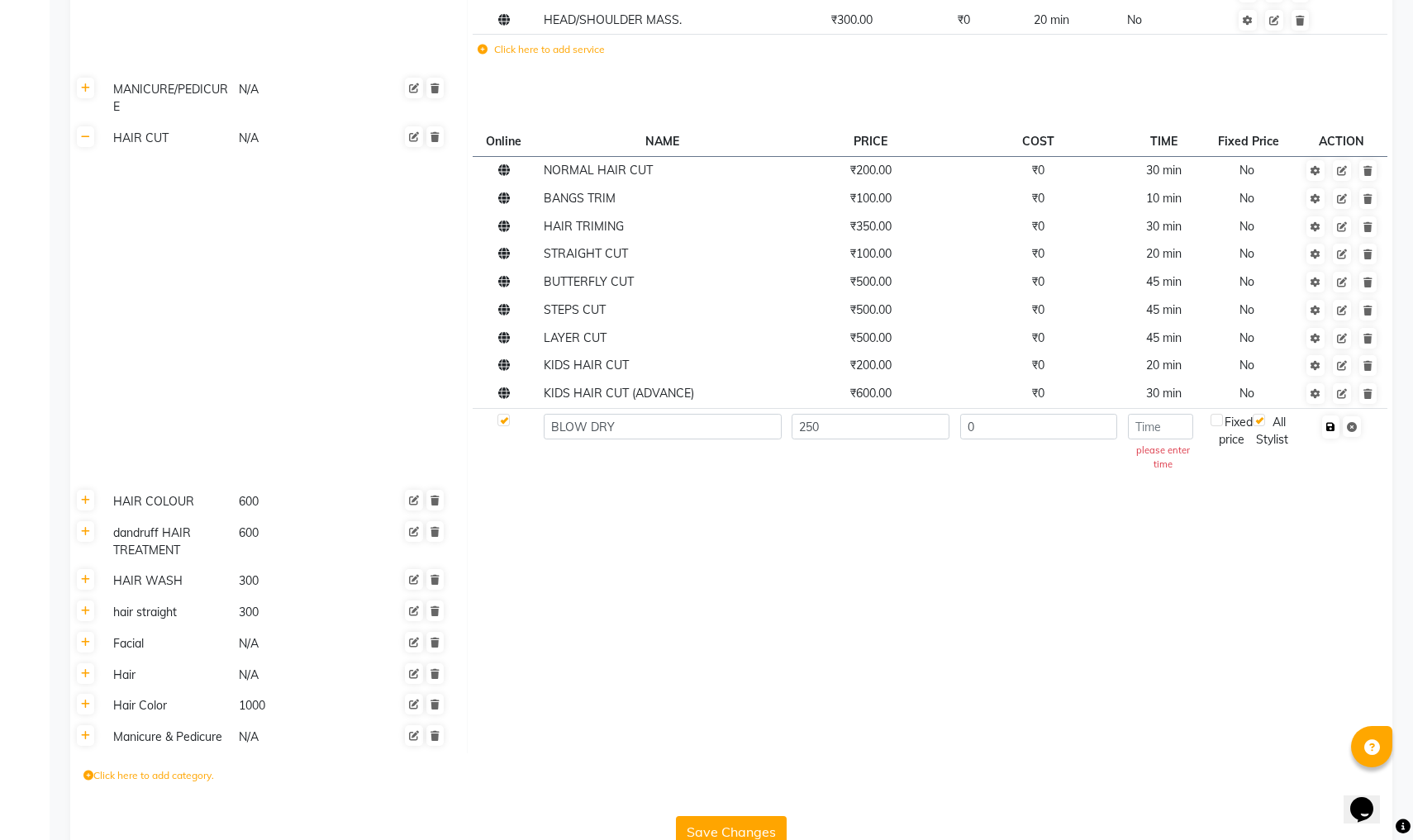 click at bounding box center (1330, 427) 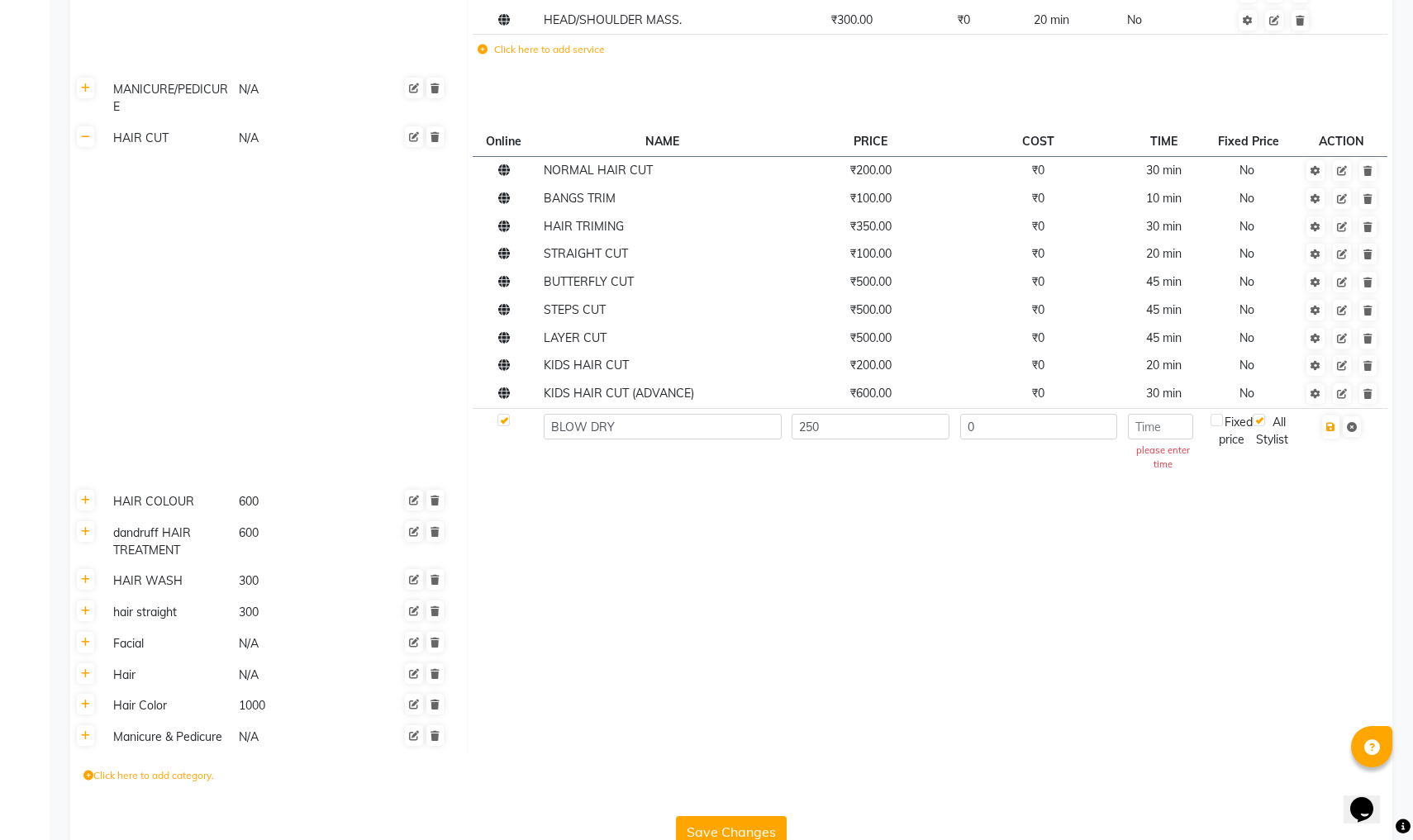 click on "Save Changes" 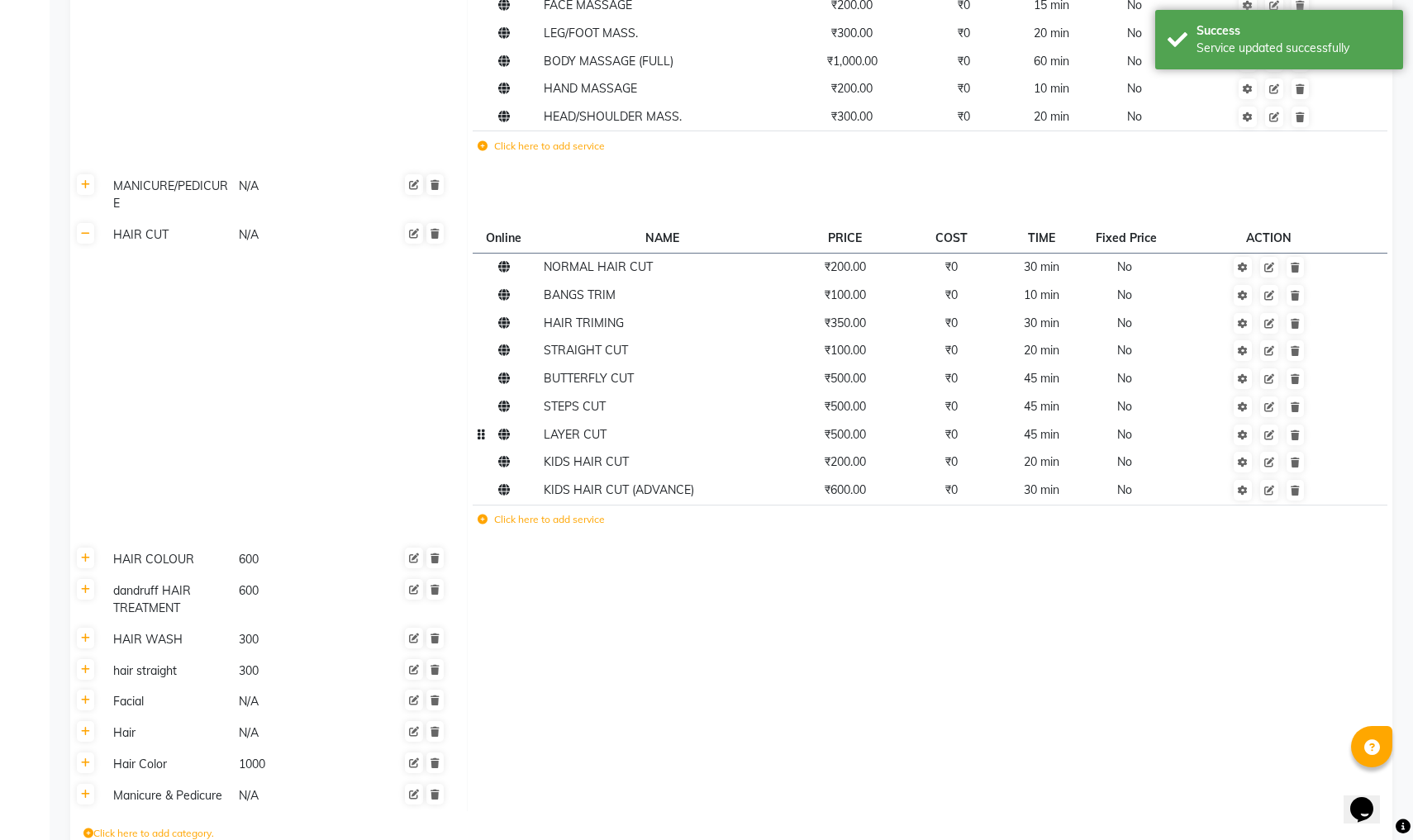 scroll, scrollTop: 843, scrollLeft: 0, axis: vertical 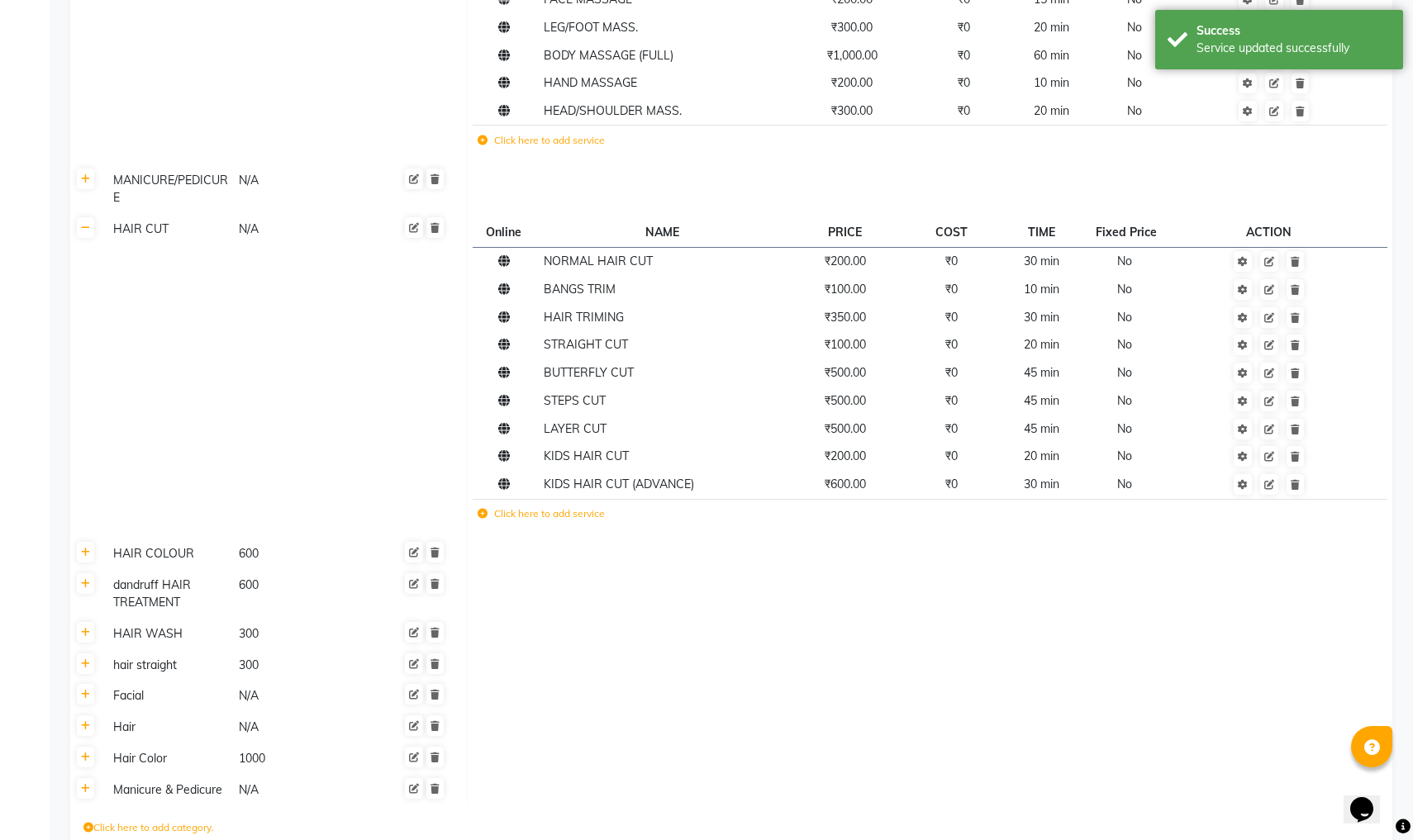click on "Click here to add service" 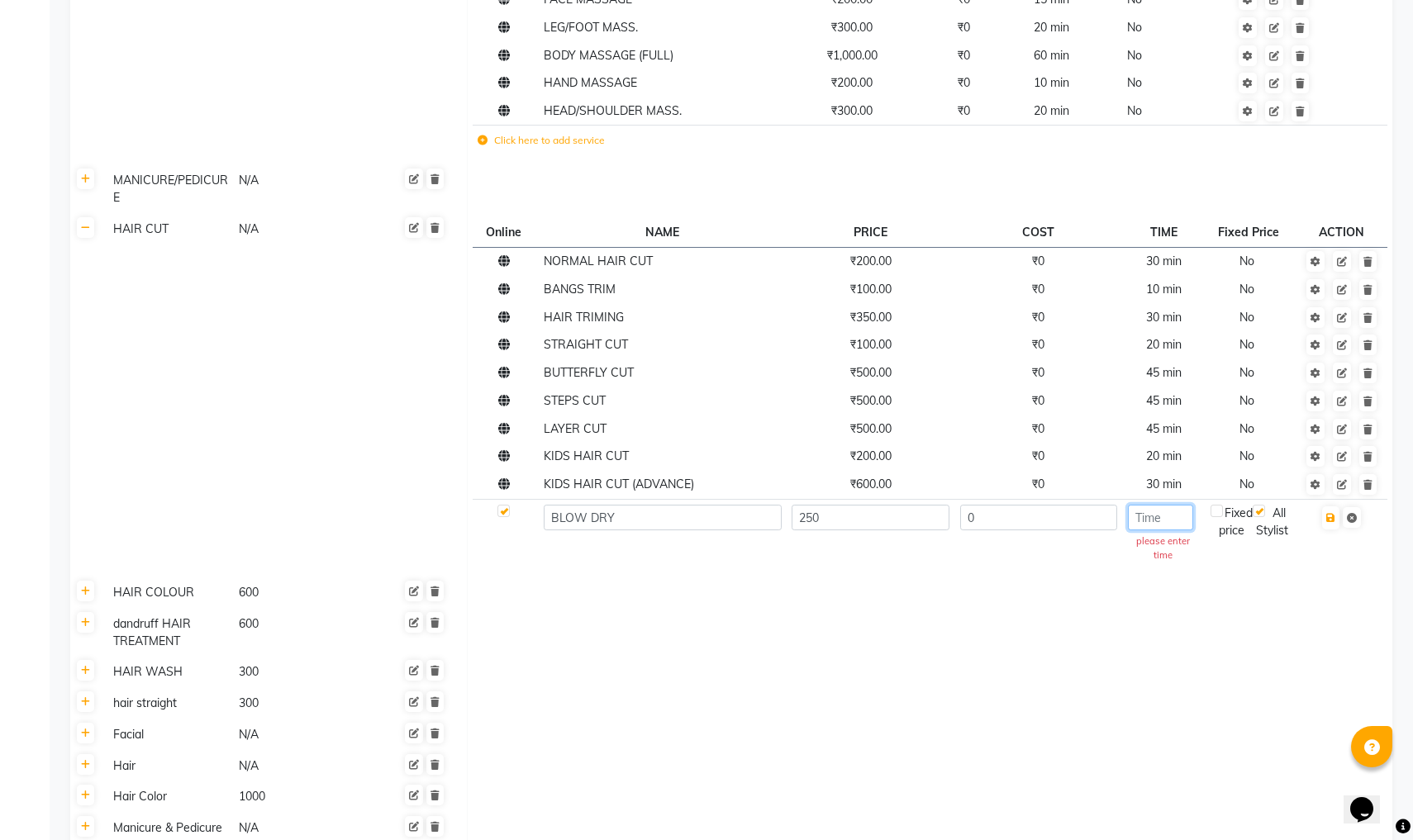 click 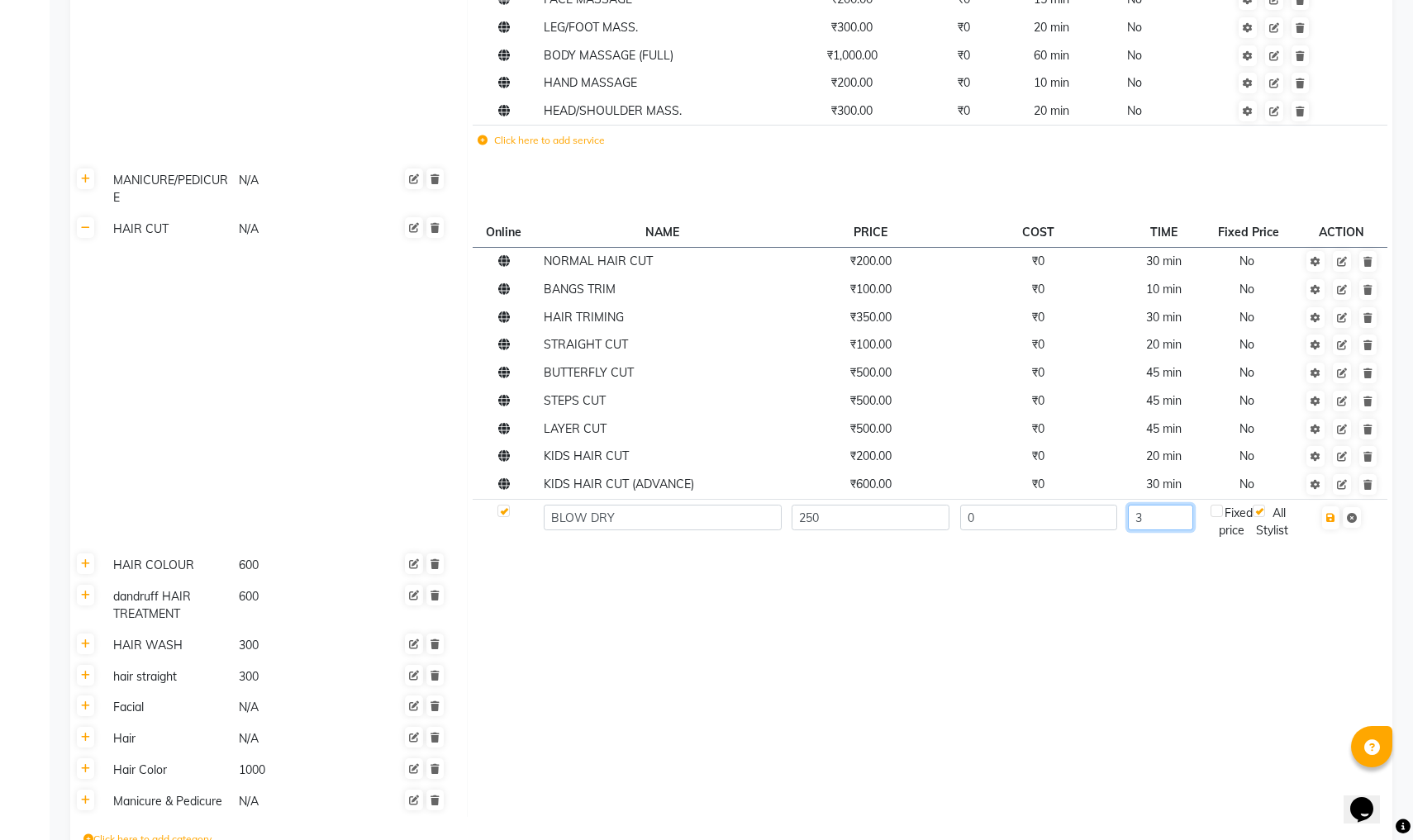 type on "30" 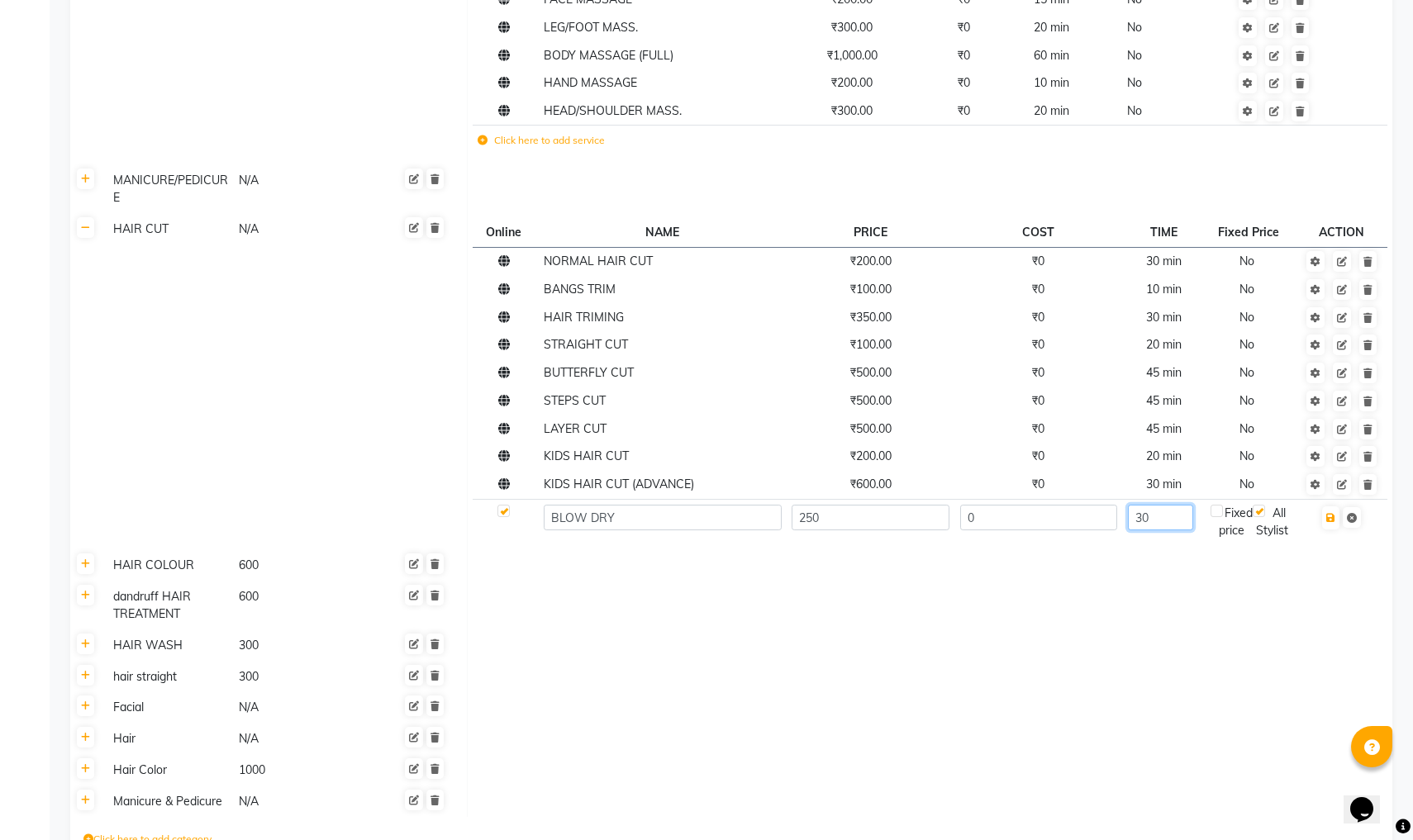 type 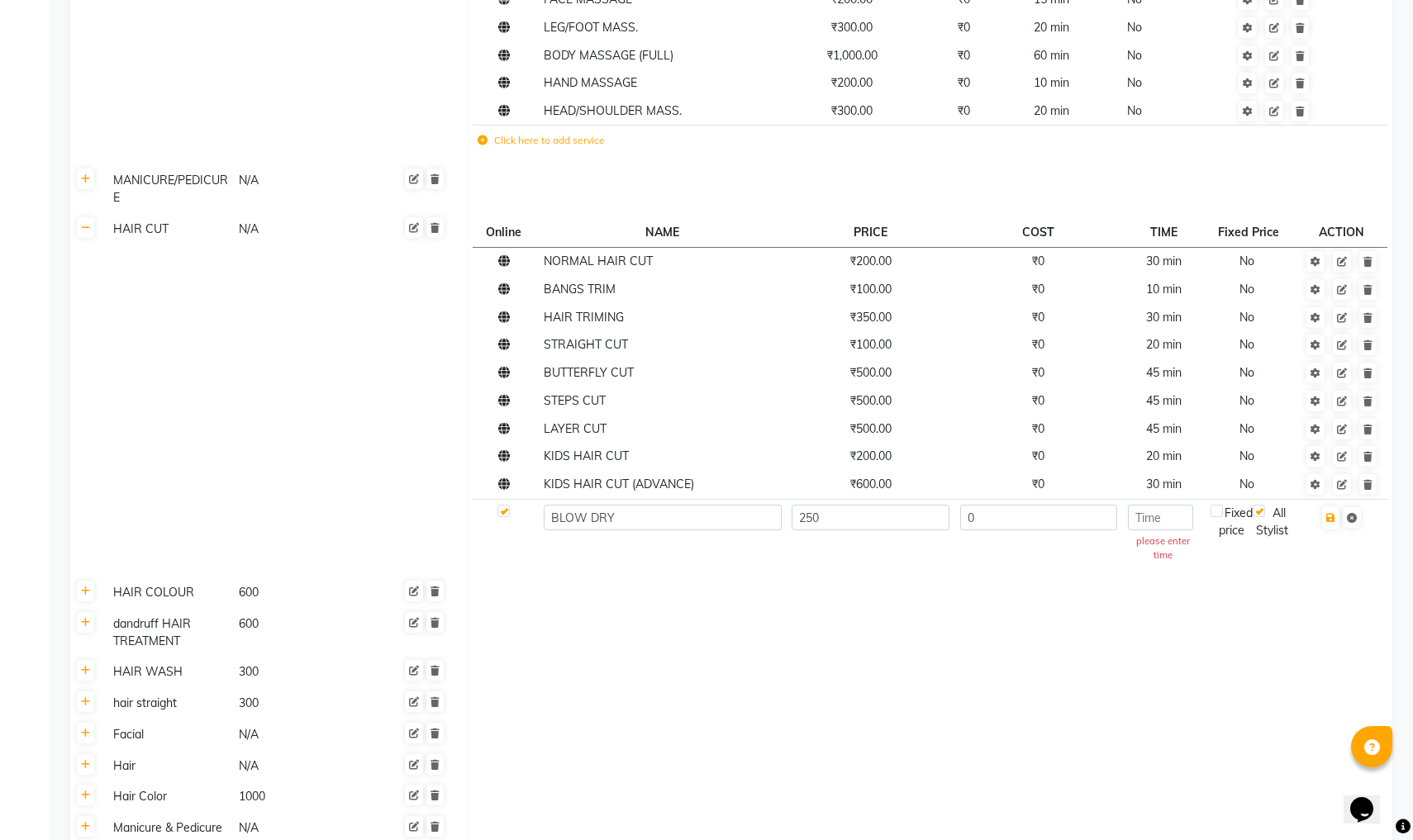 click 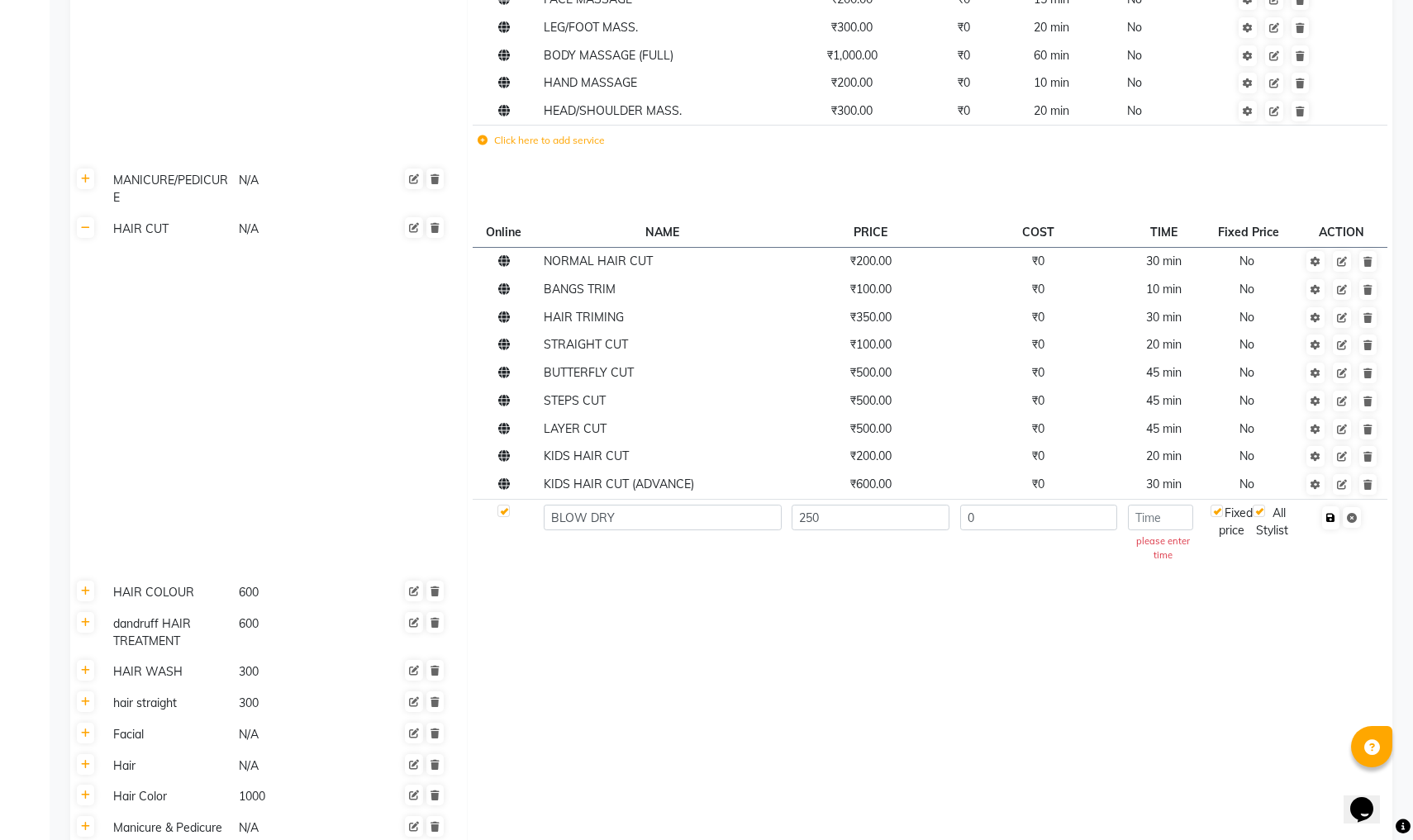 click at bounding box center [1330, 518] 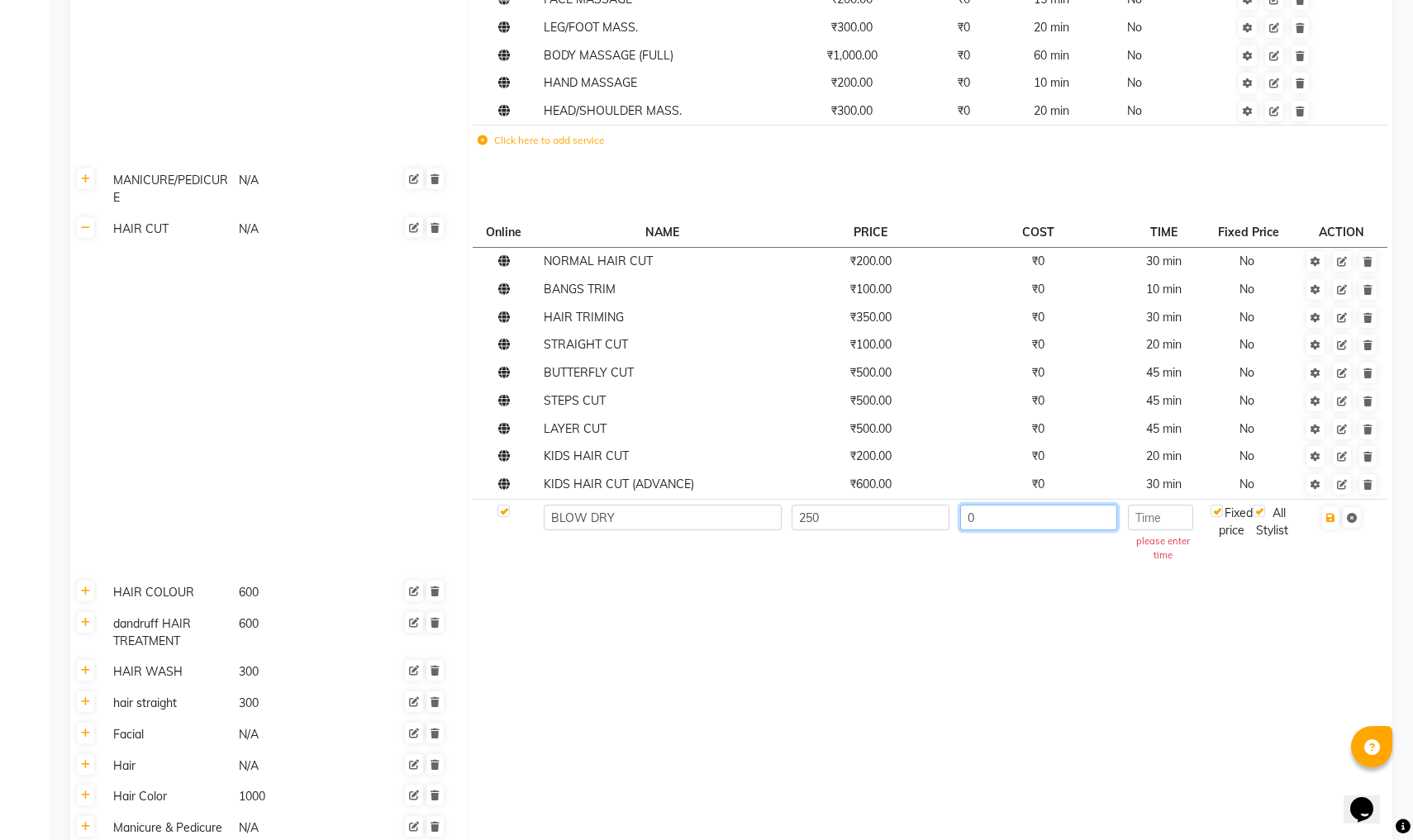 click on "0" 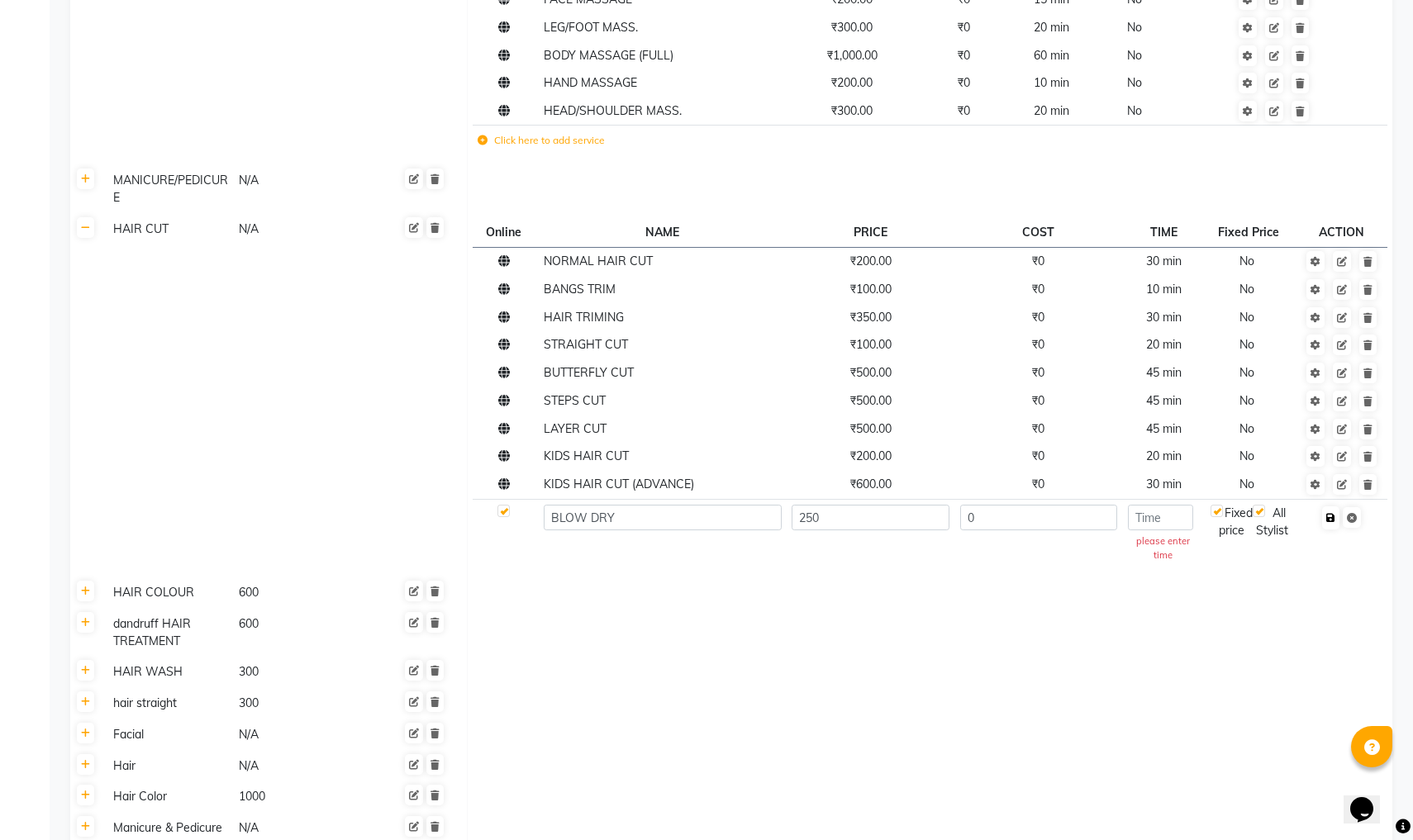 click at bounding box center (1330, 518) 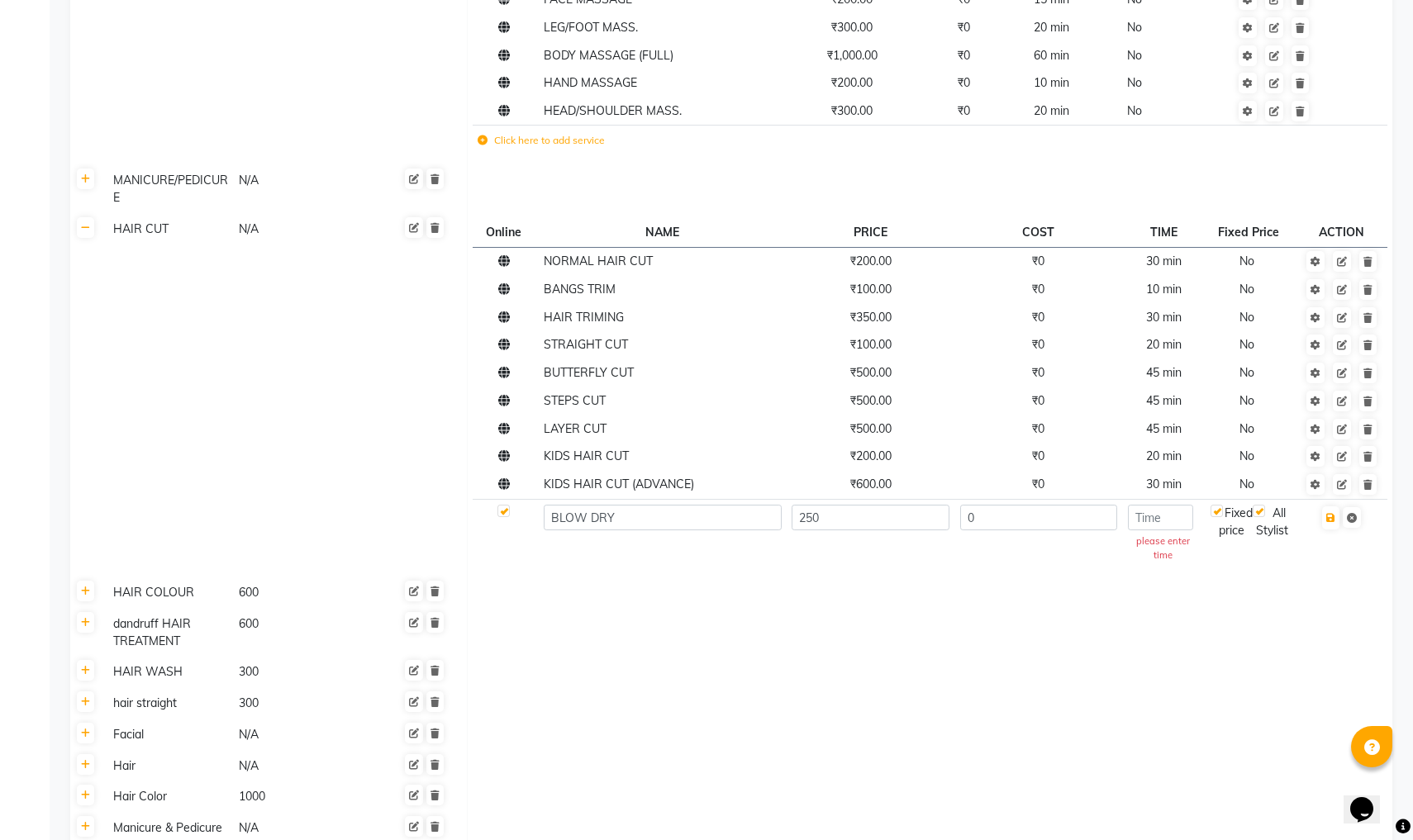 click 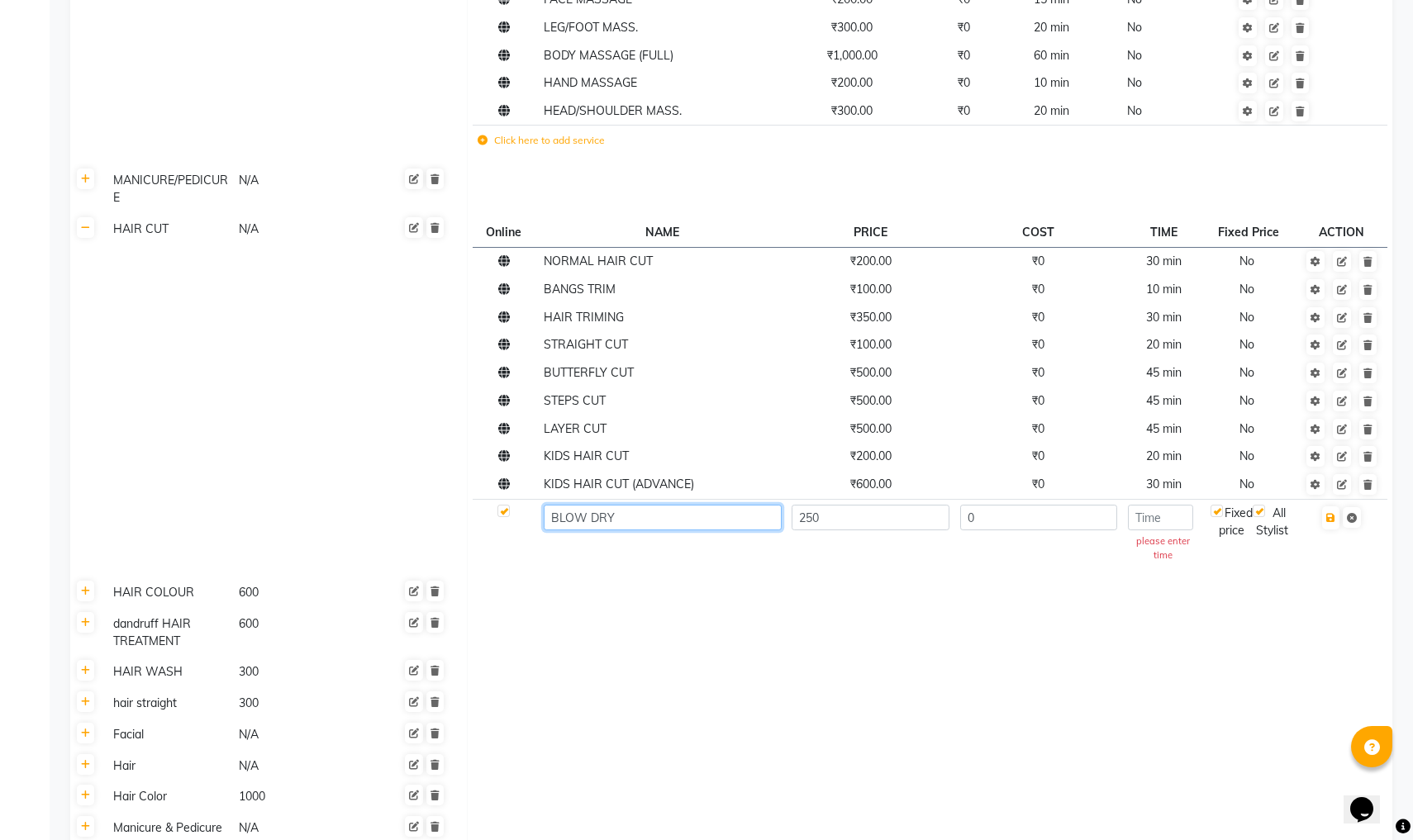 click on "BLOW DRY" 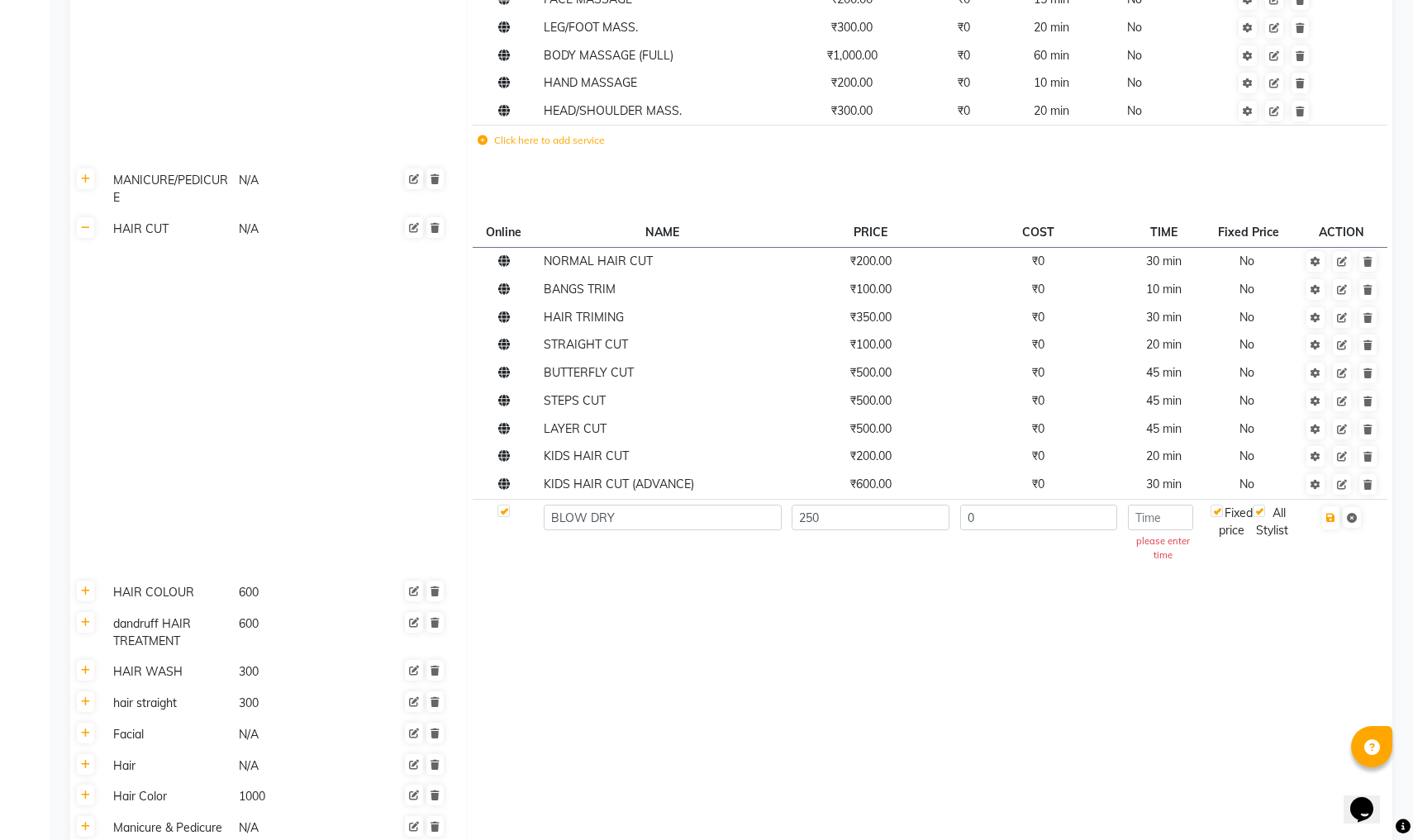 type 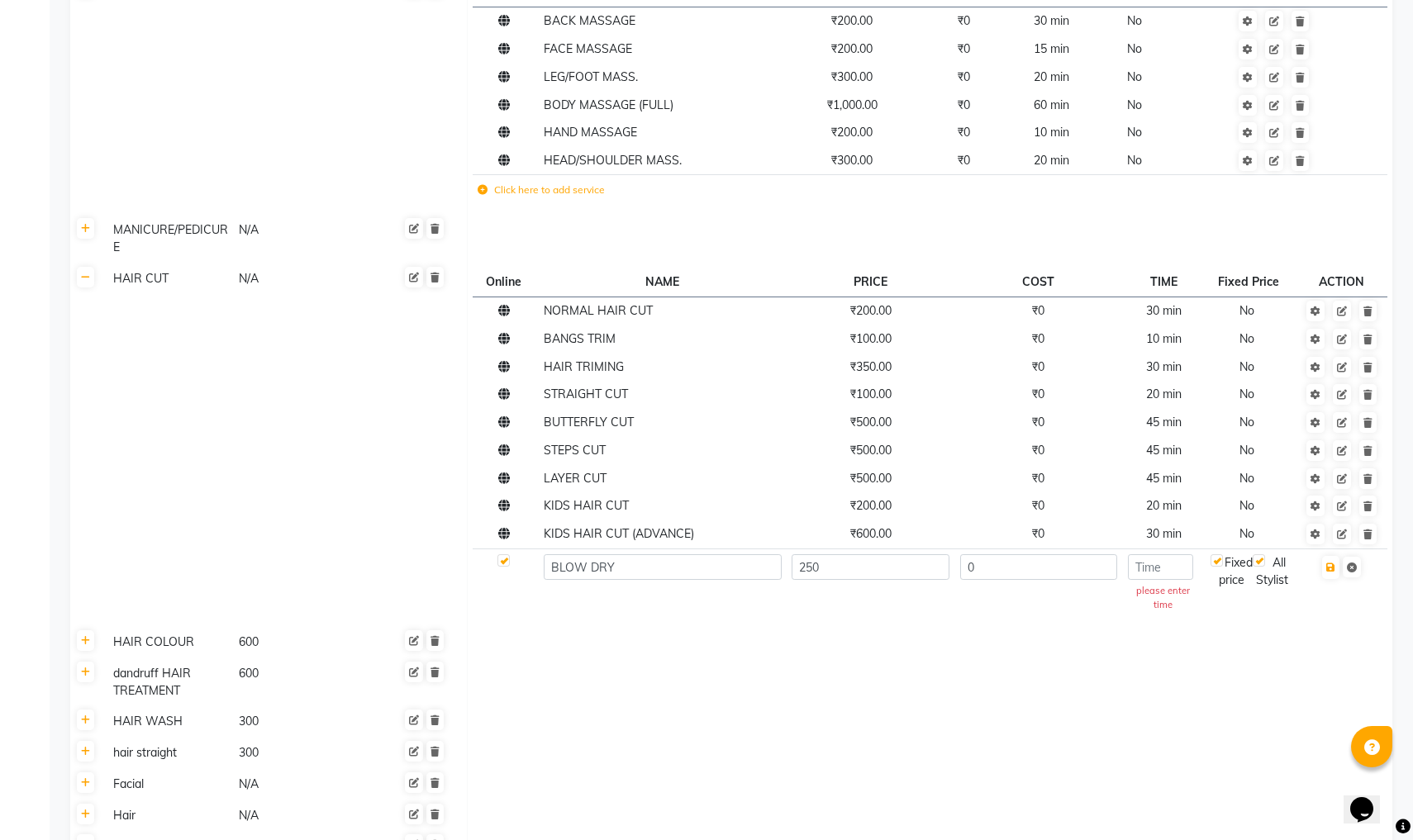 scroll, scrollTop: 795, scrollLeft: 0, axis: vertical 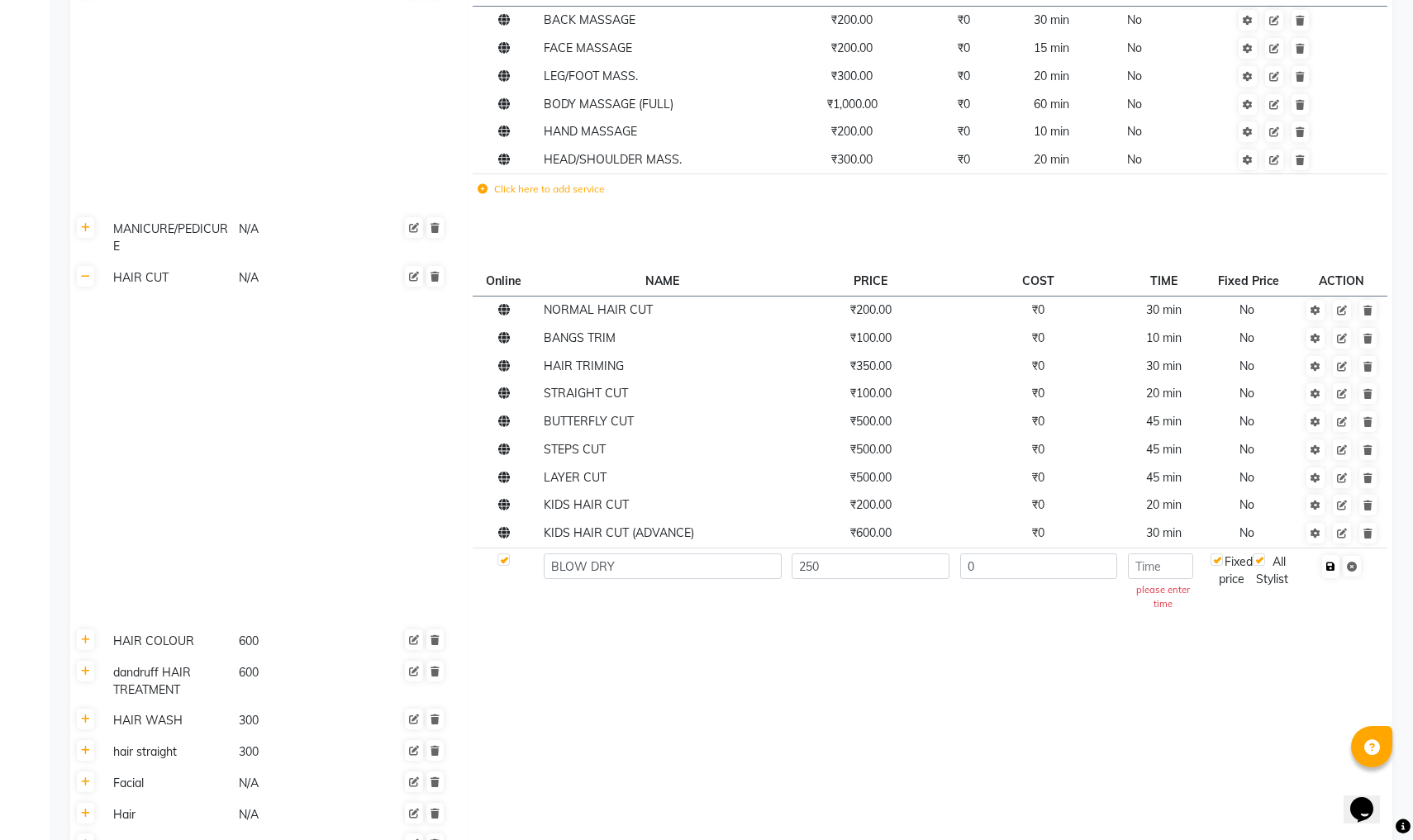 click at bounding box center (1330, 567) 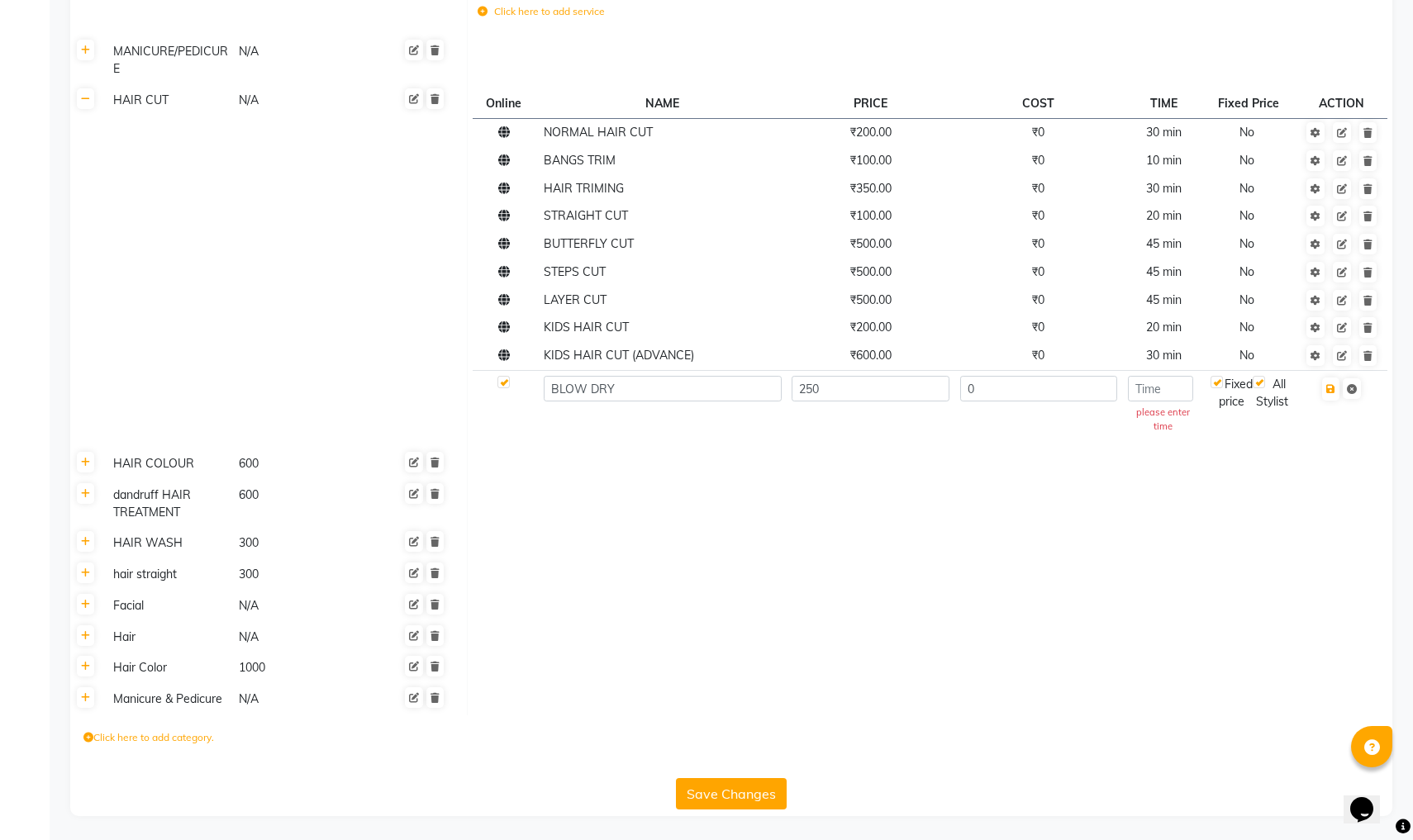 scroll, scrollTop: 971, scrollLeft: 0, axis: vertical 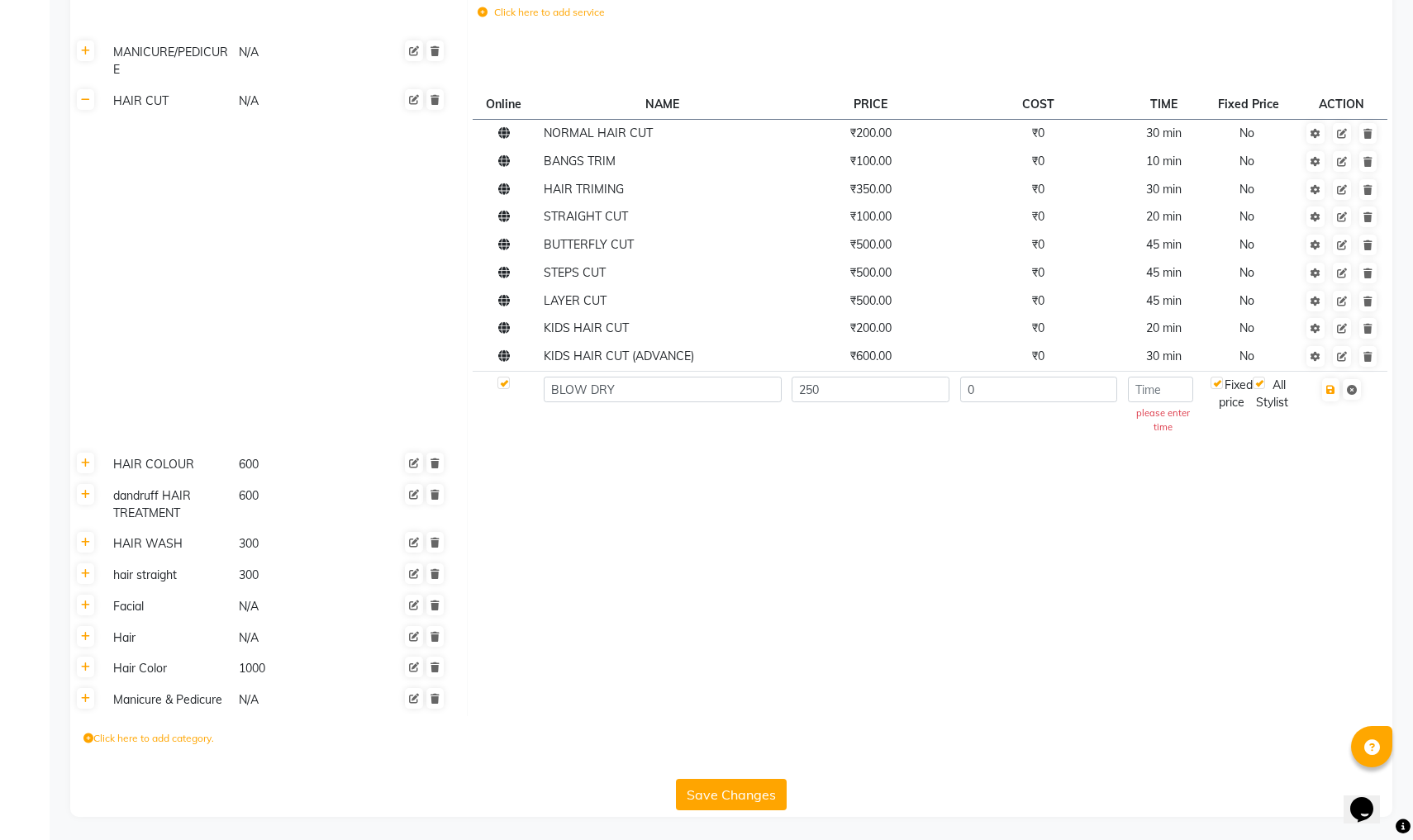 click on "Save Changes" 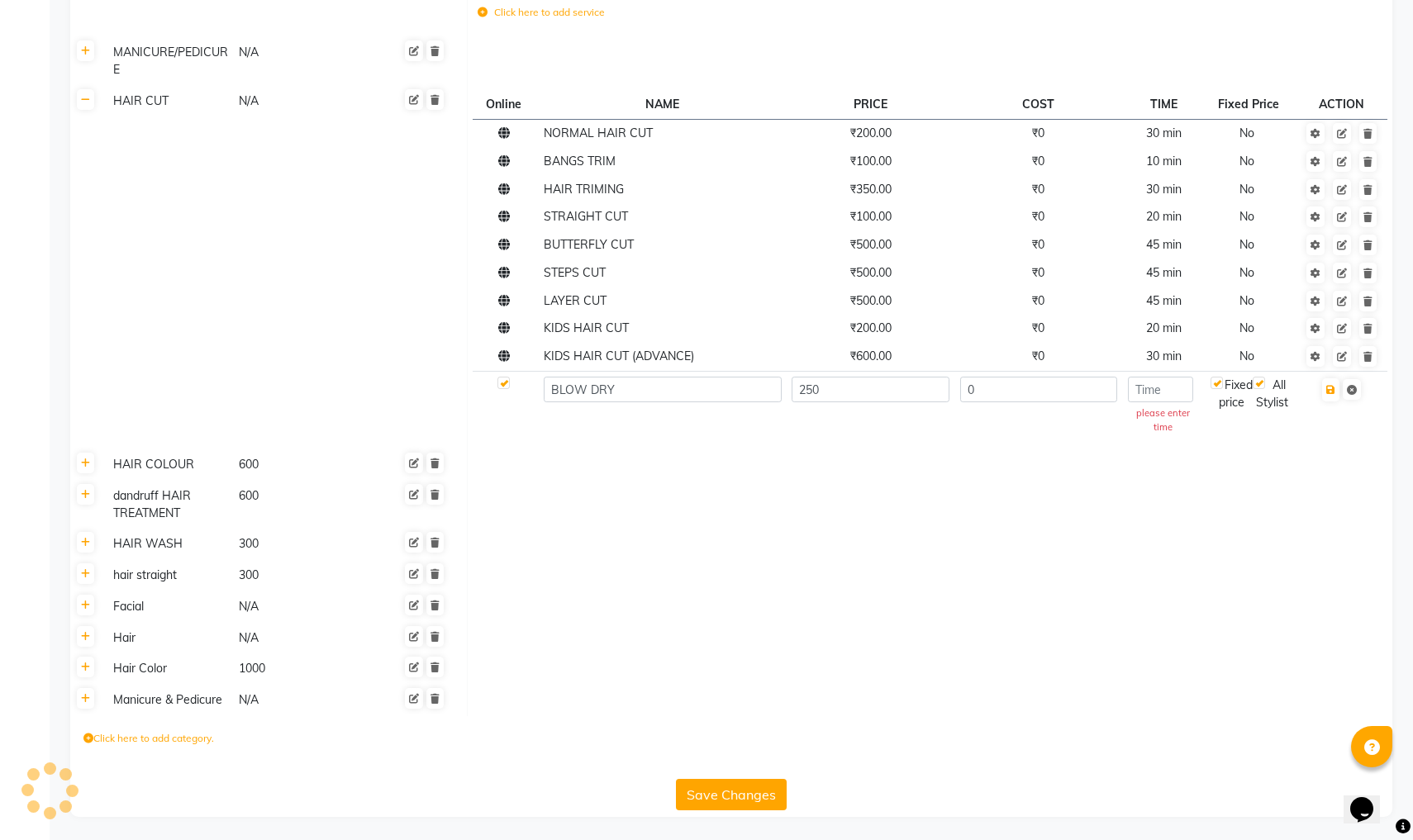 scroll, scrollTop: 934, scrollLeft: 0, axis: vertical 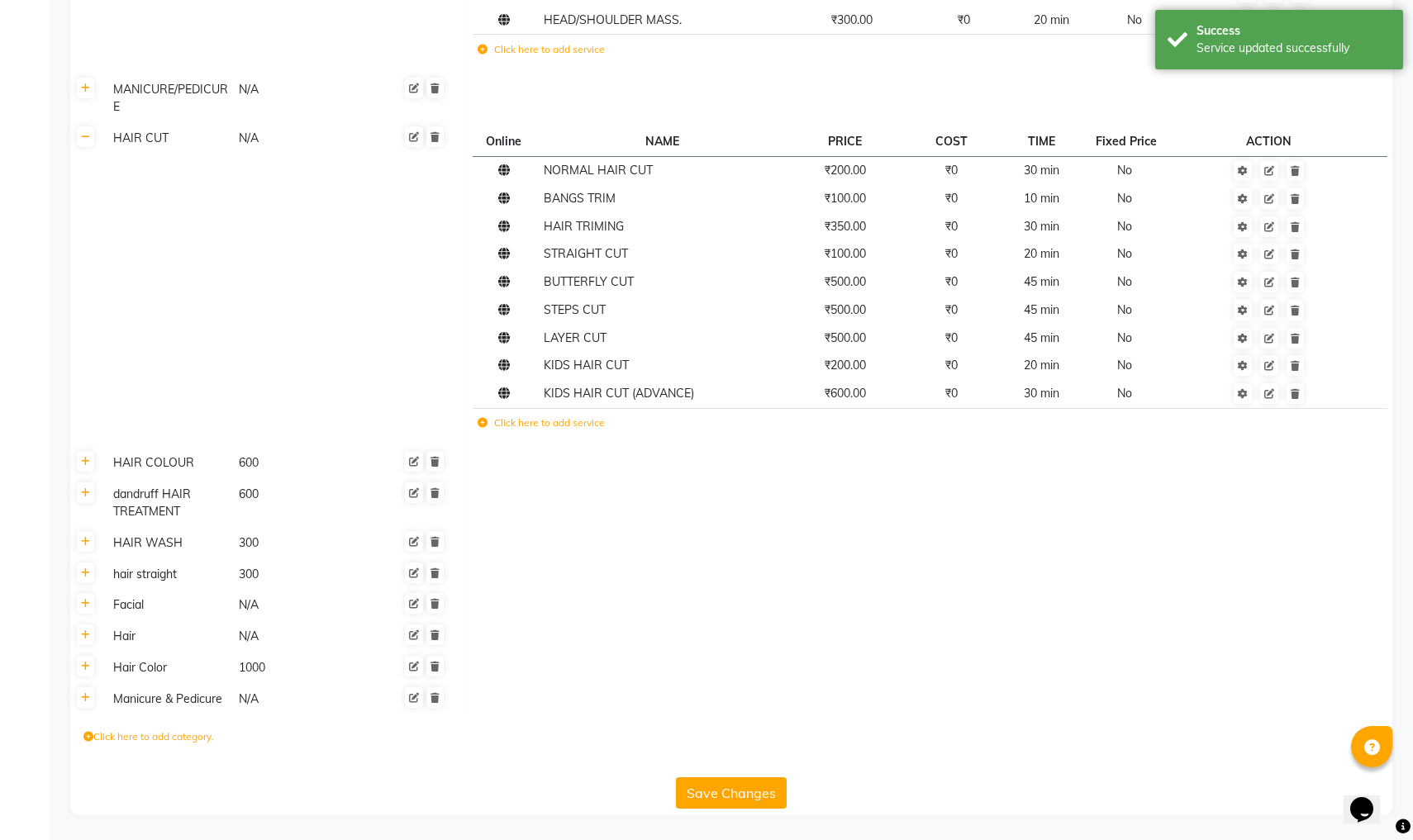click on "Click here to add service" 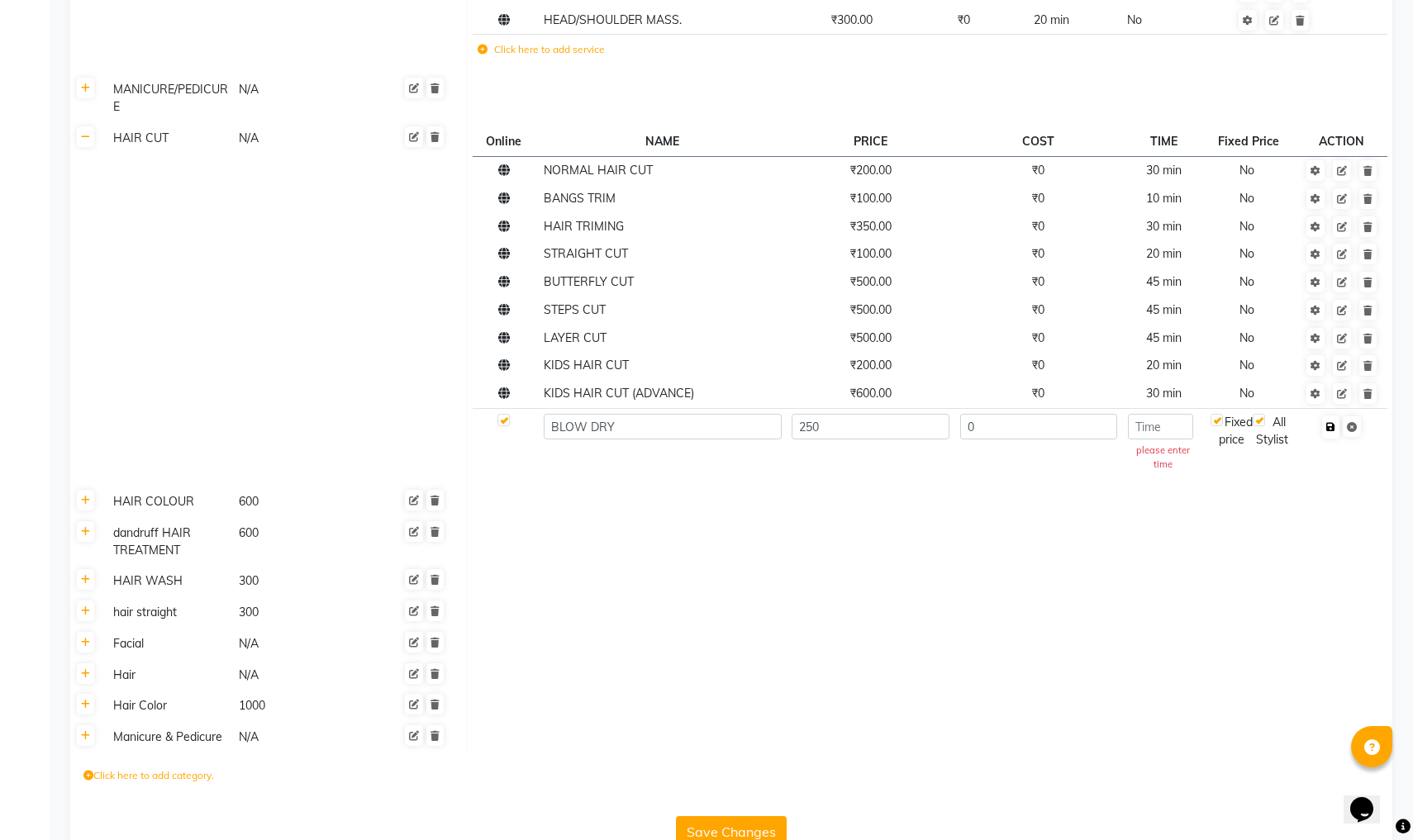 click at bounding box center [1330, 427] 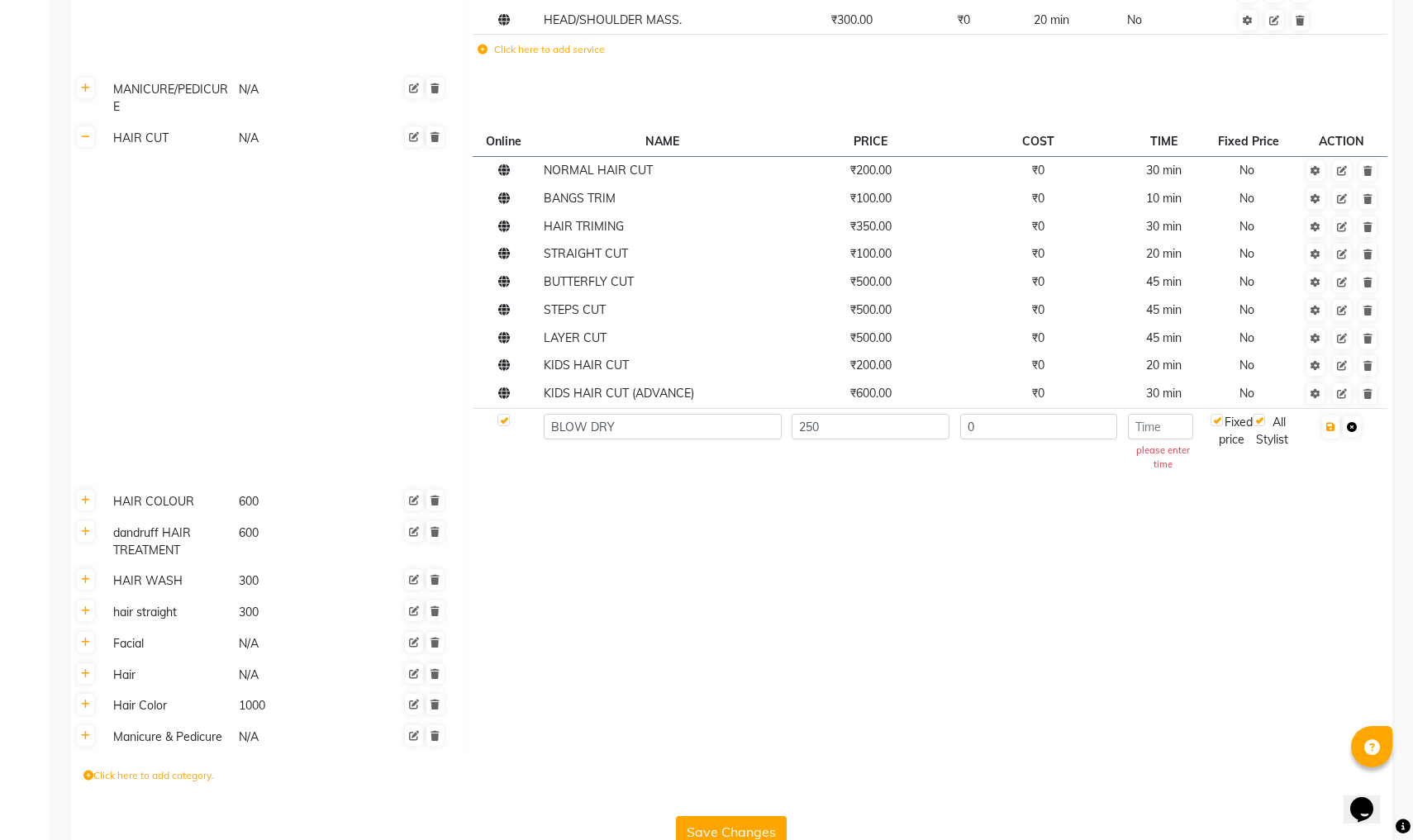 click at bounding box center (1352, 427) 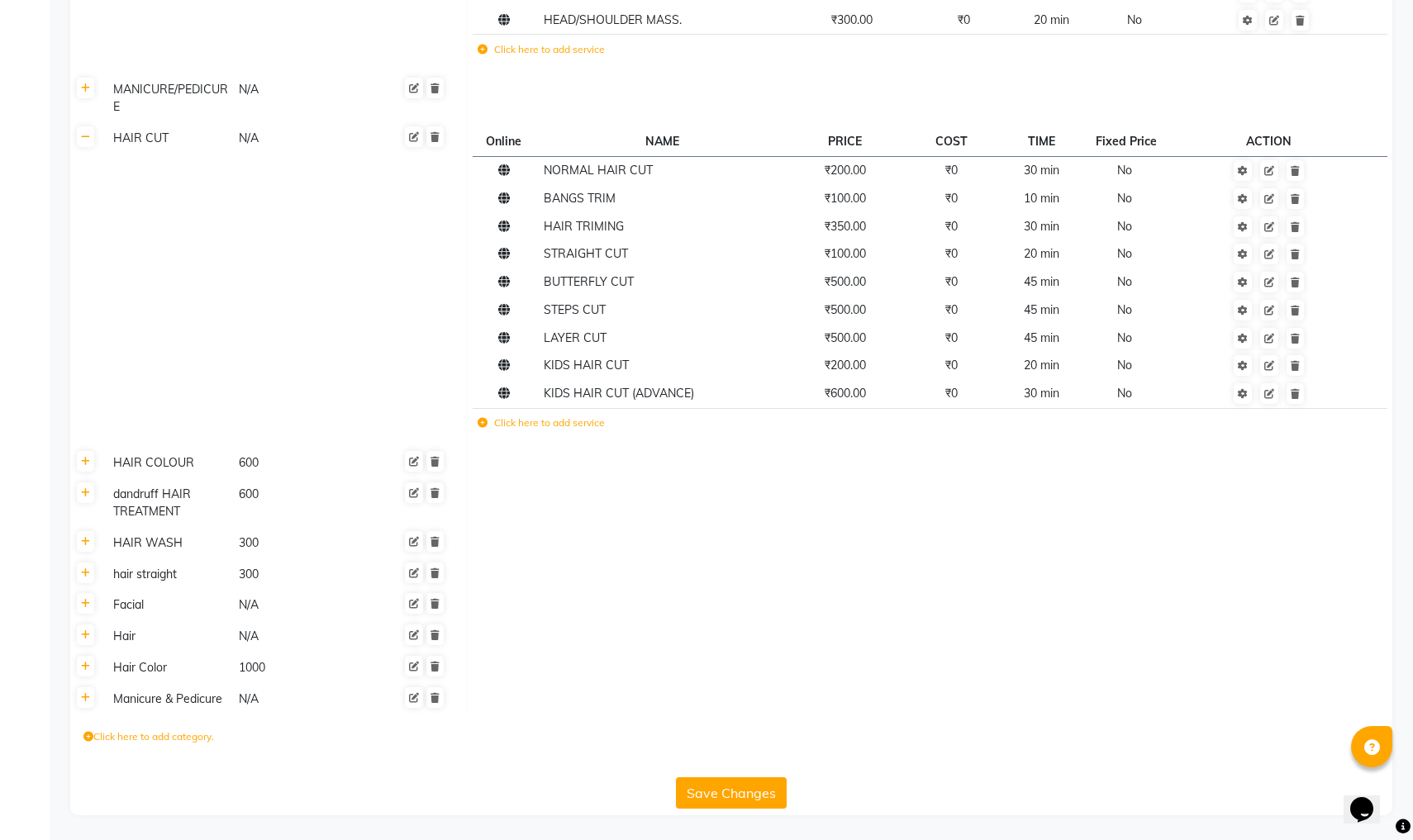 click 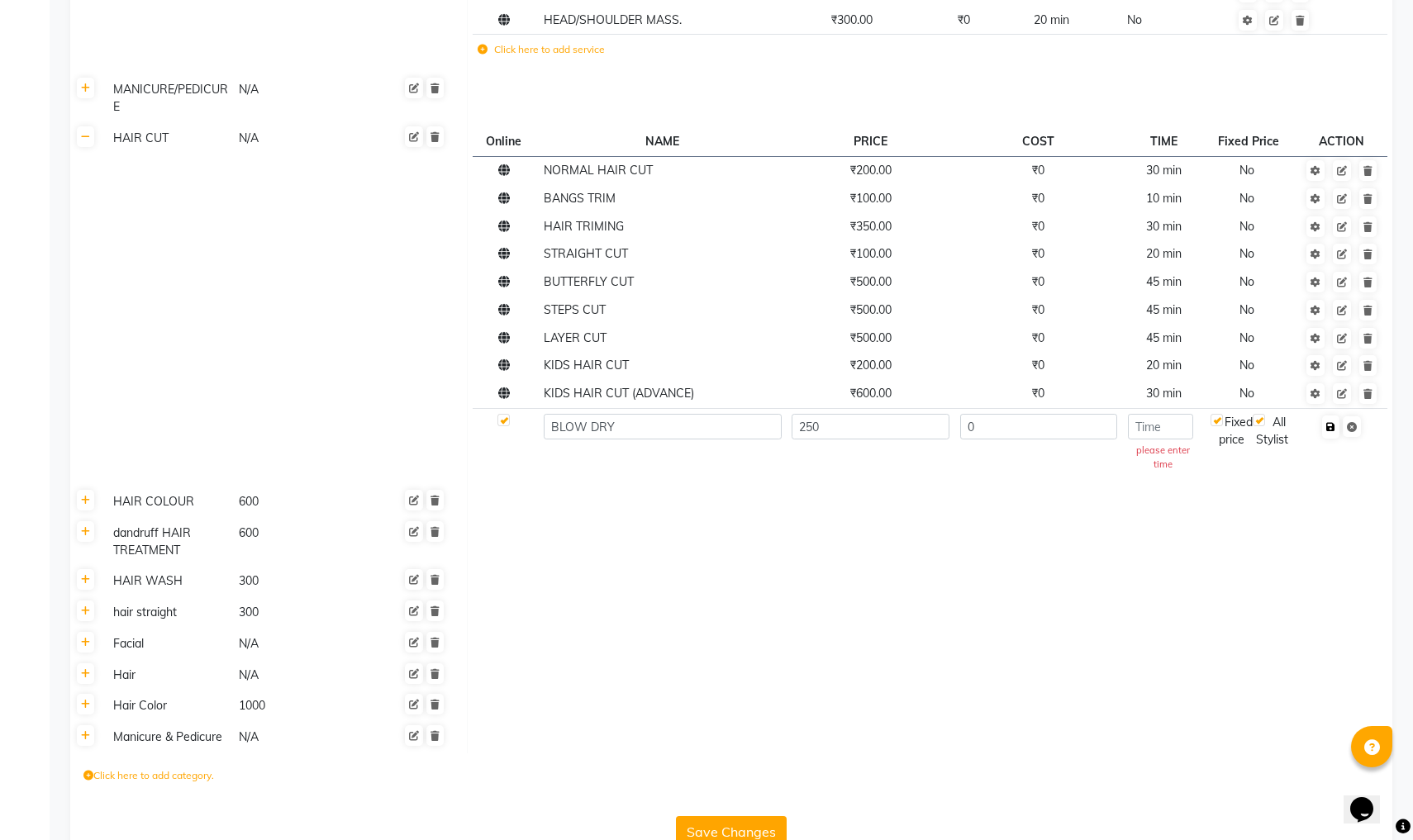 click at bounding box center [1330, 427] 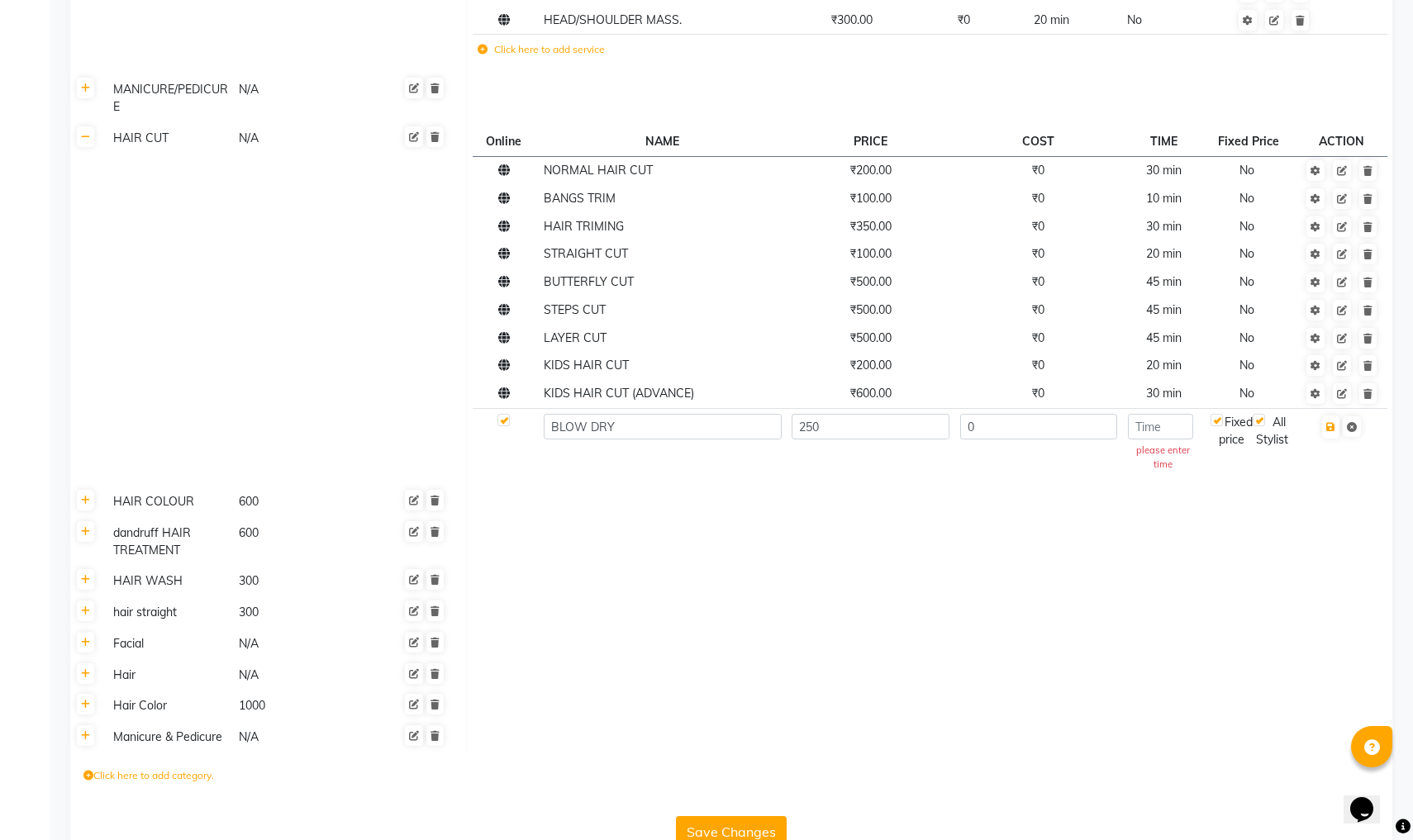 click 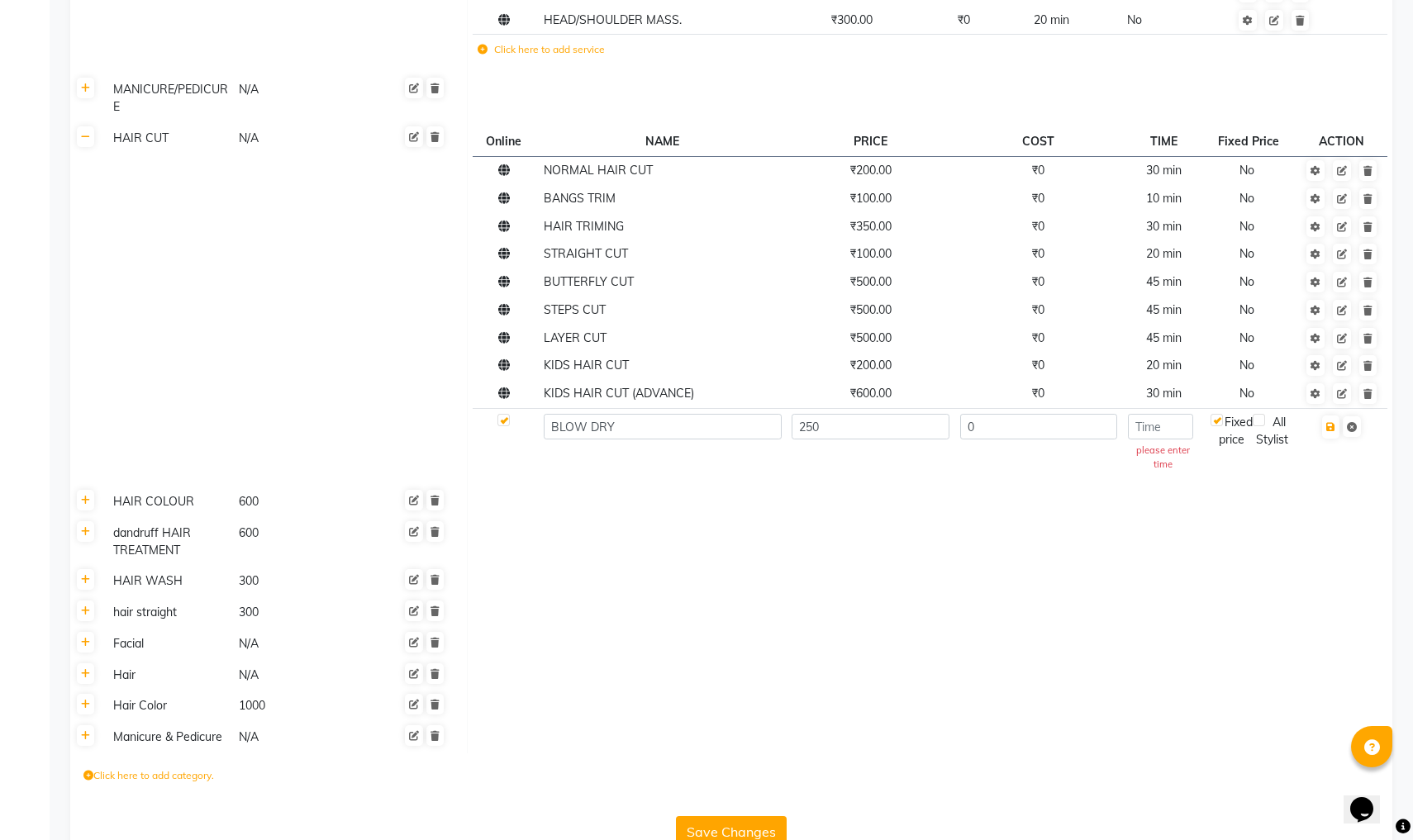 click on "Fixed price" 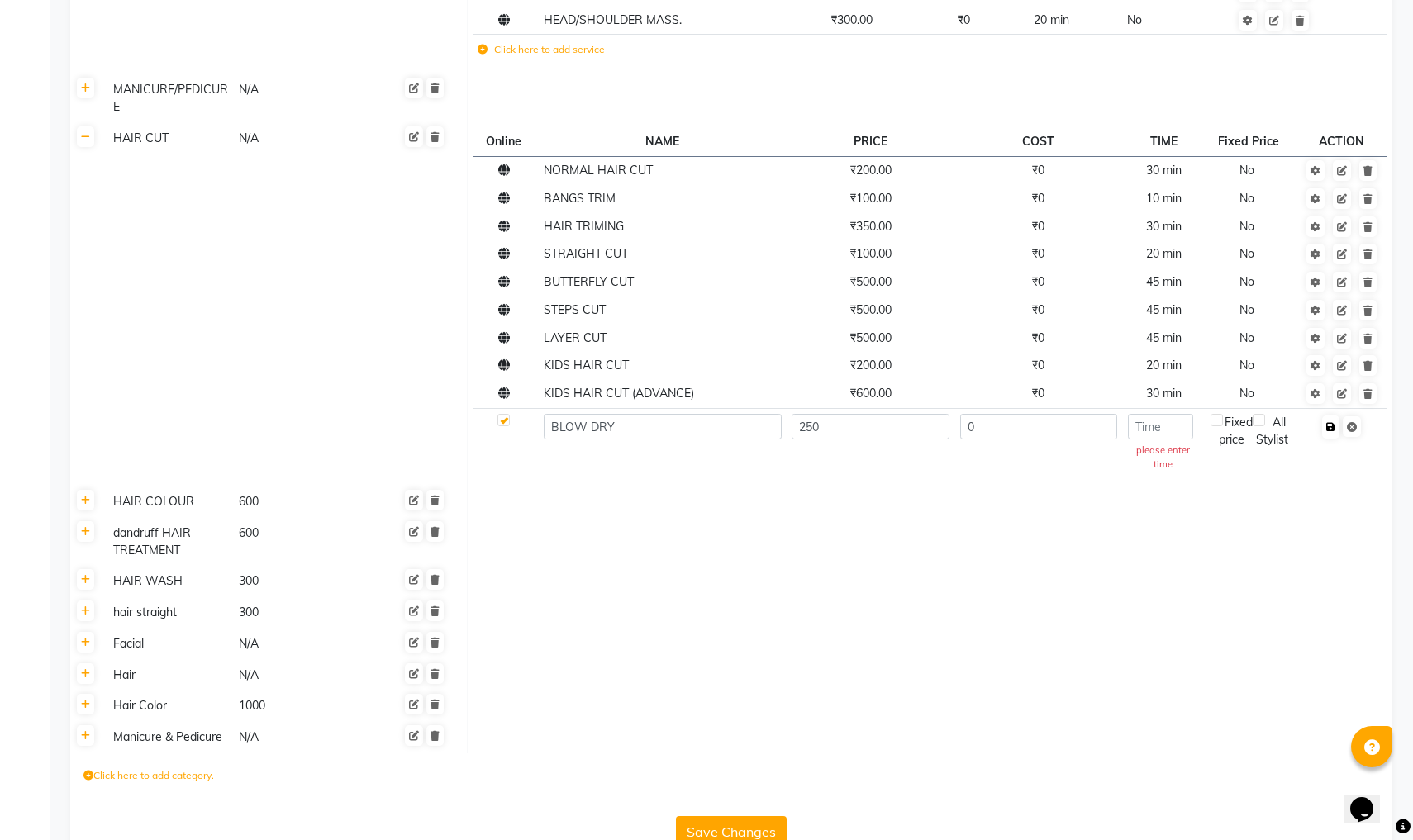 click at bounding box center (1330, 427) 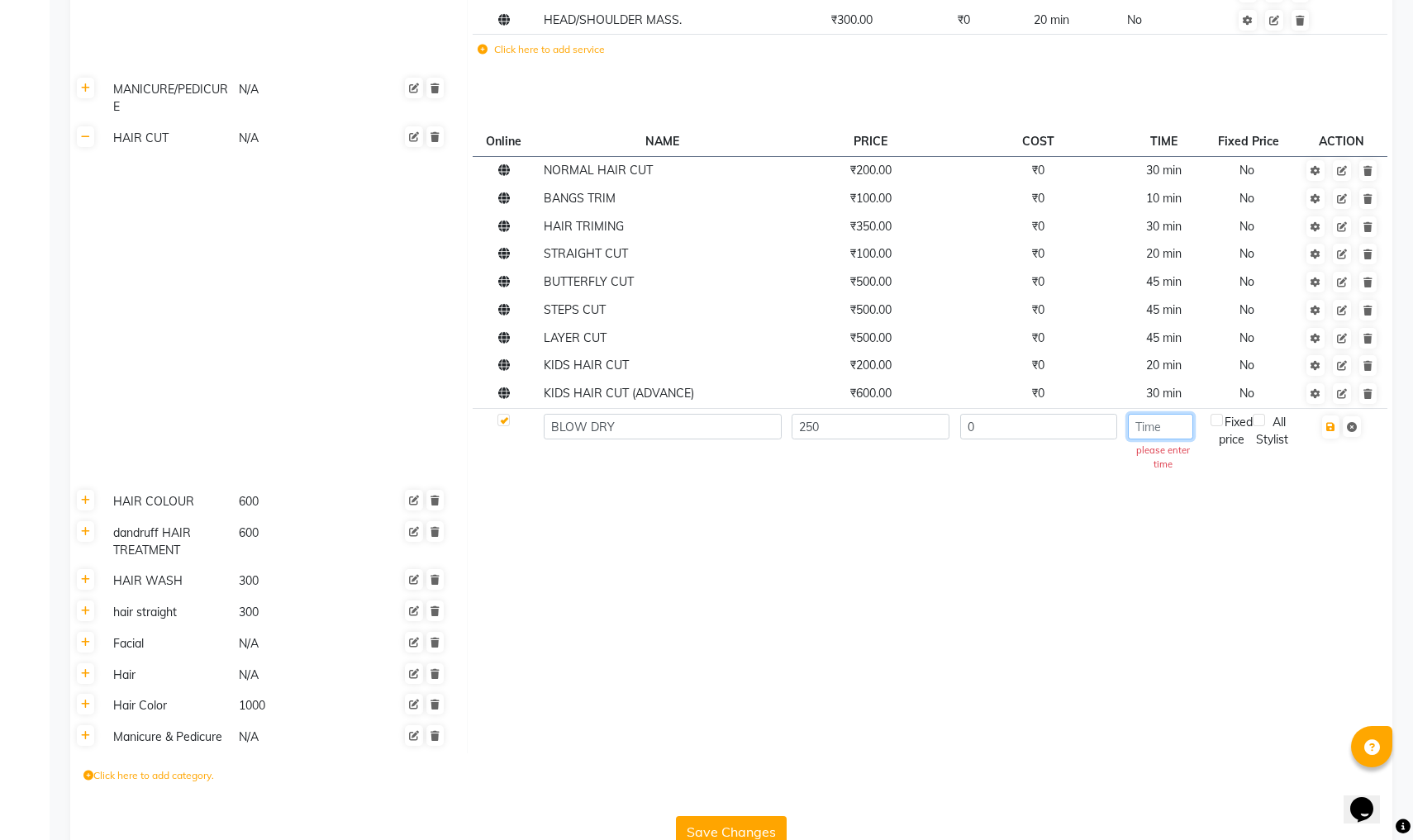 click 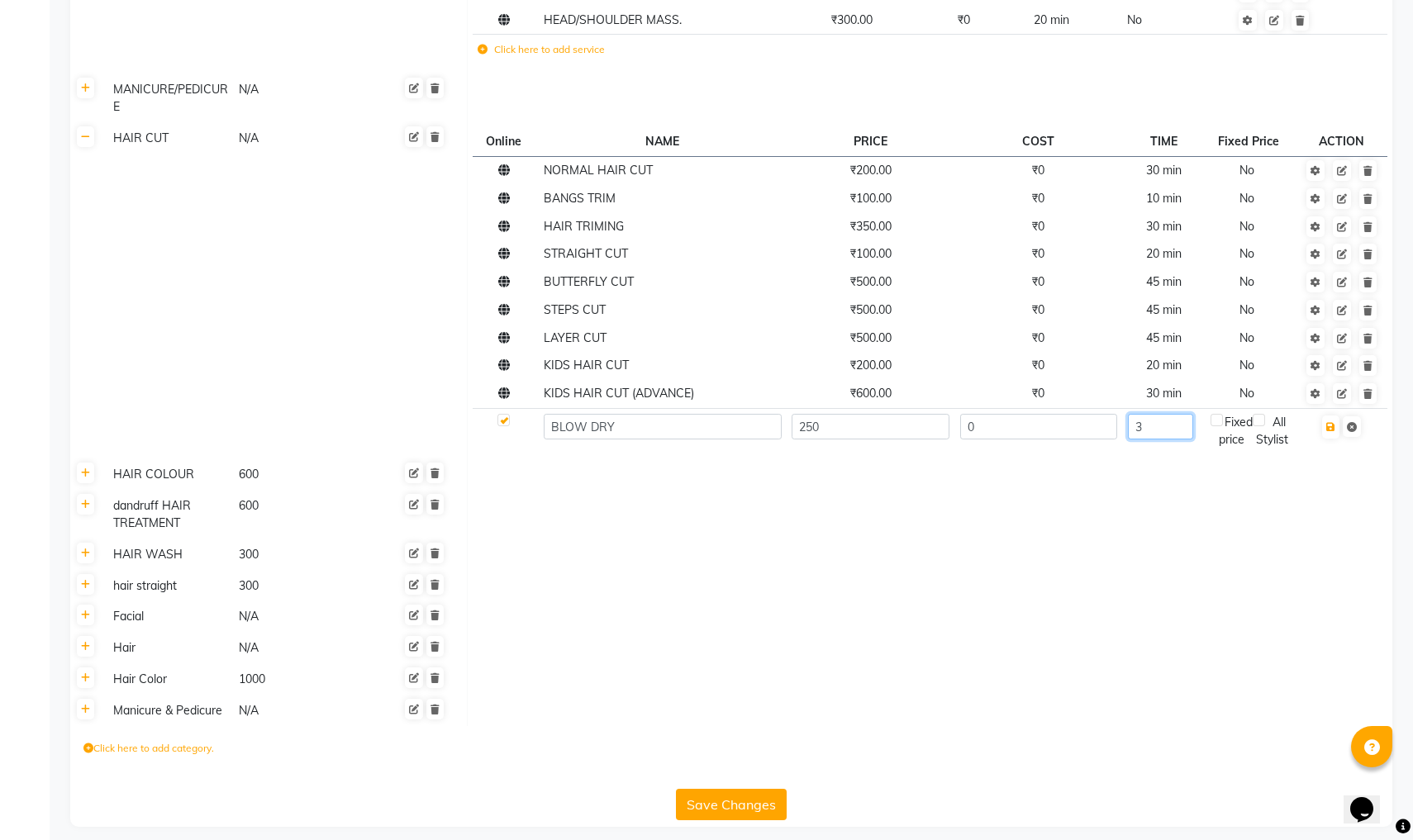 type on "30" 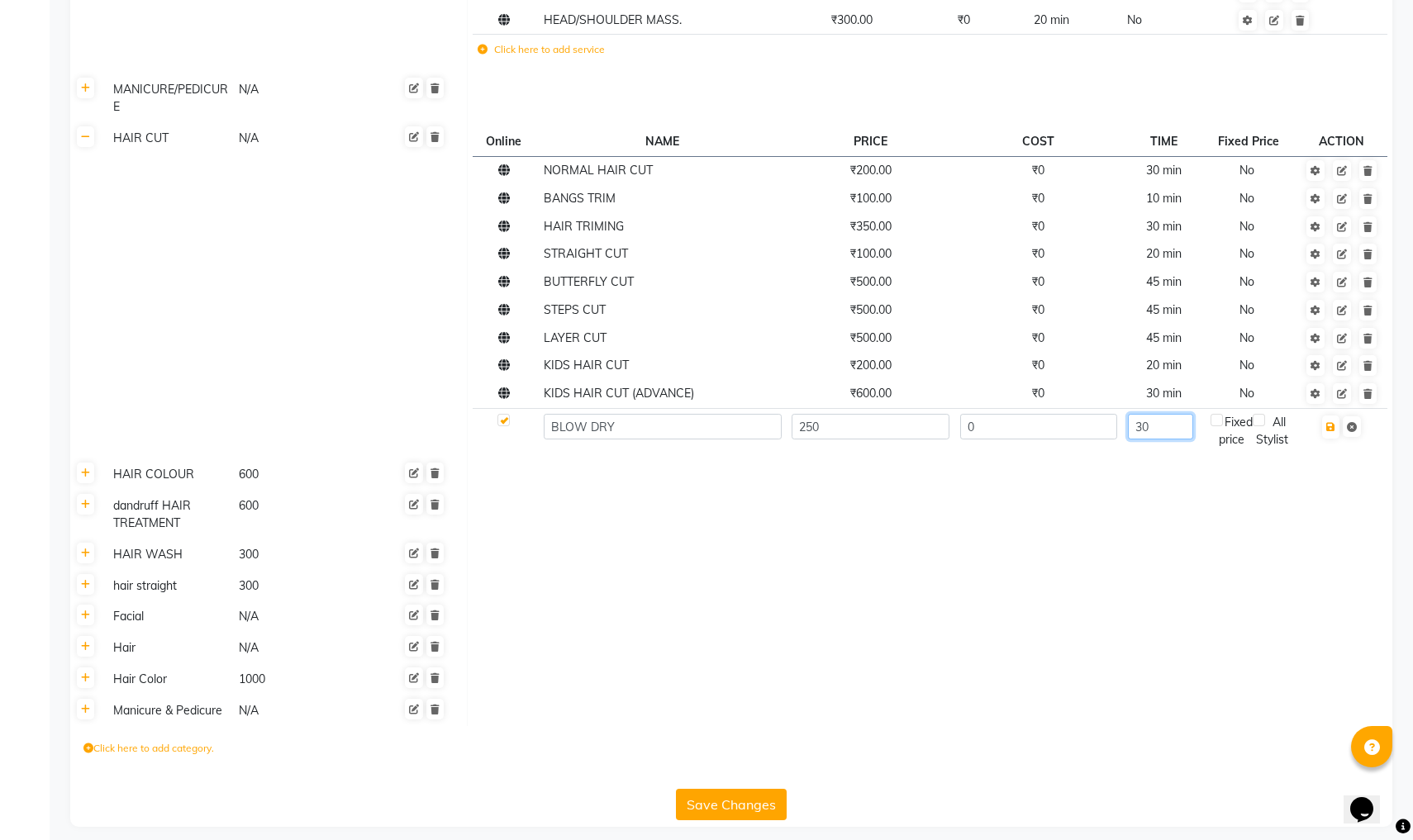 type 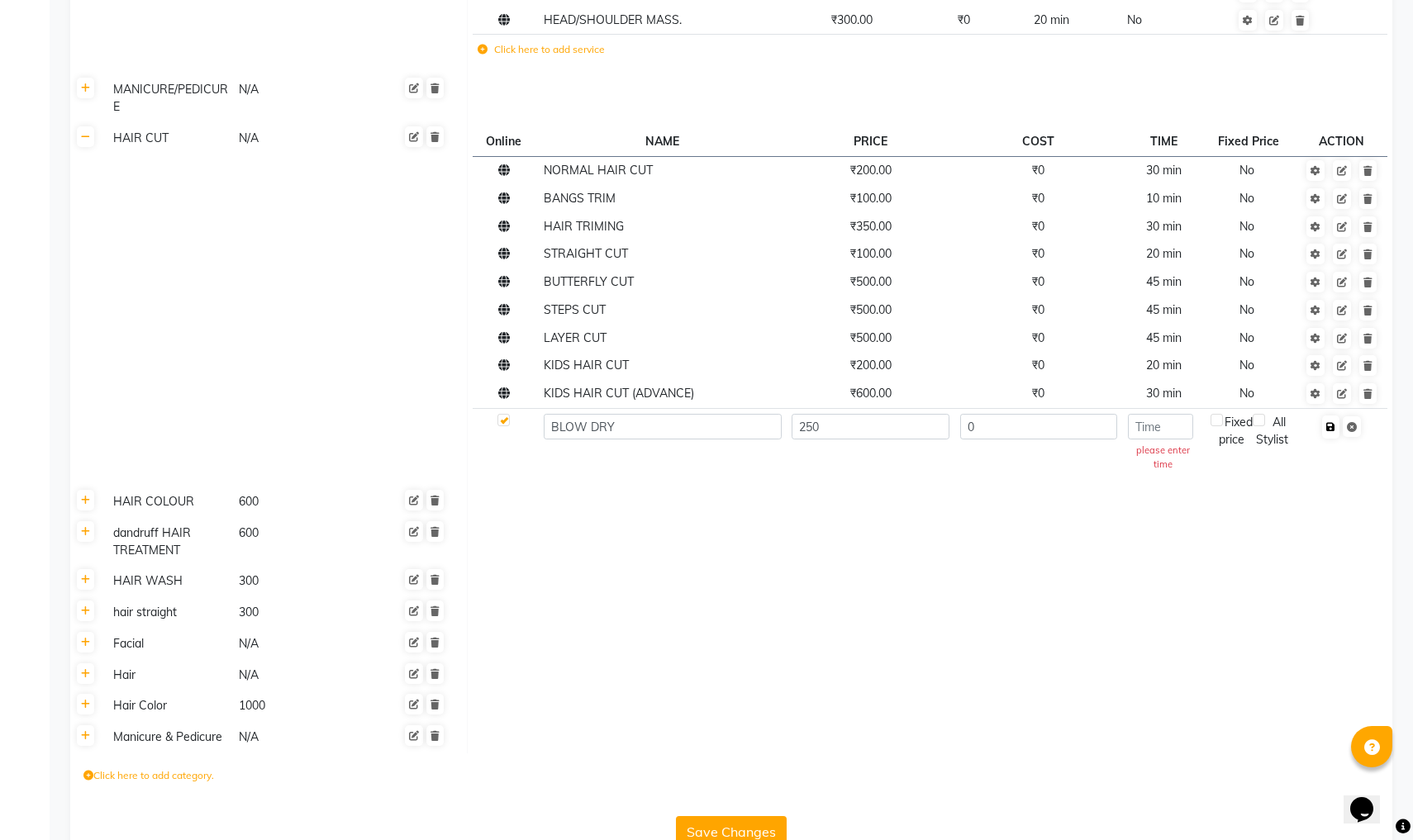 click at bounding box center [1330, 427] 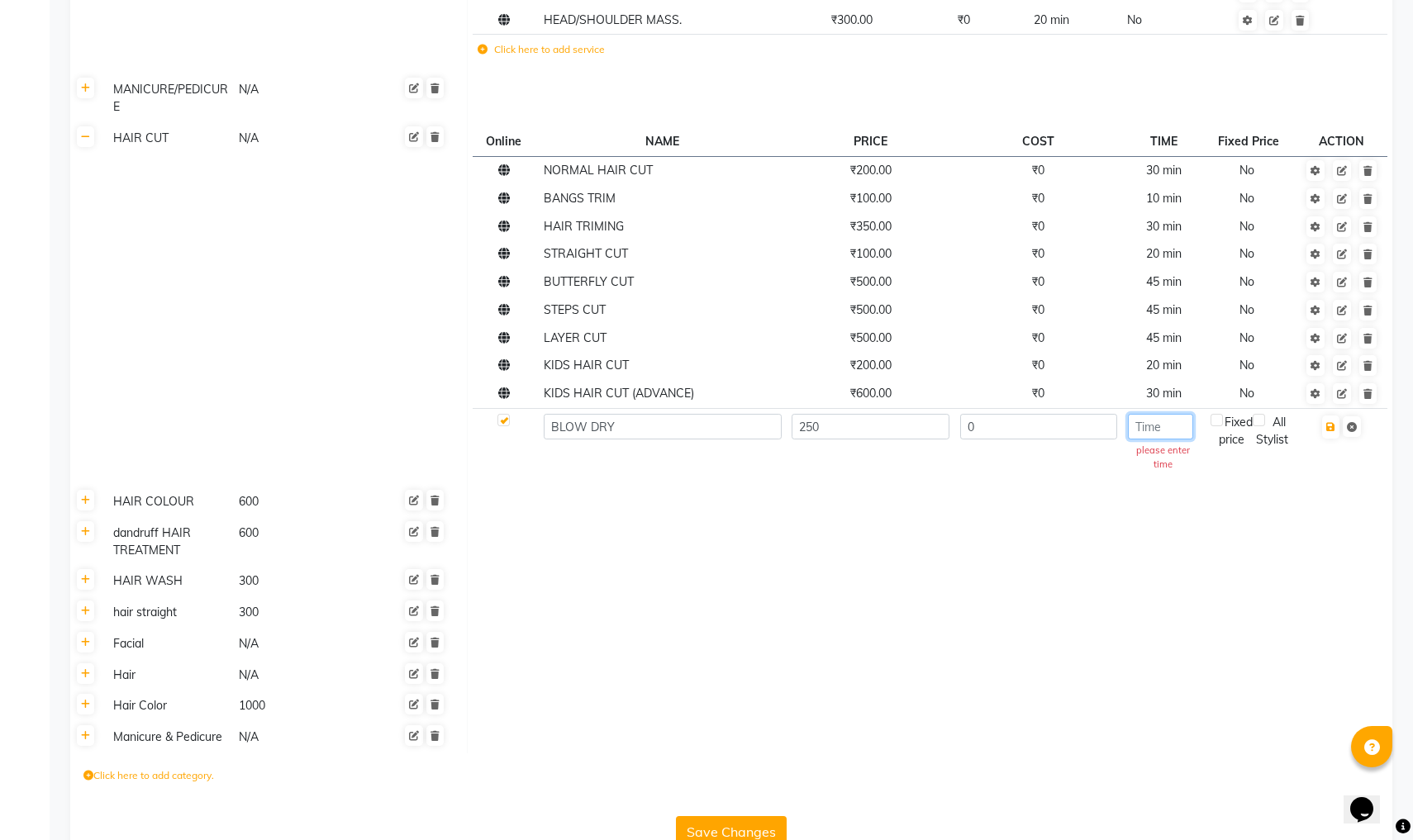 click 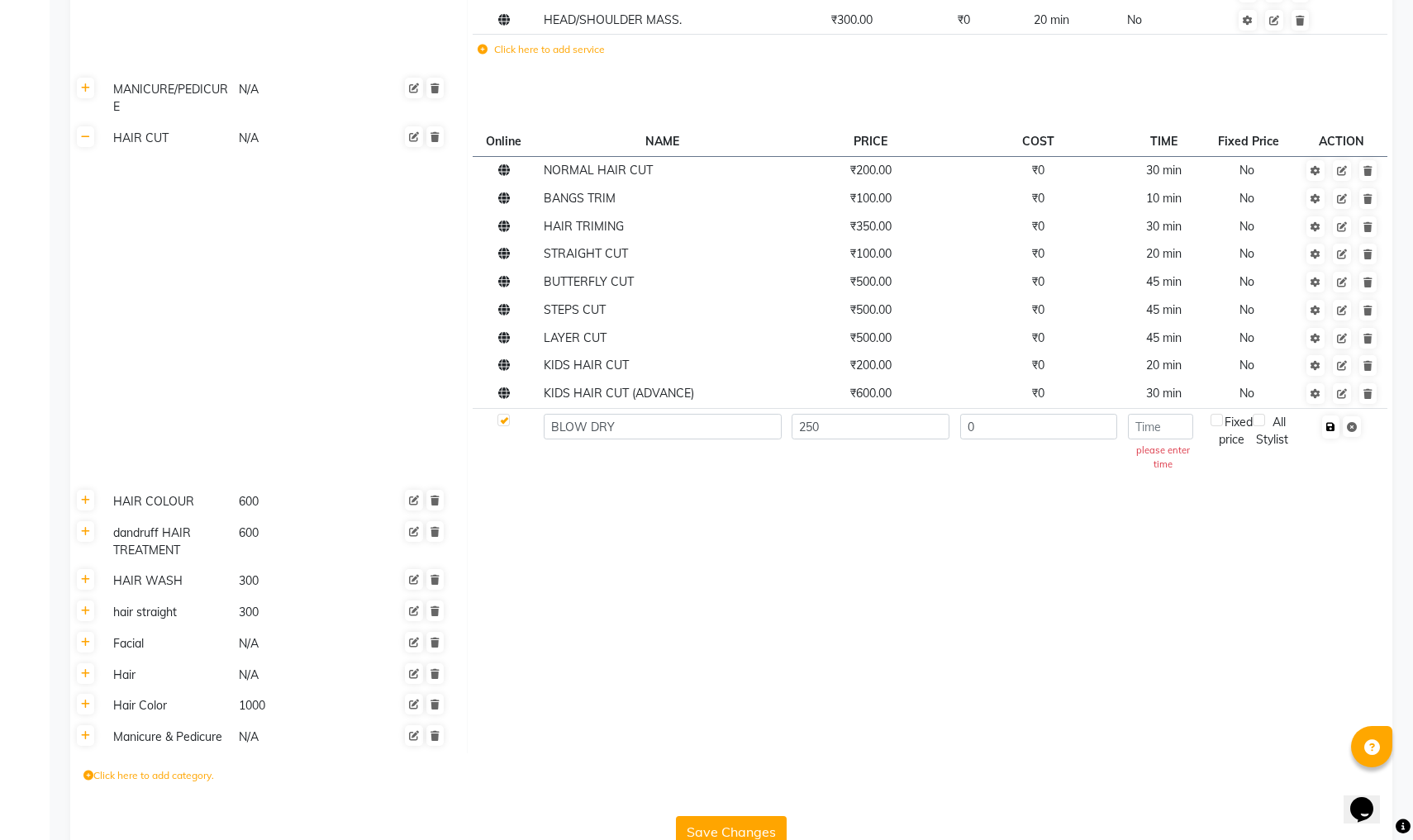 click at bounding box center (1330, 427) 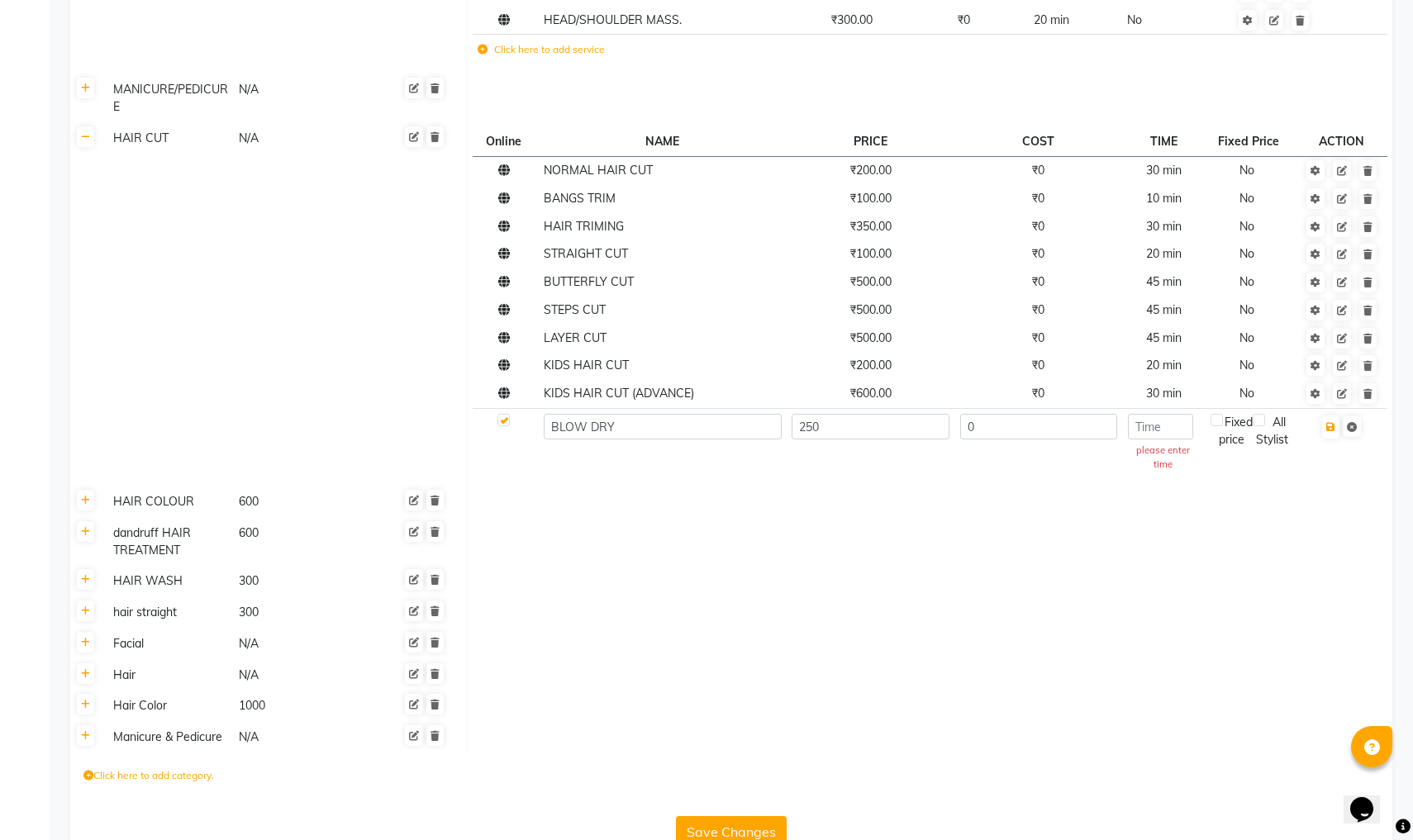 click on "Fixed price" 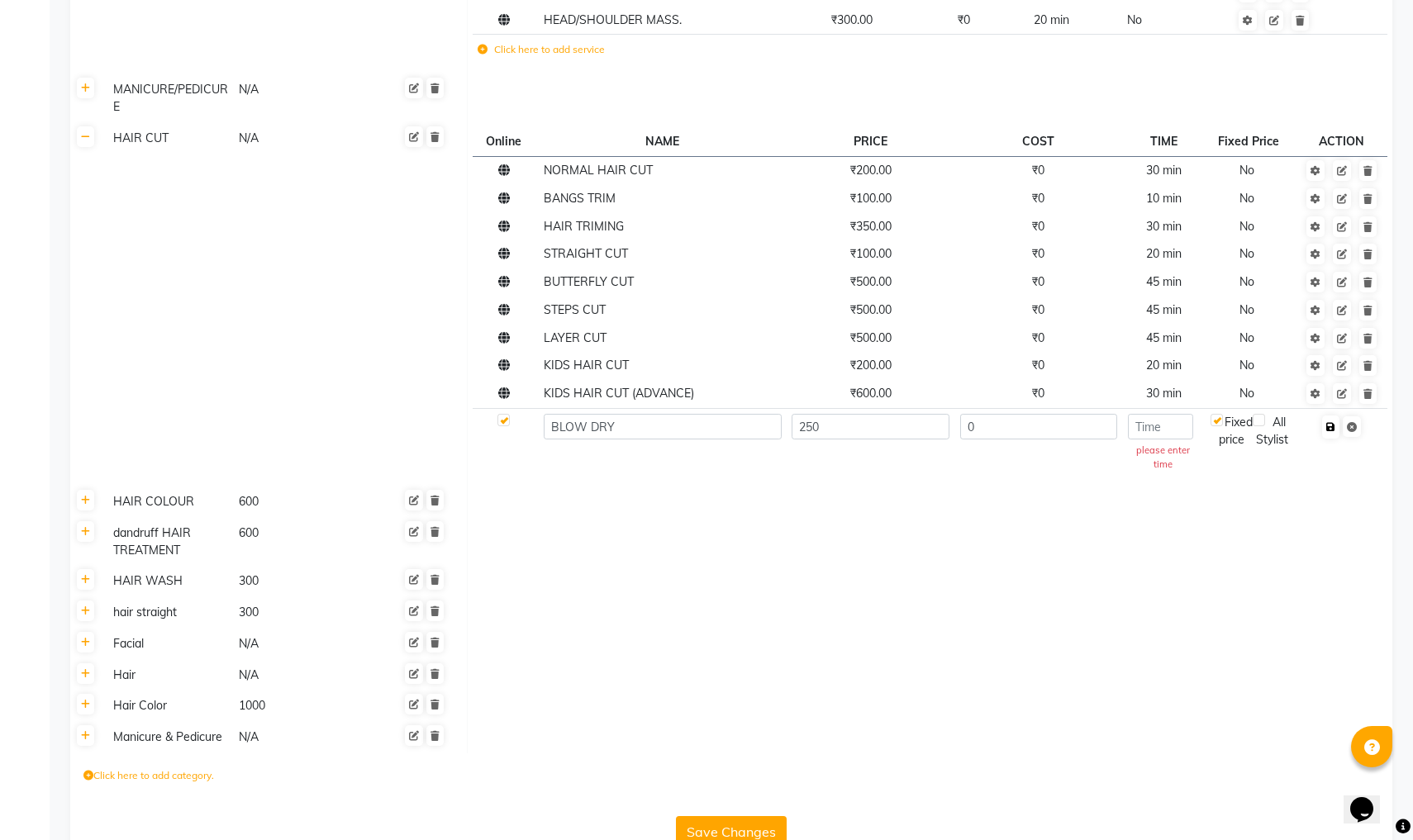 click at bounding box center [1330, 427] 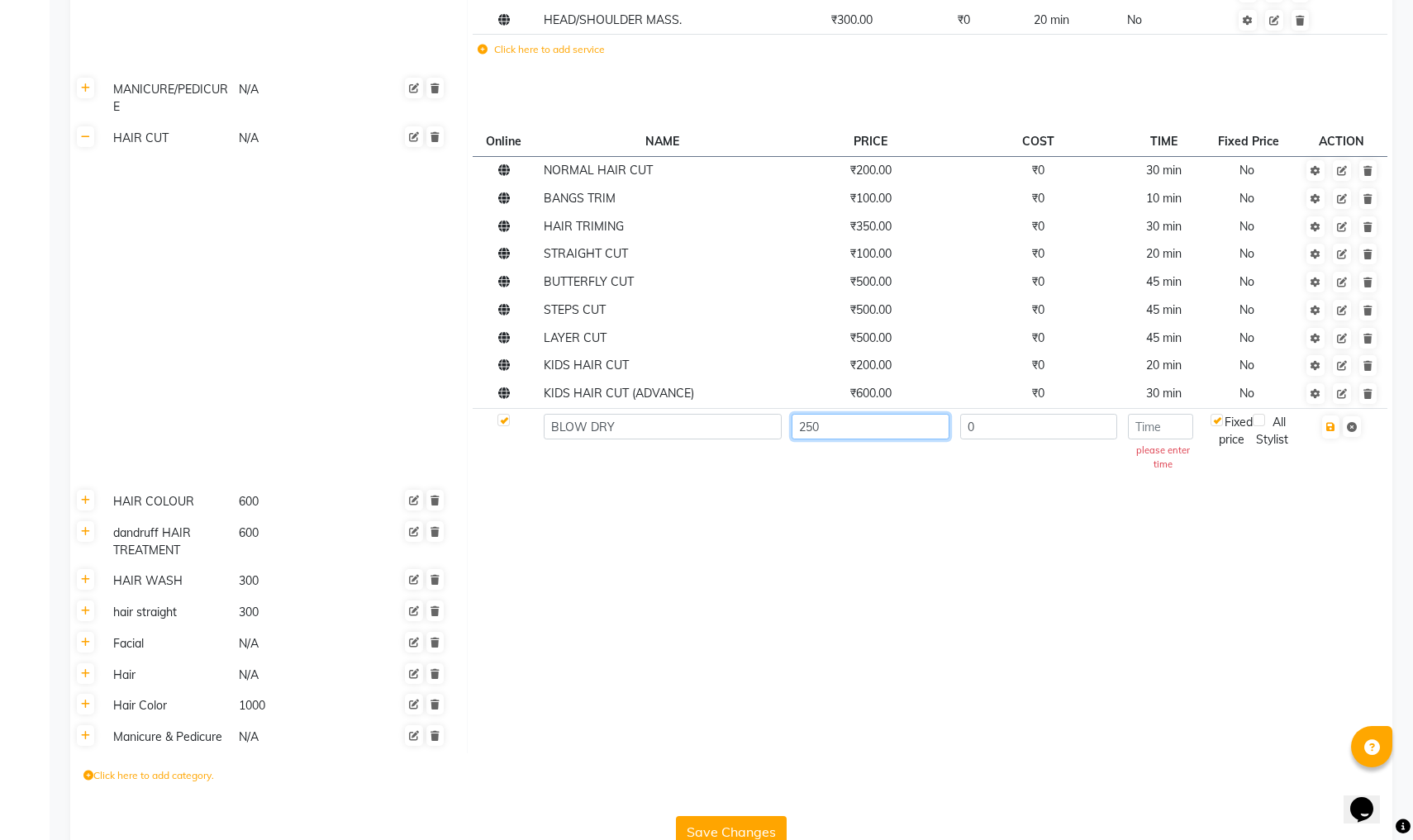 click on "250" 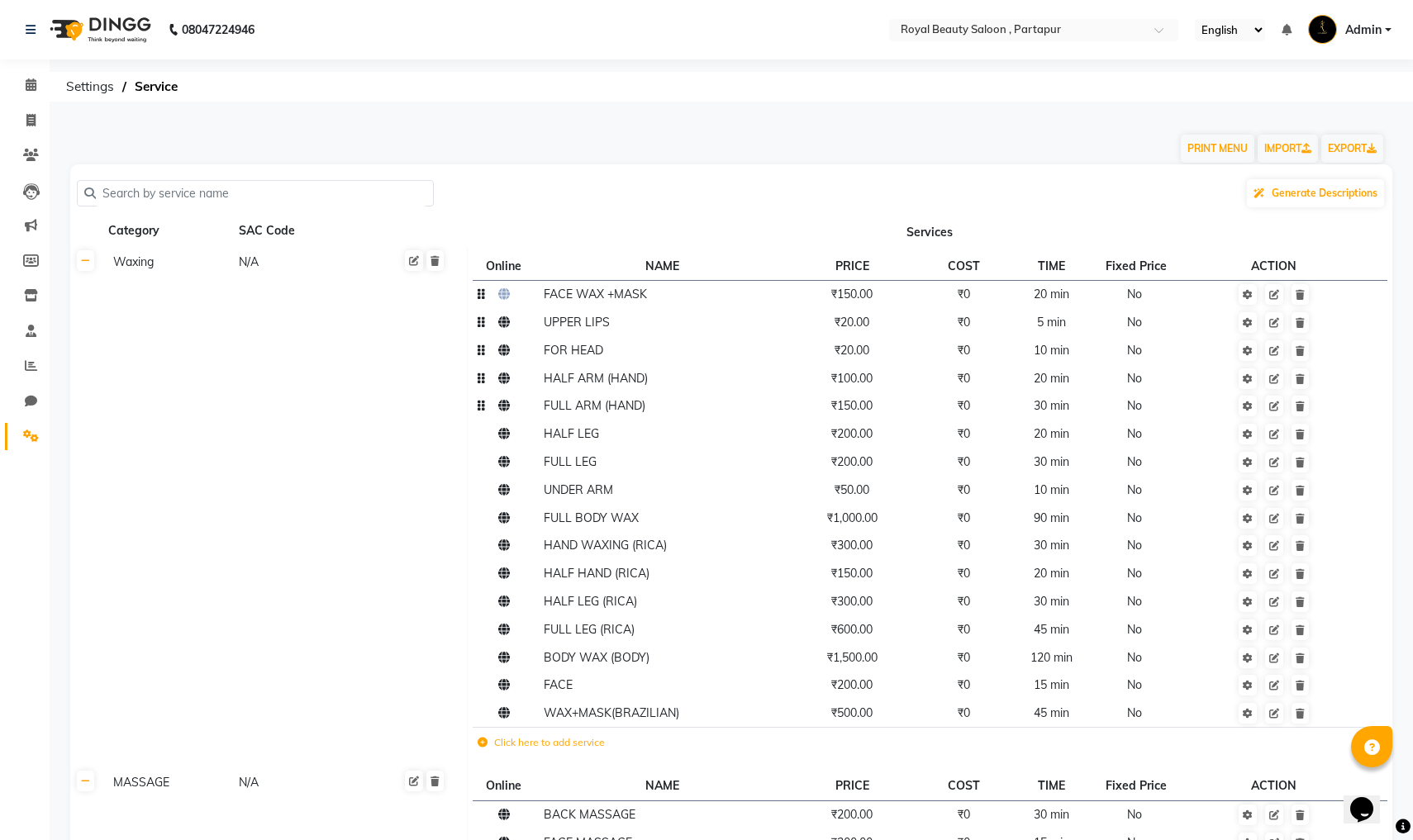 scroll, scrollTop: 0, scrollLeft: 0, axis: both 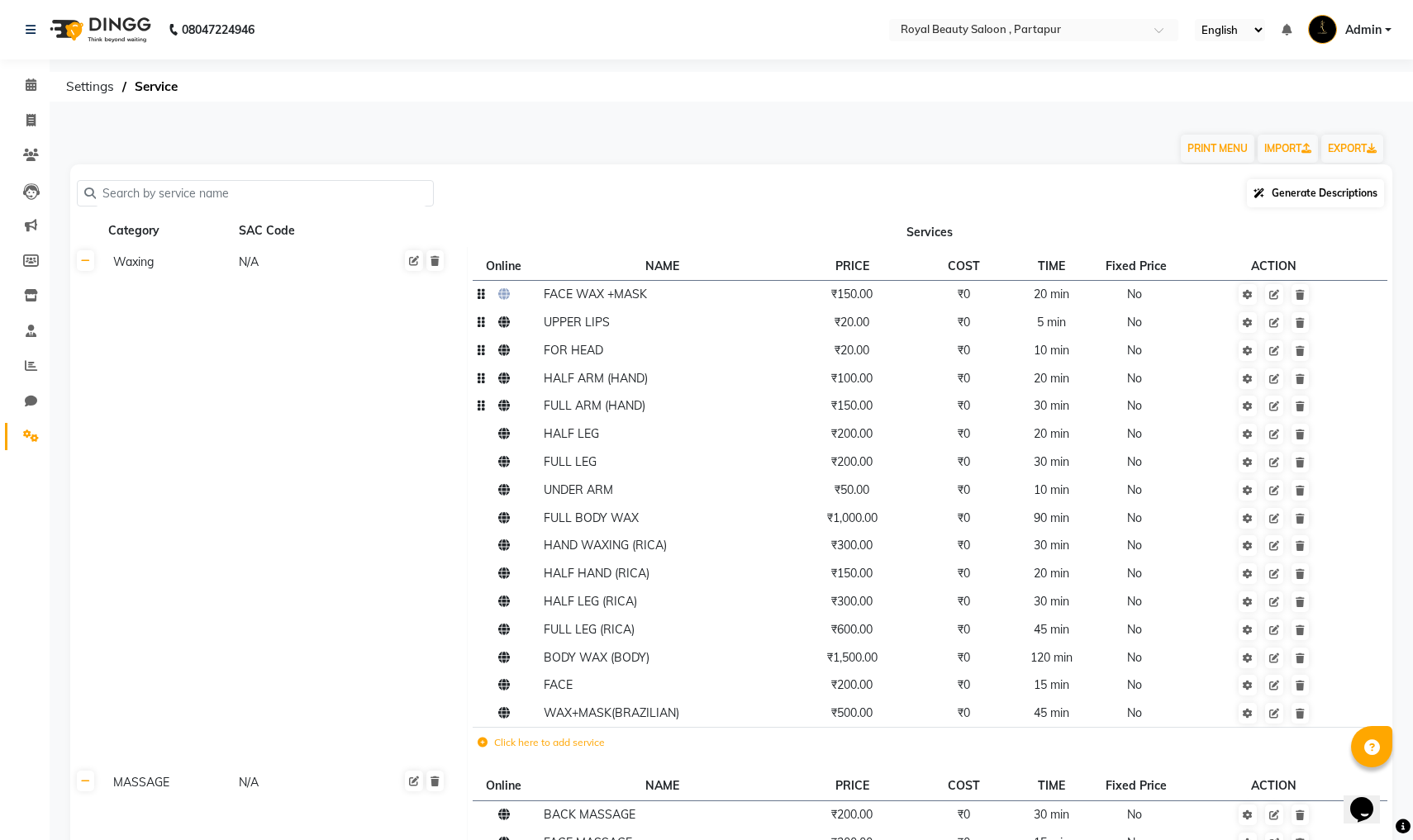 click on "Generate Descriptions" 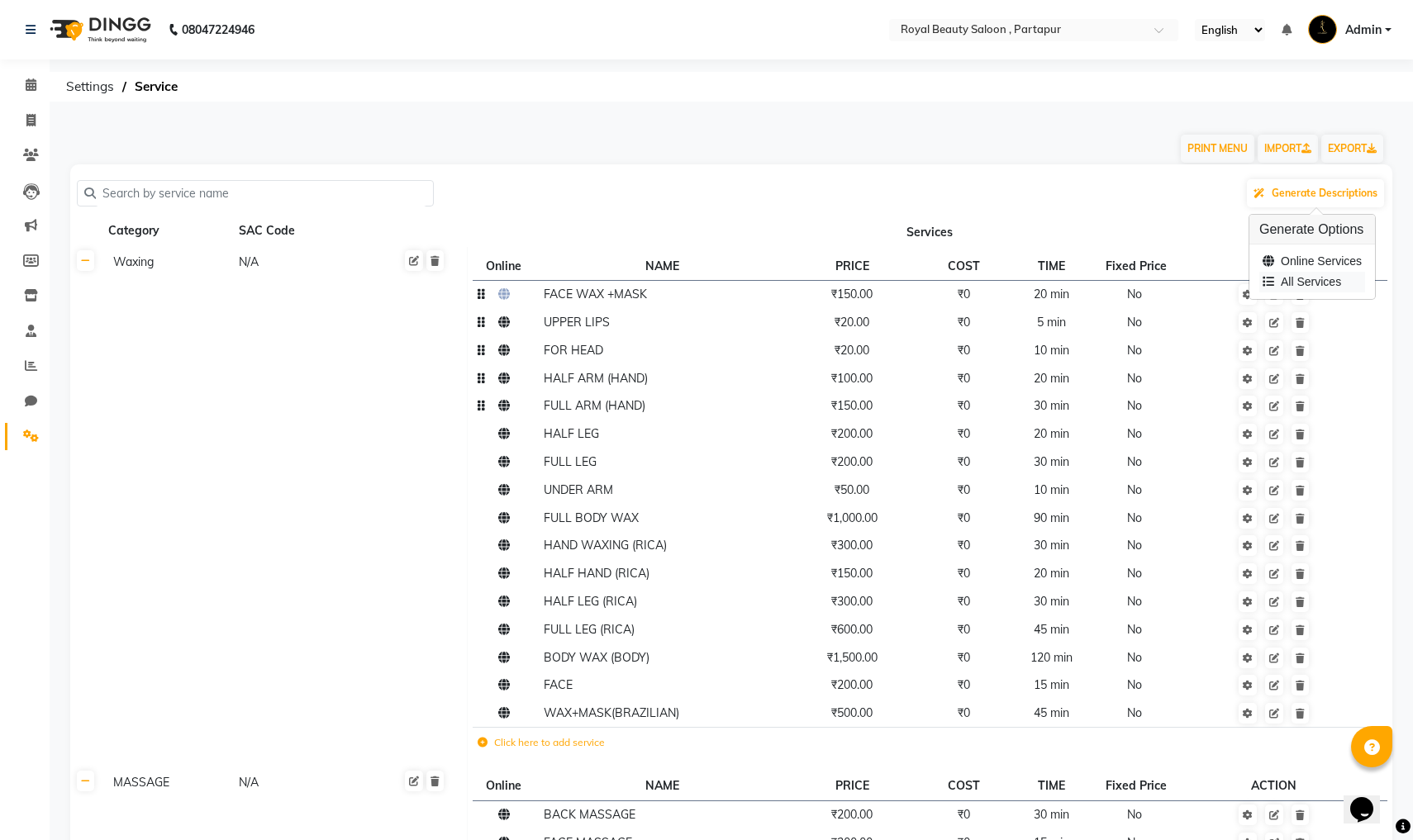 click on "All Services" at bounding box center (1312, 282) 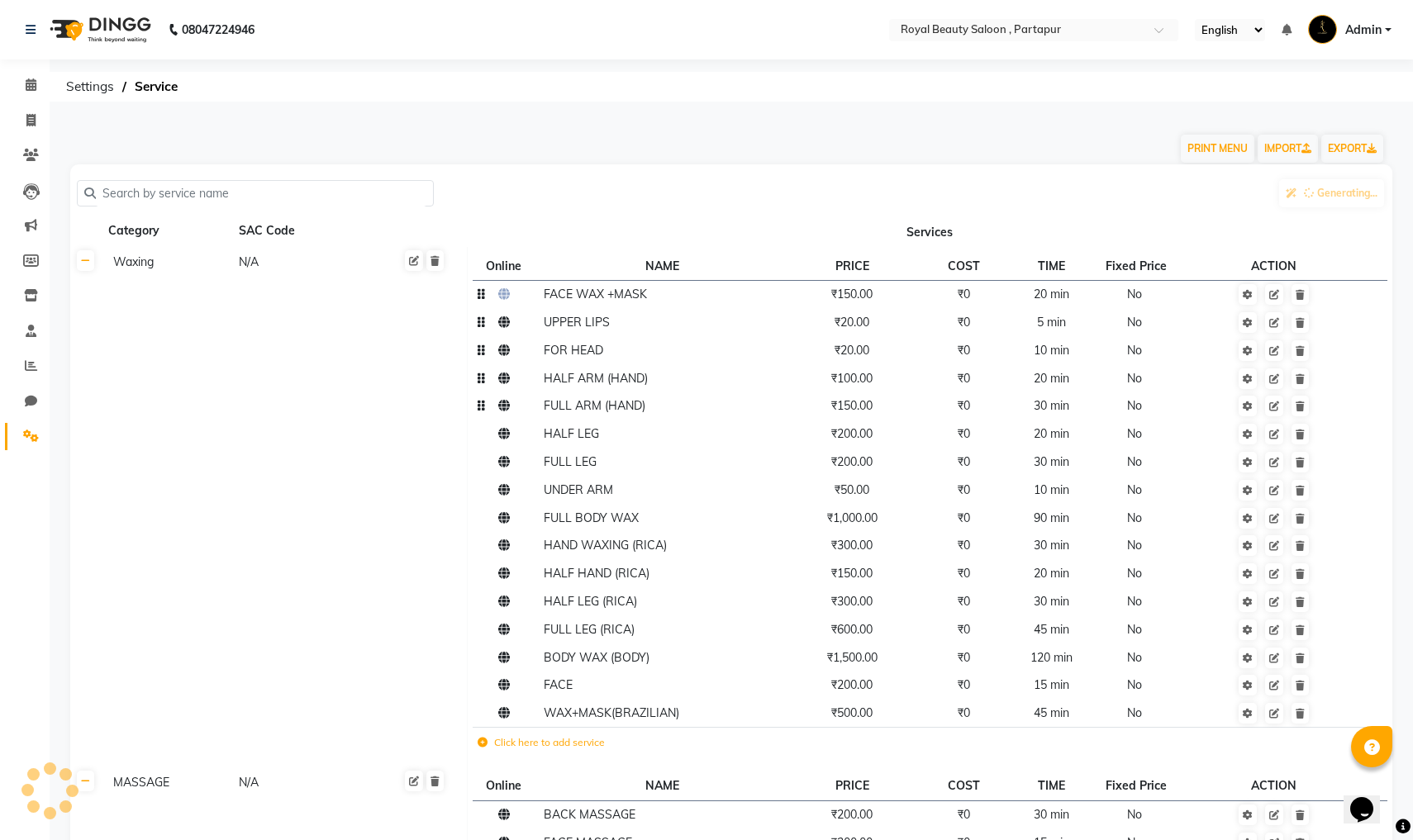 click 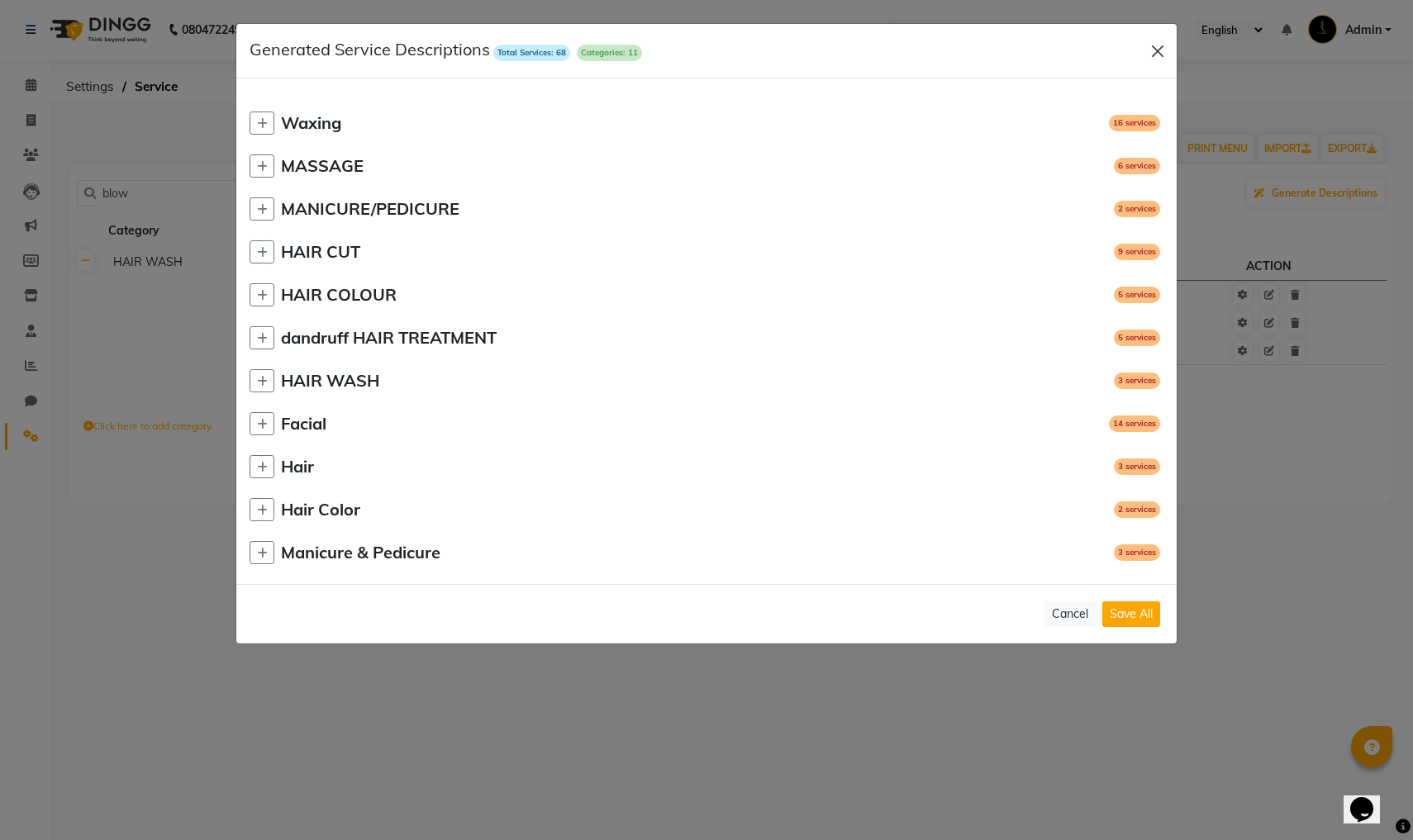 click 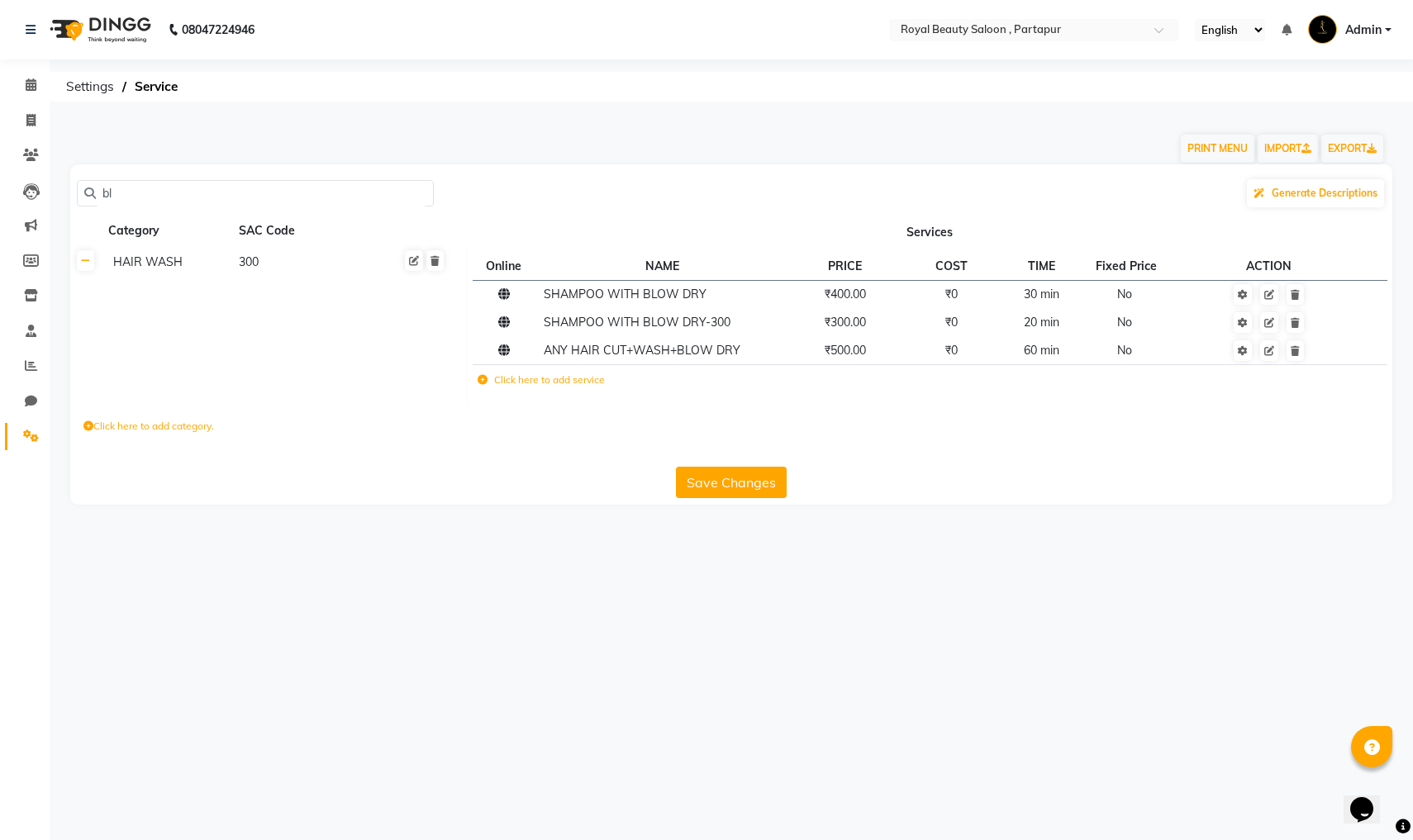 type on "b" 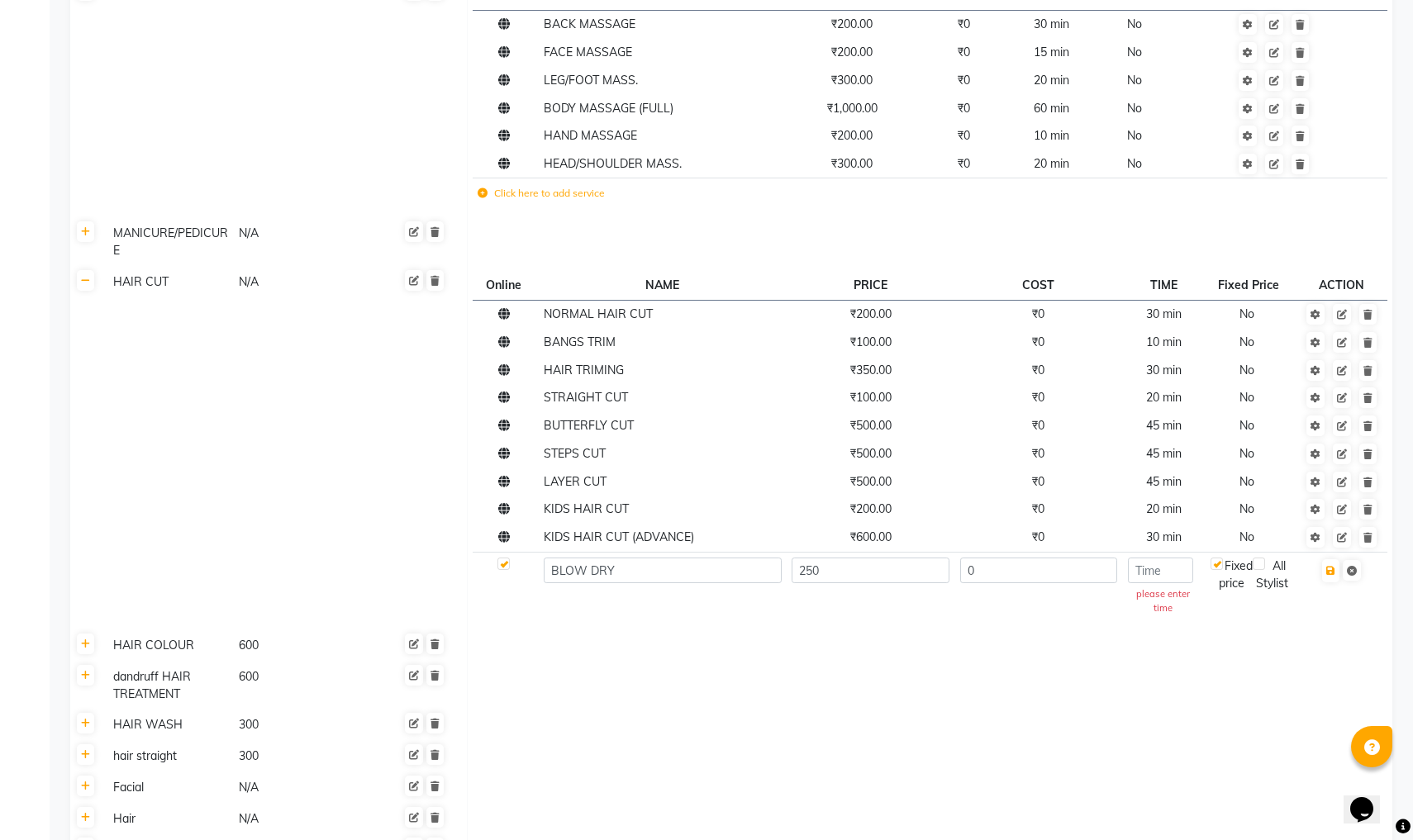 scroll, scrollTop: 797, scrollLeft: 0, axis: vertical 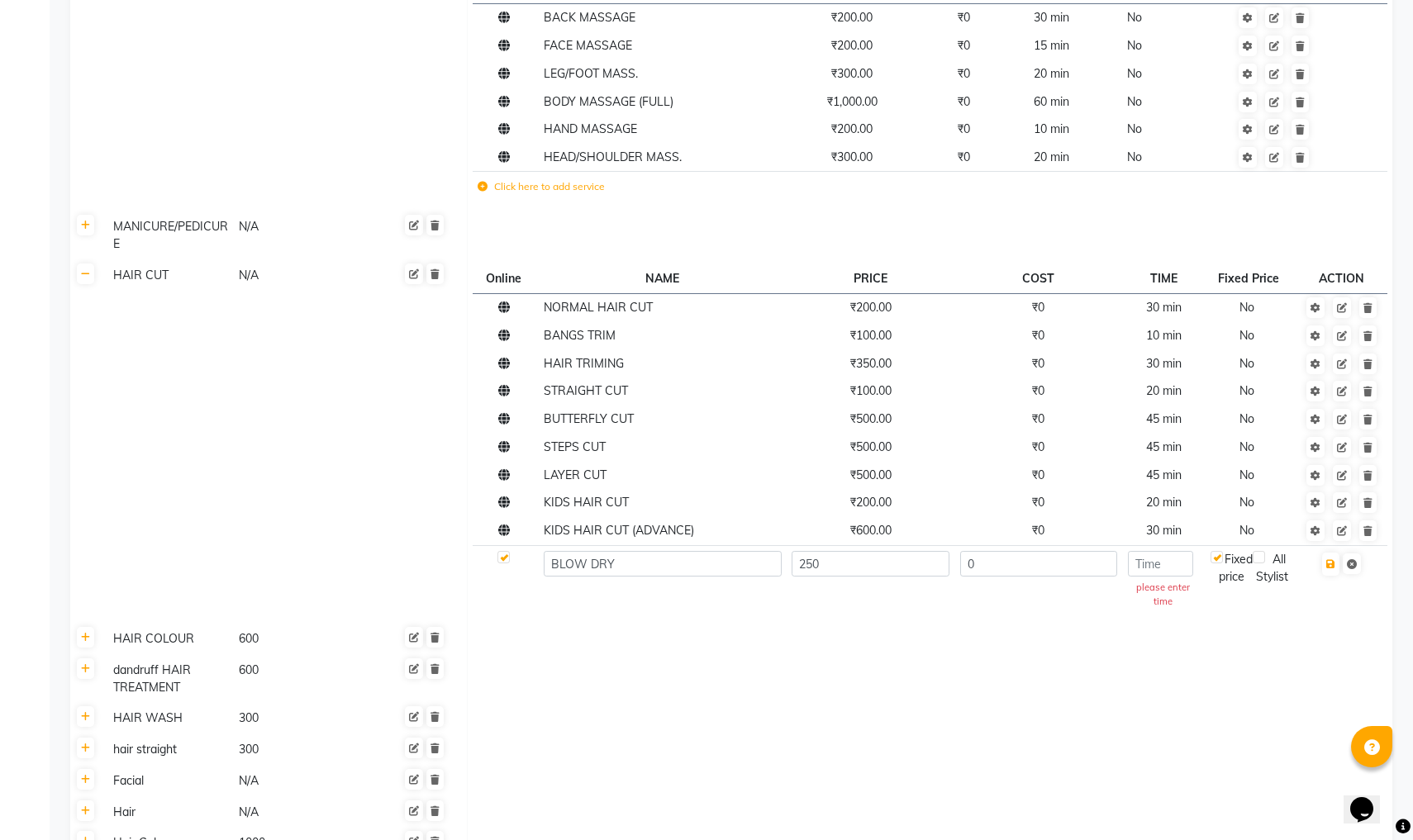 type 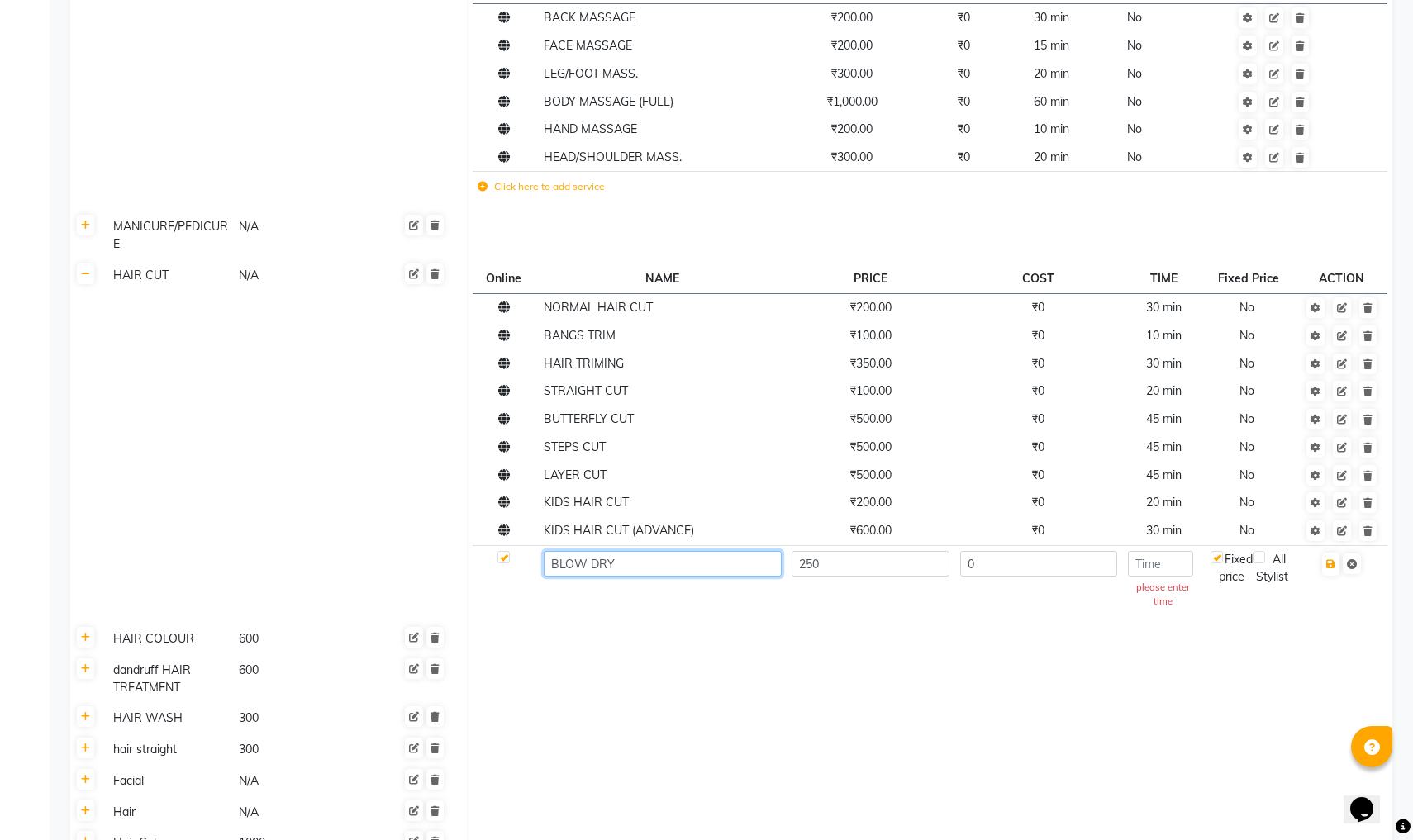 click on "BLOW DRY" 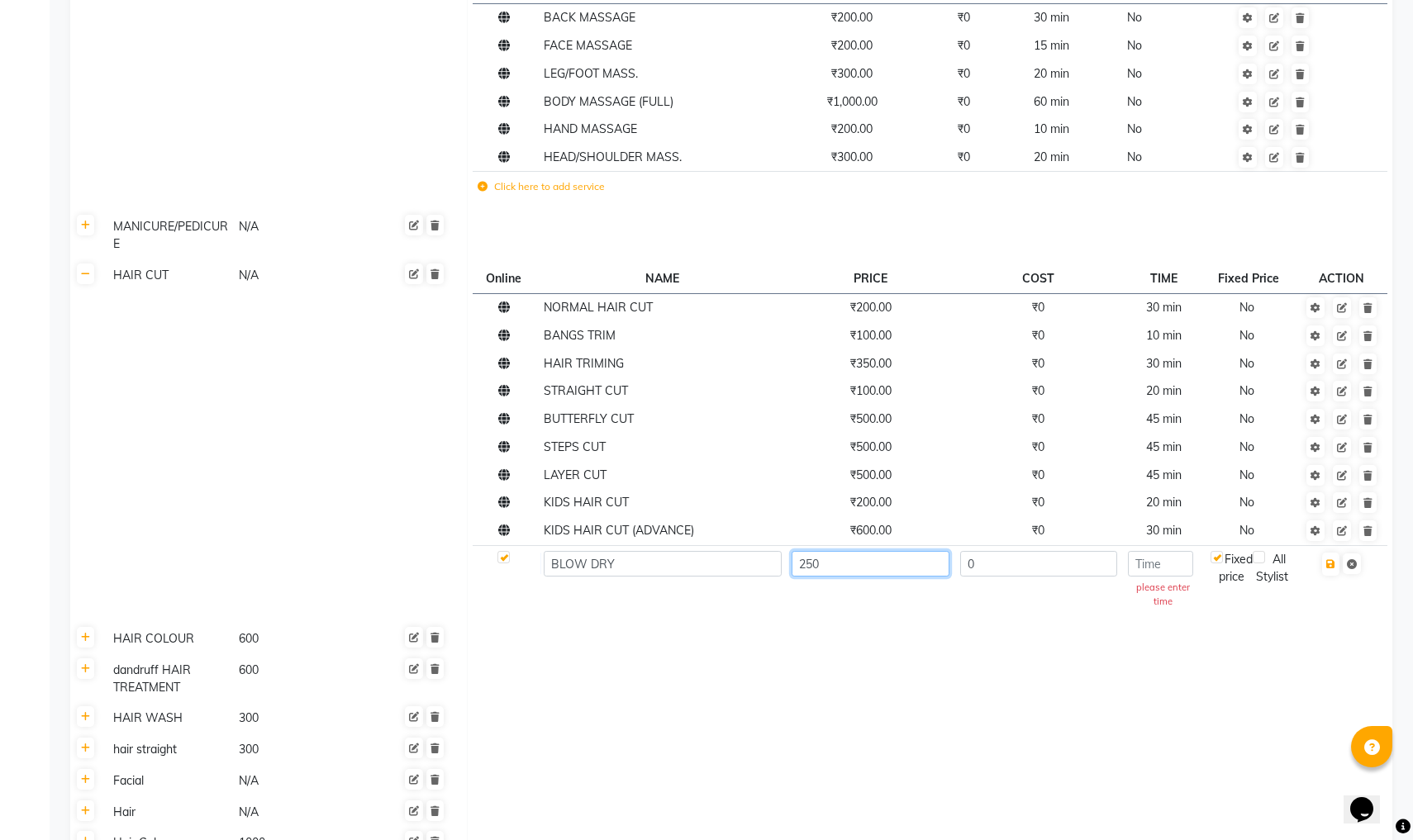 click on "250" 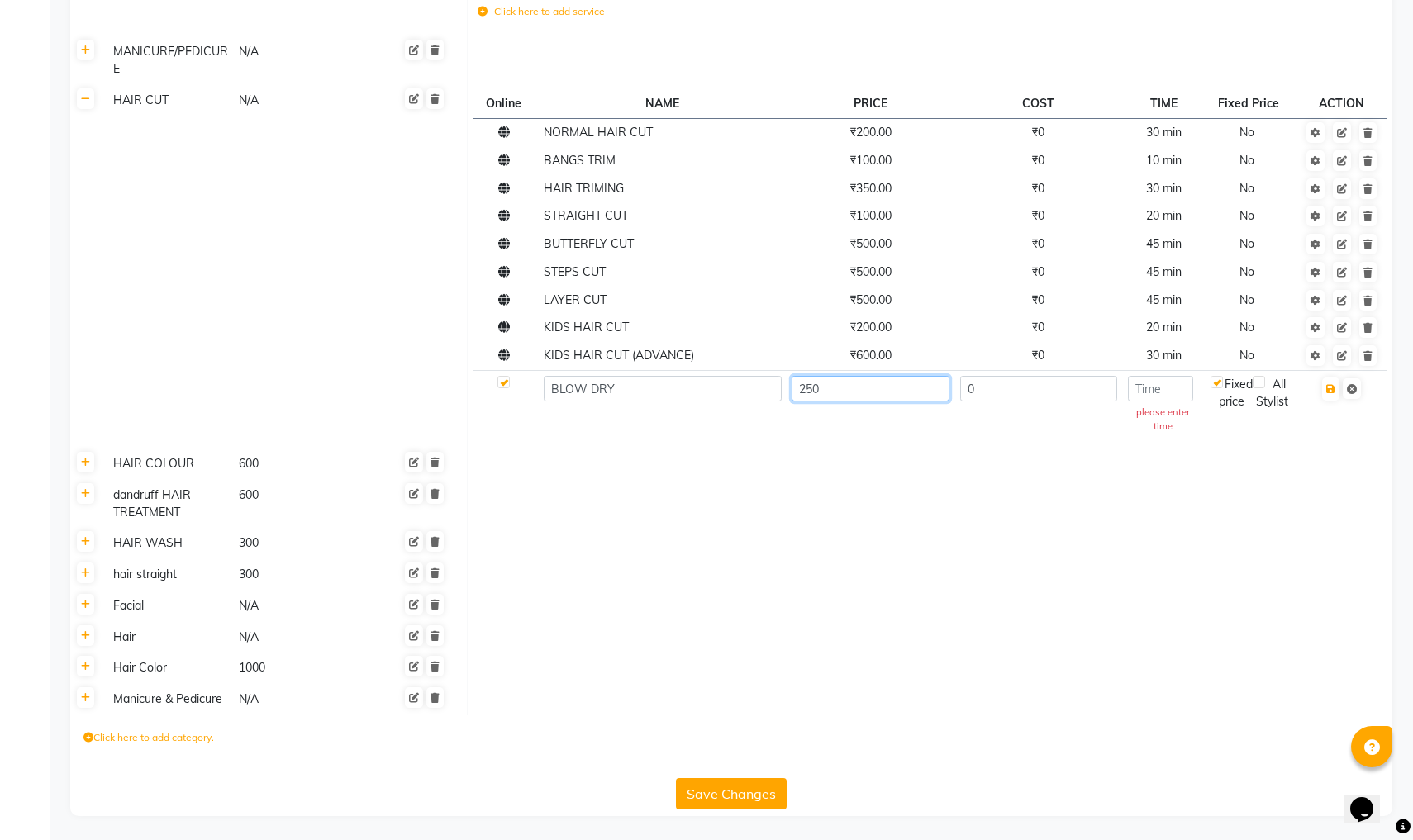 scroll, scrollTop: 971, scrollLeft: 0, axis: vertical 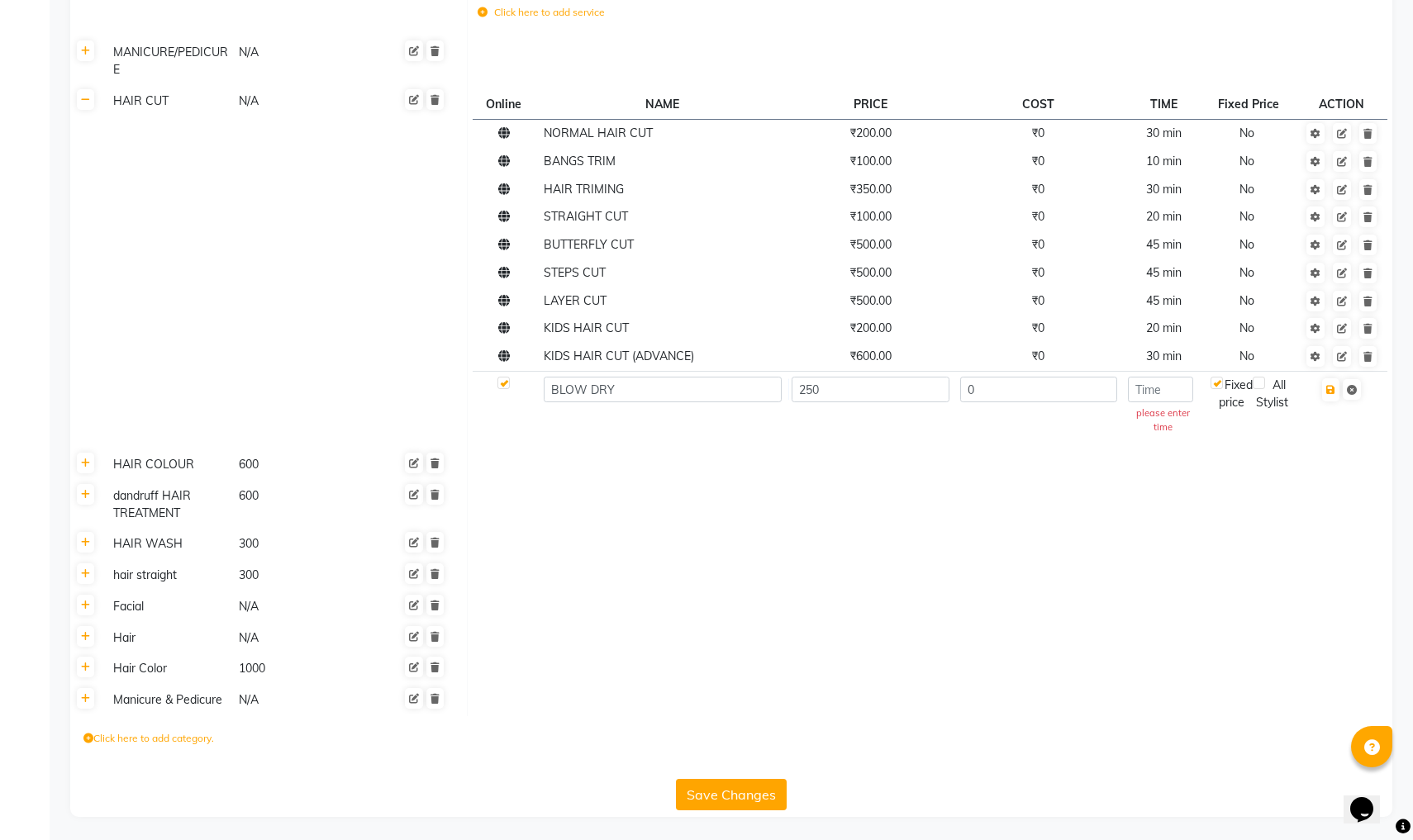 click on "Save Changes" 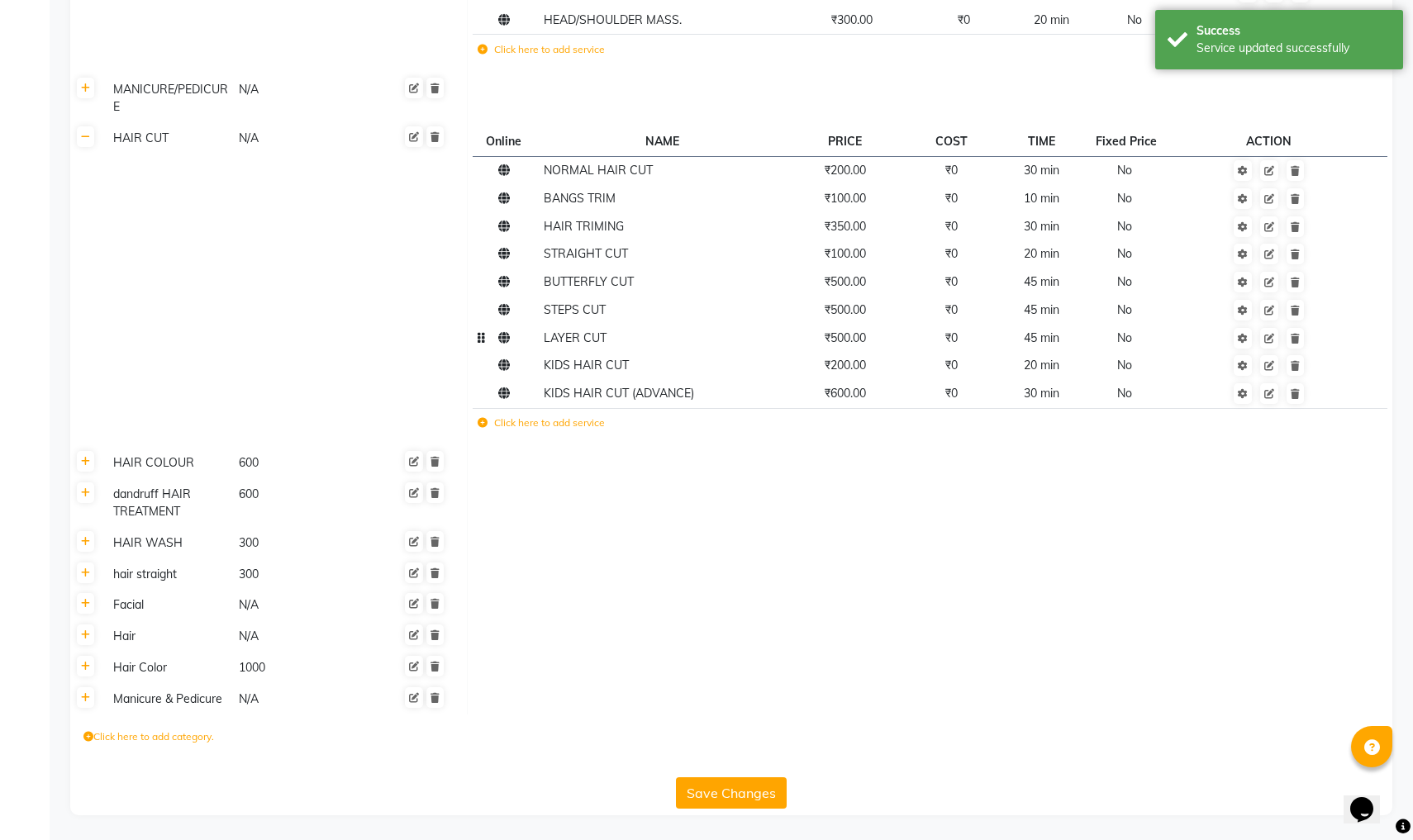 scroll, scrollTop: 934, scrollLeft: 0, axis: vertical 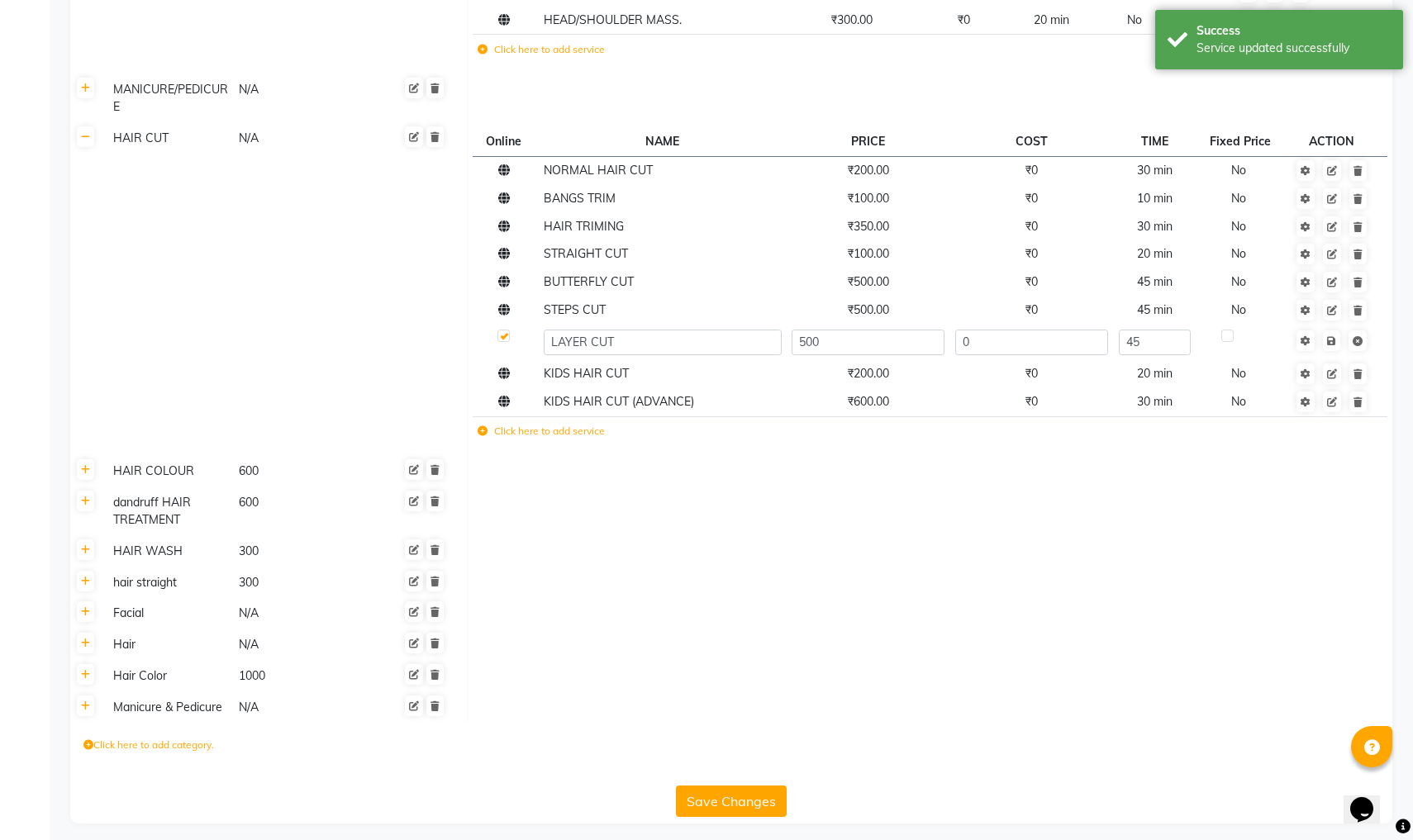 click 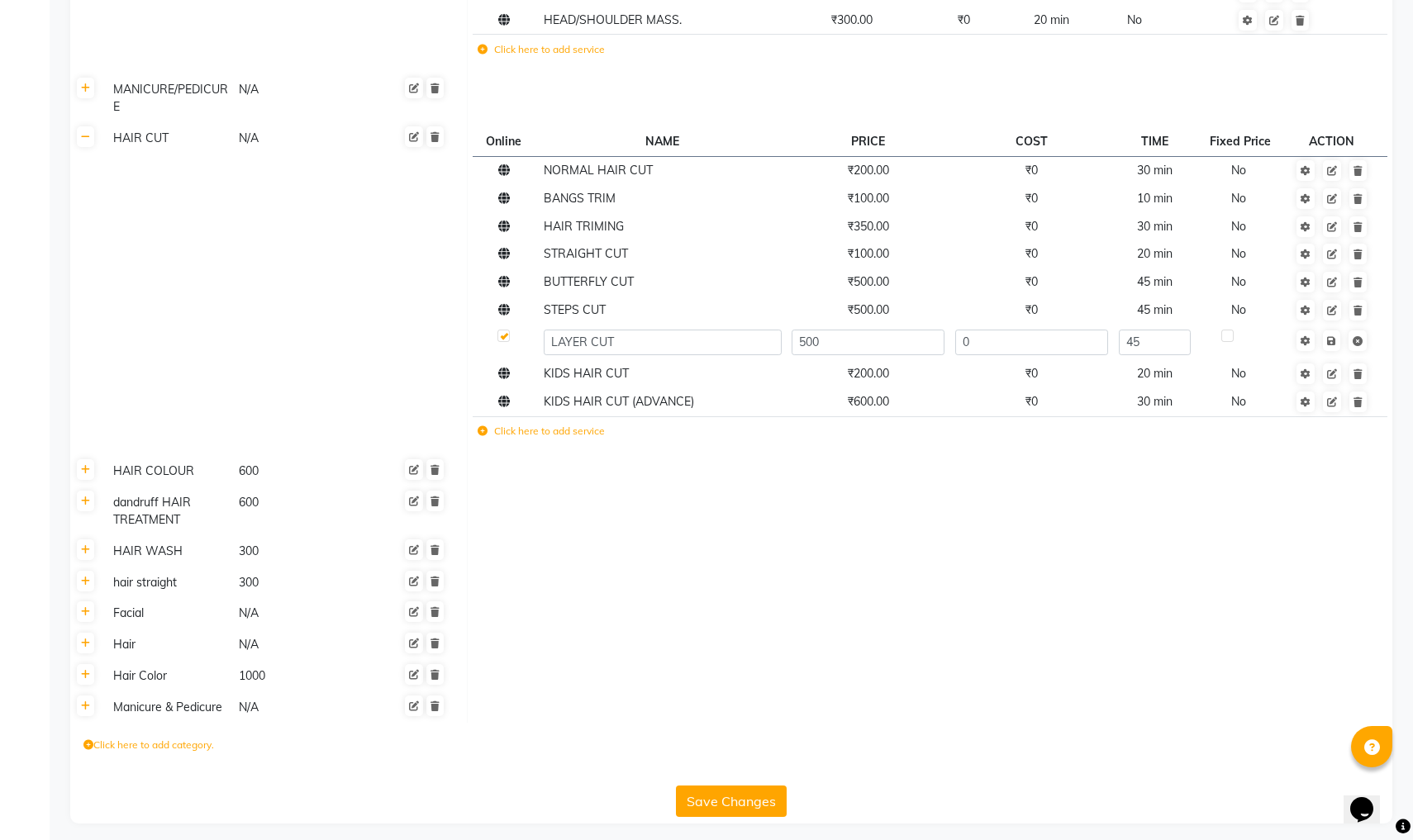 click 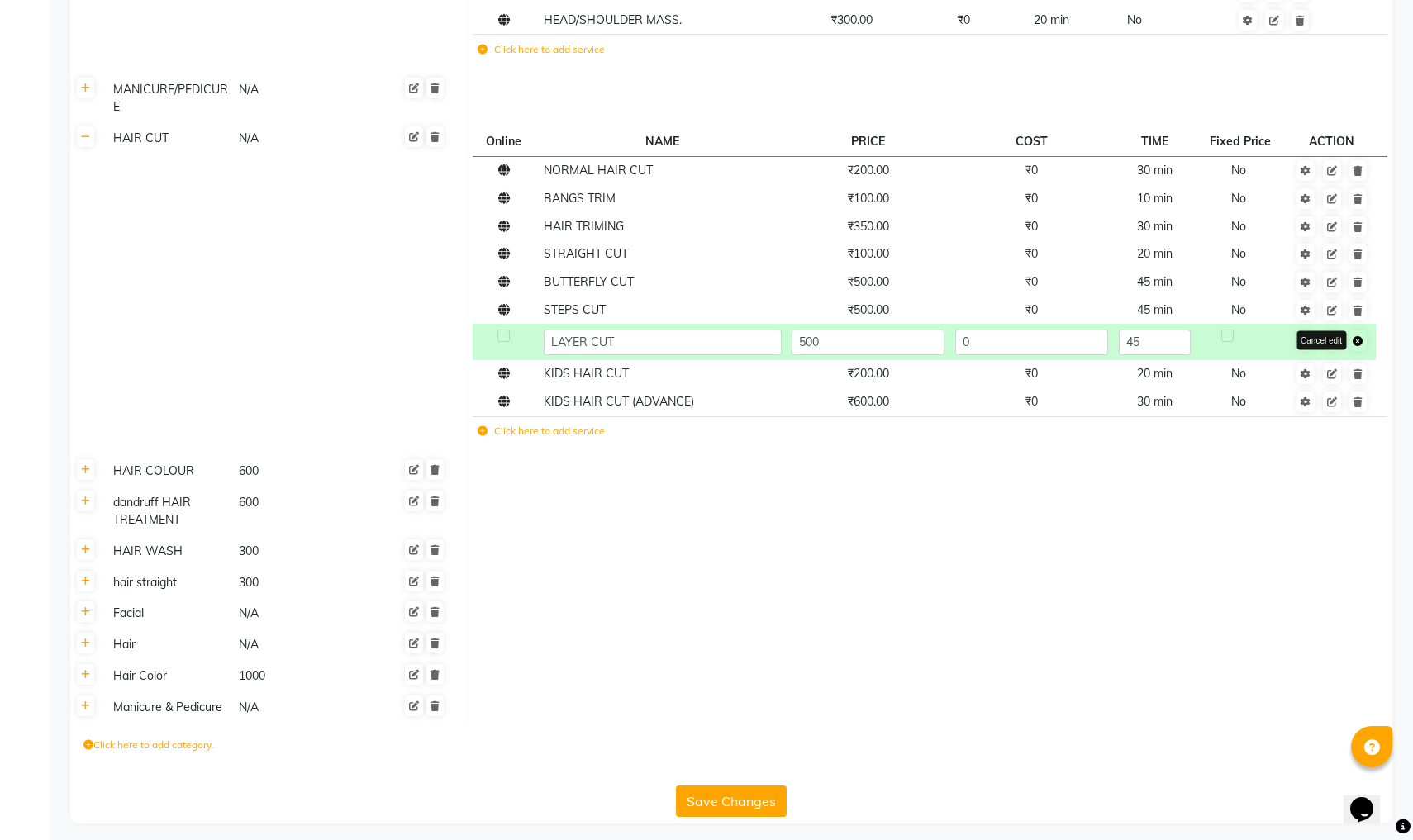 click 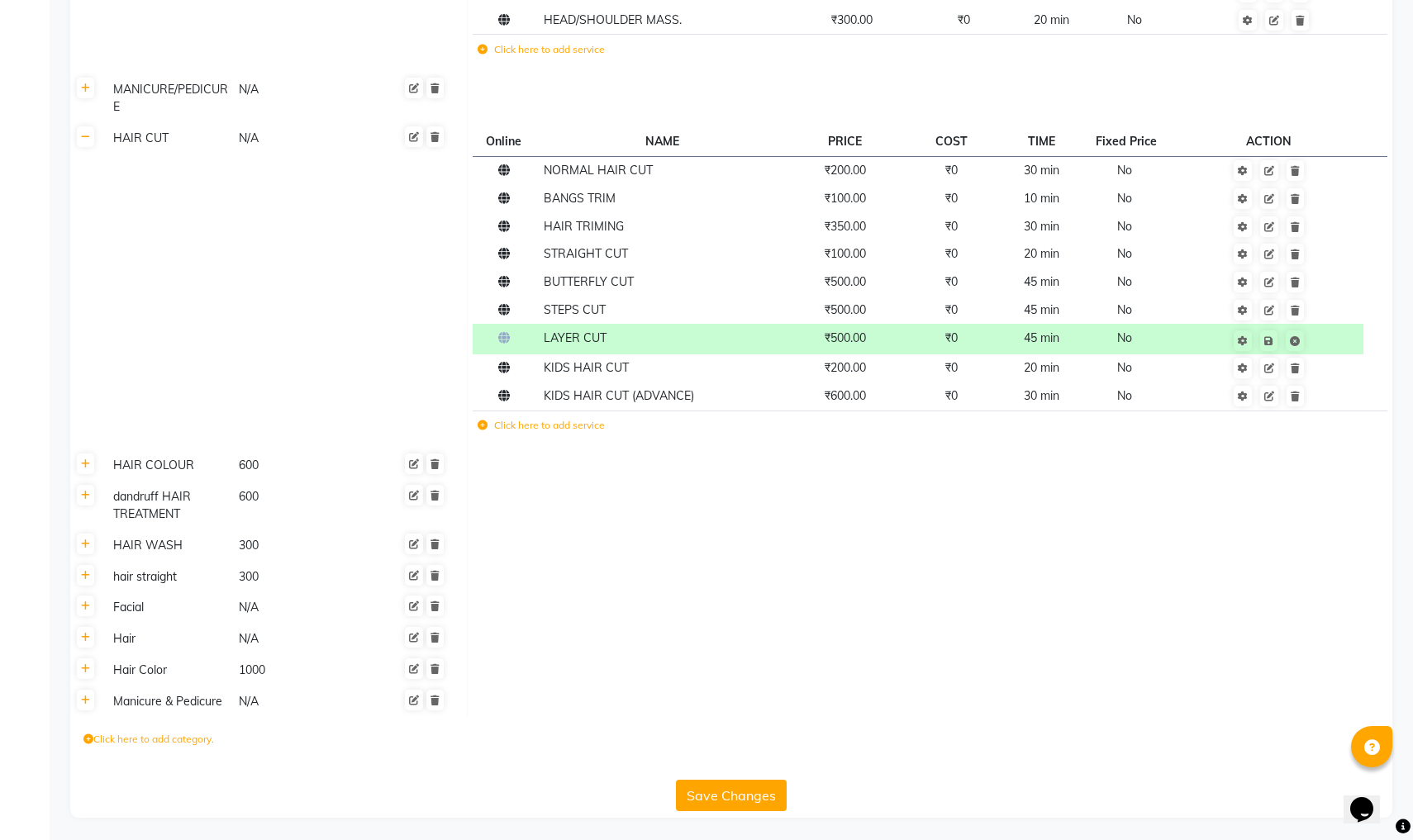 click on "Click here to add service" 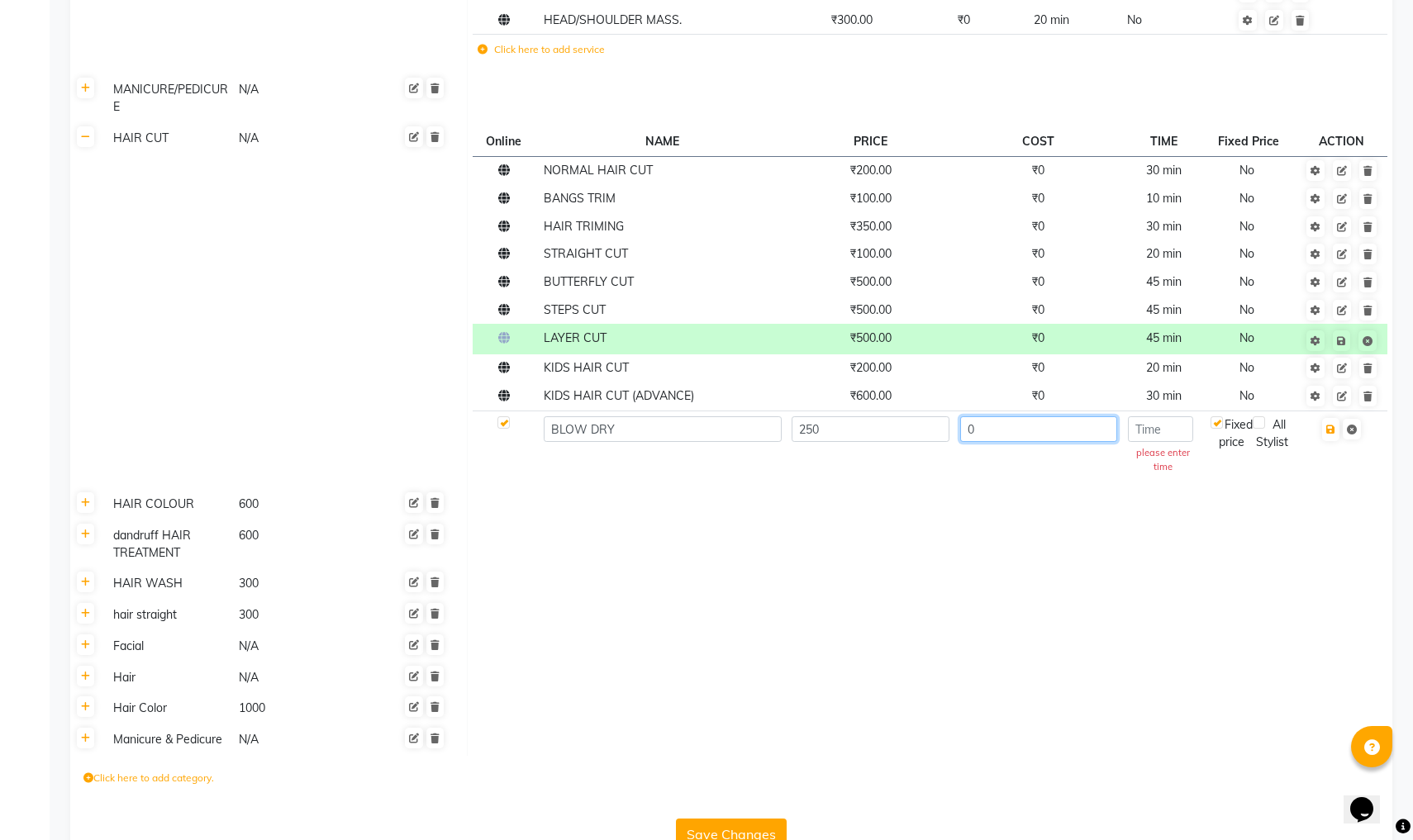 click on "0" 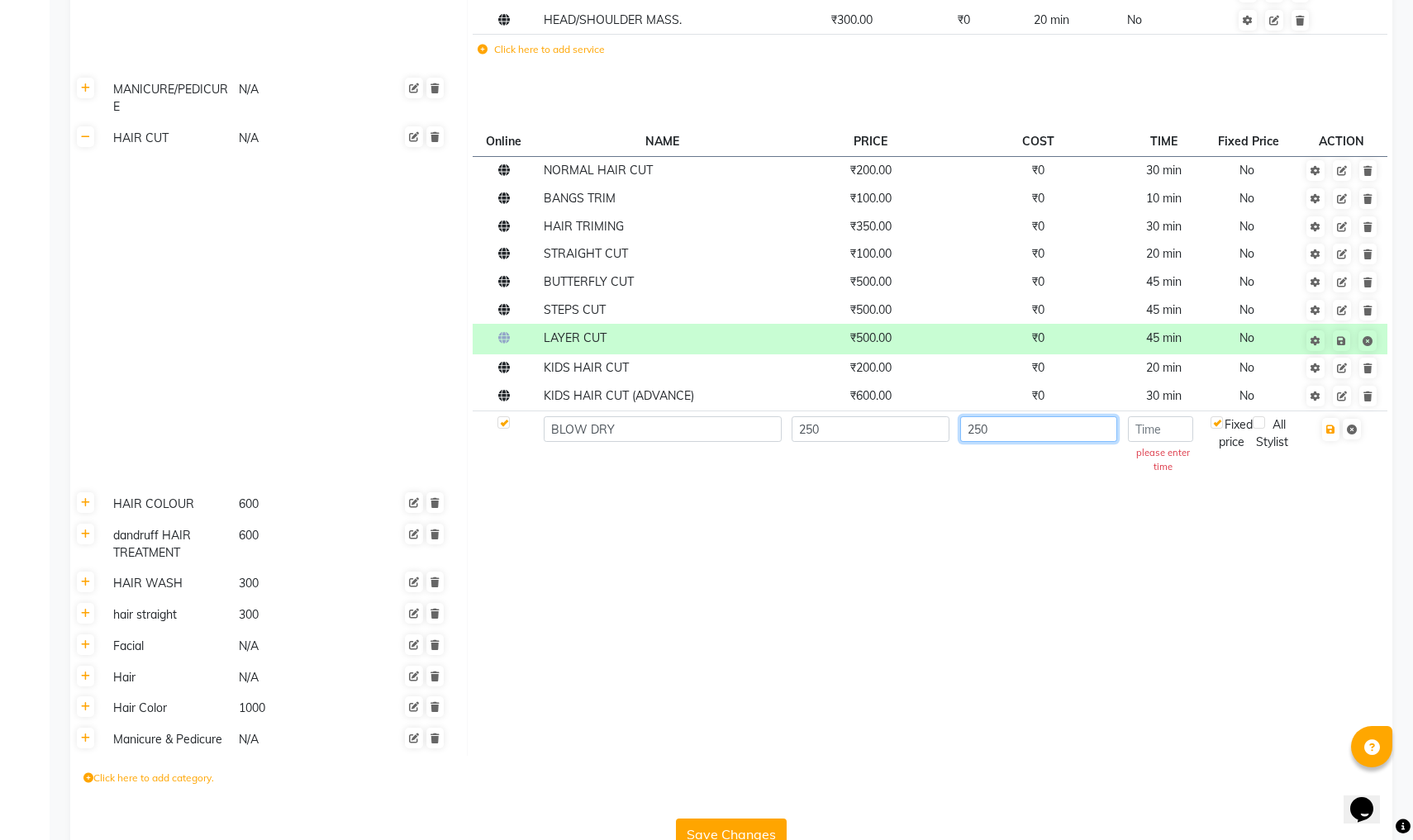 type on "250" 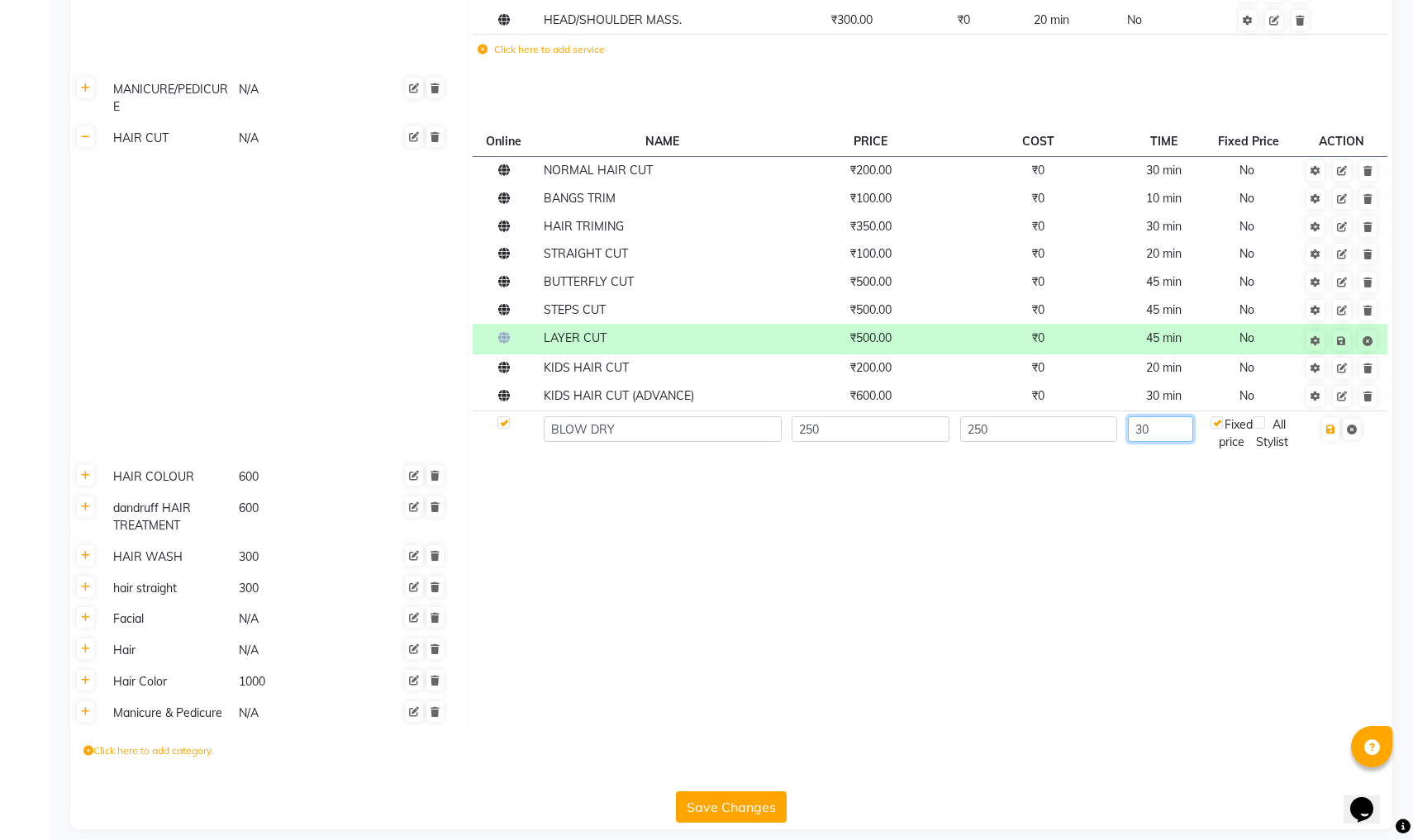 type on "30" 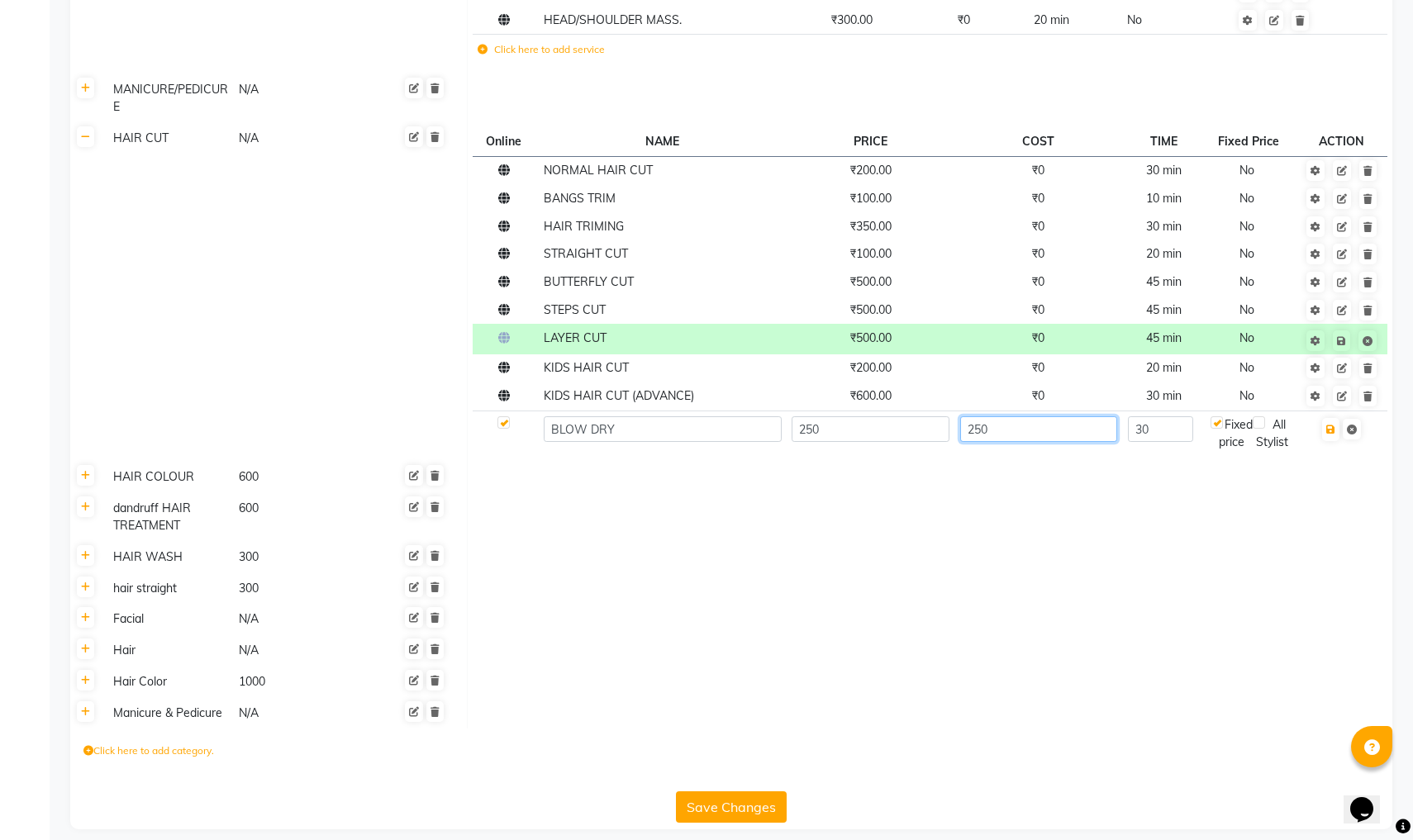 click on "250" 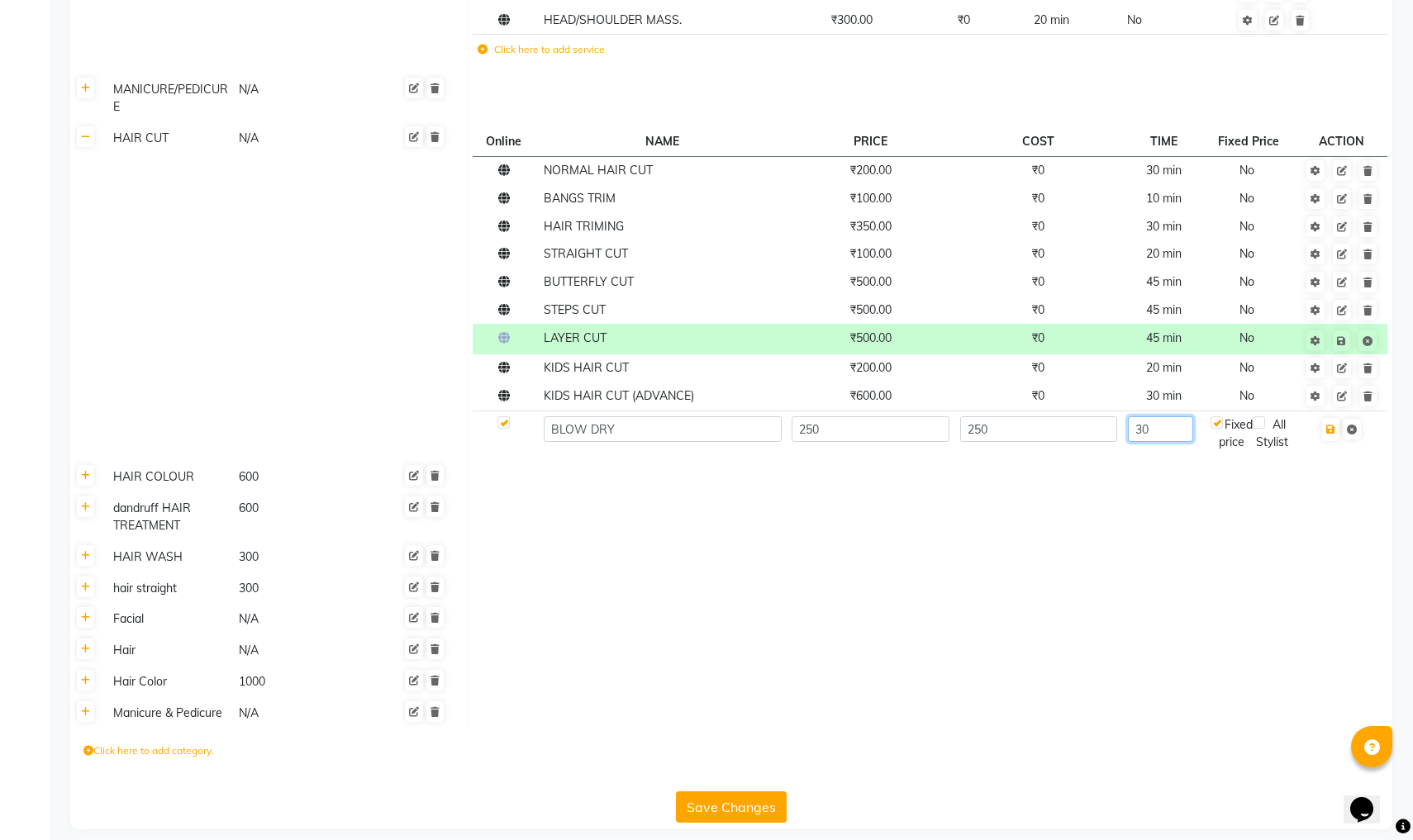 click on "30" 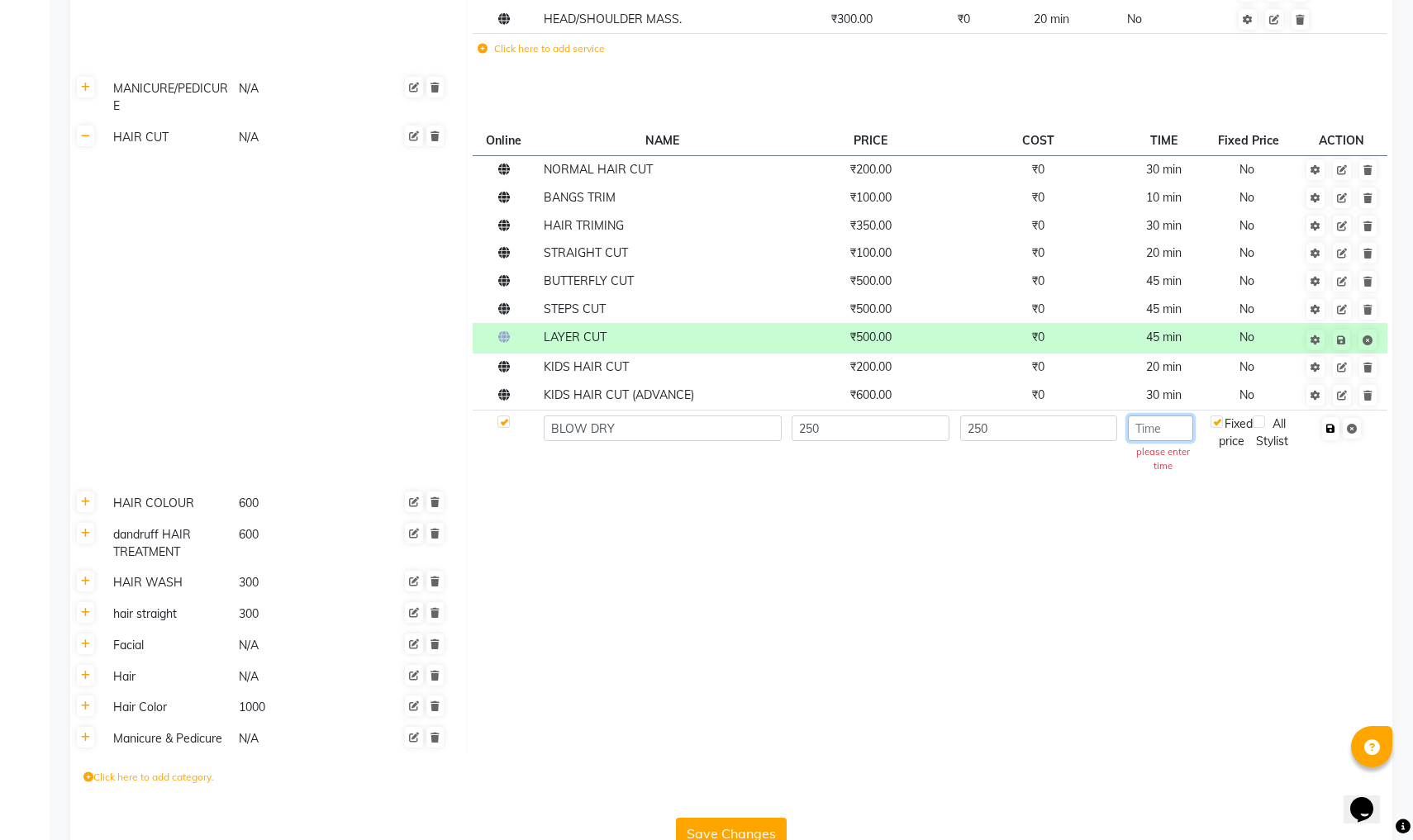type 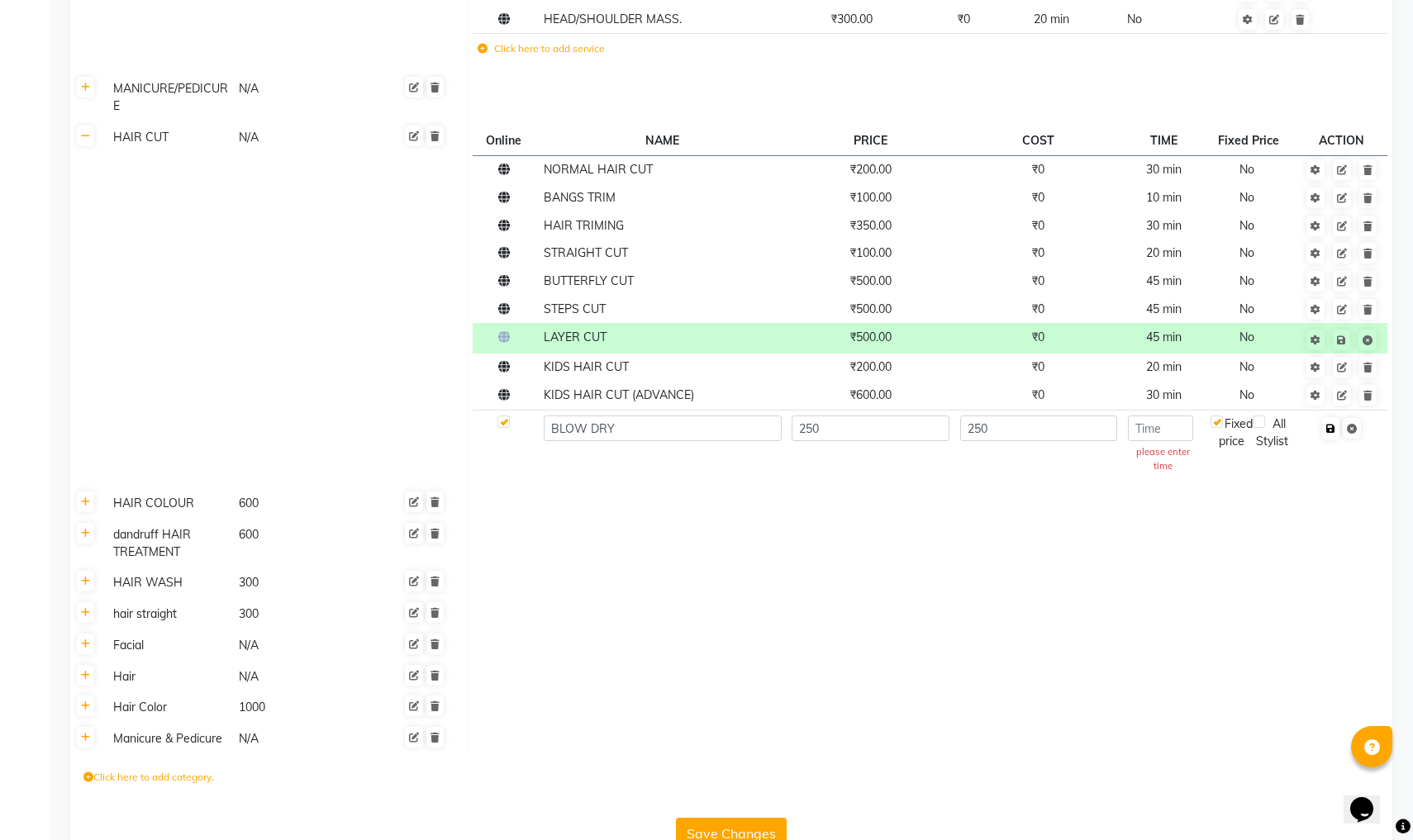 click at bounding box center [1330, 429] 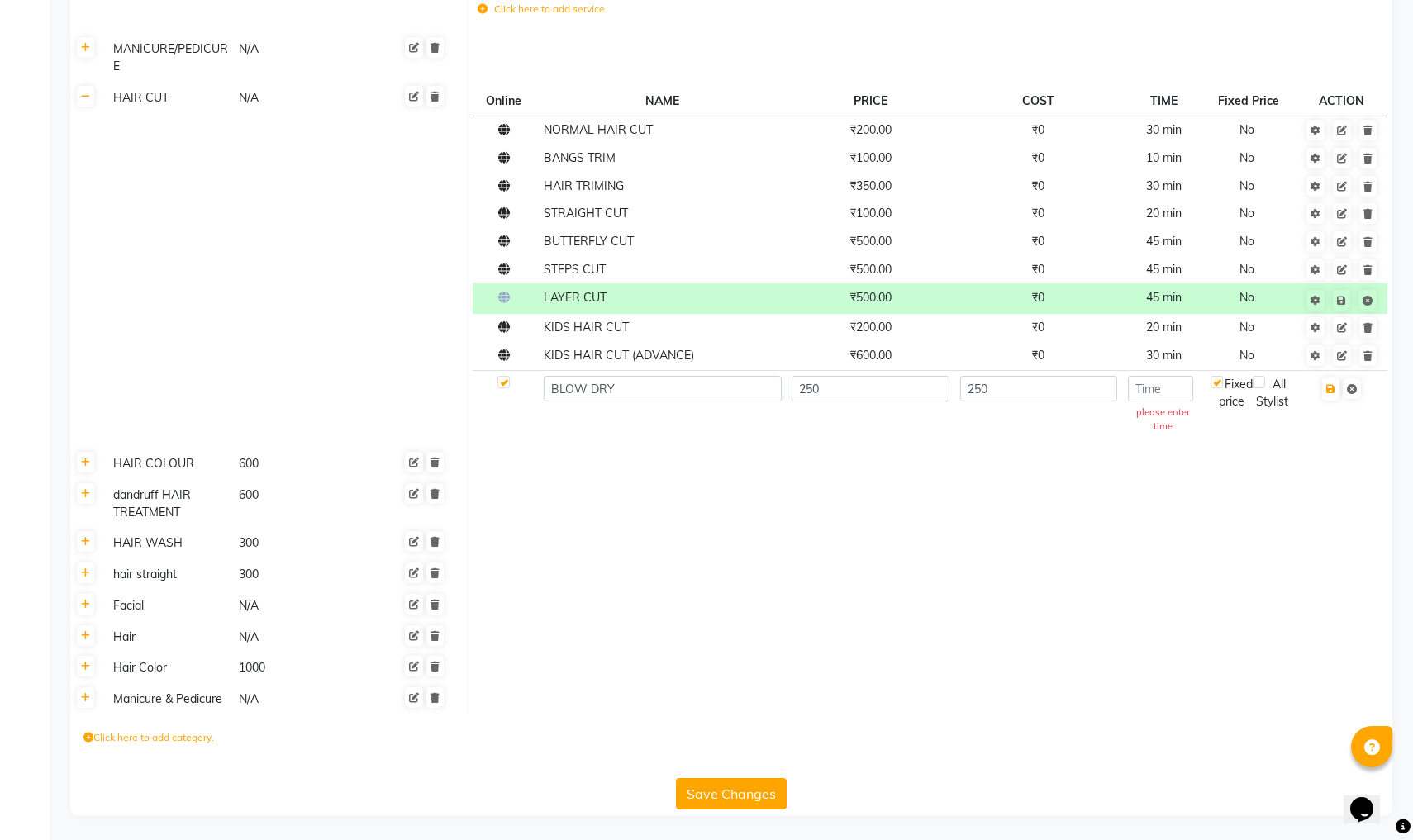 scroll, scrollTop: 974, scrollLeft: 0, axis: vertical 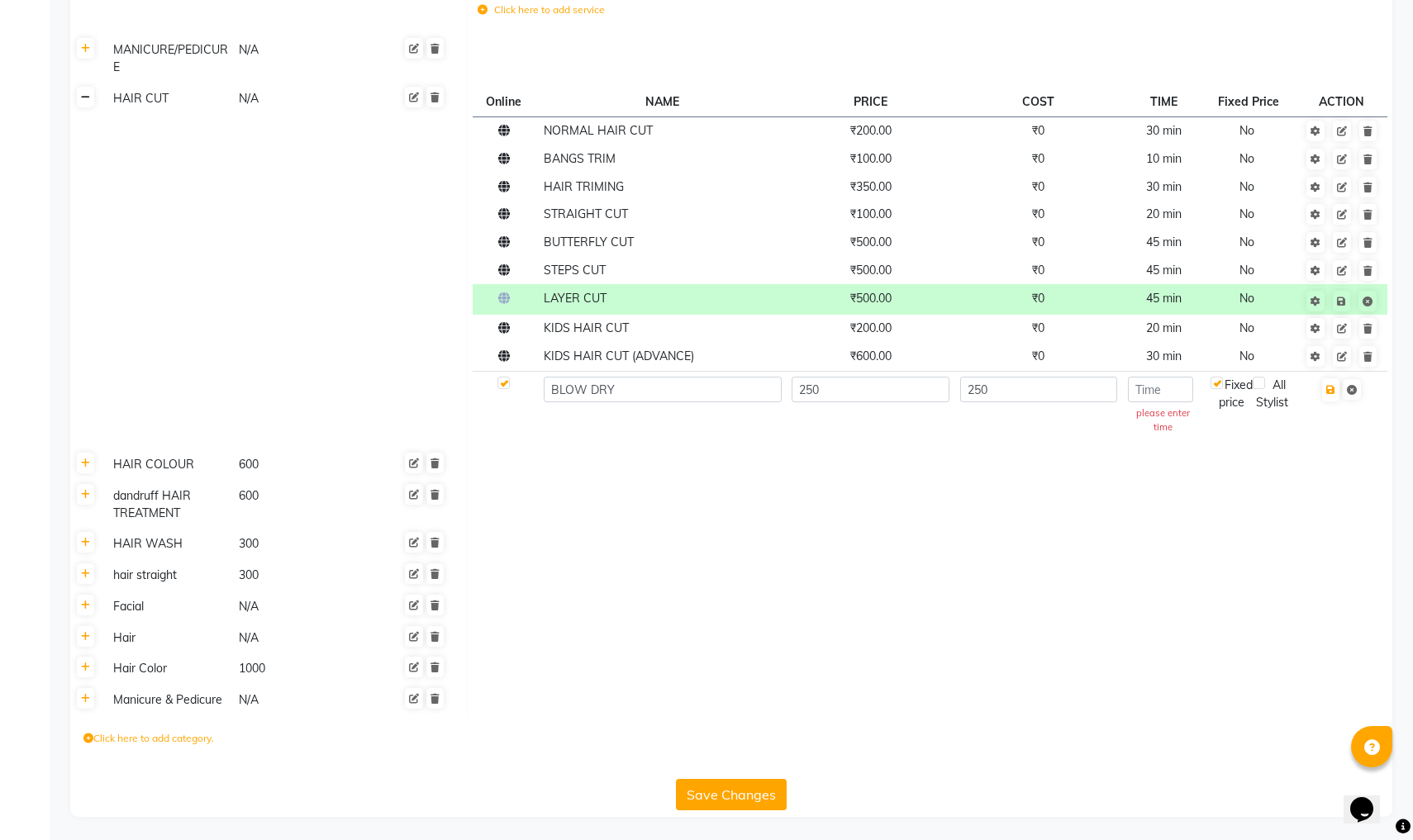 click 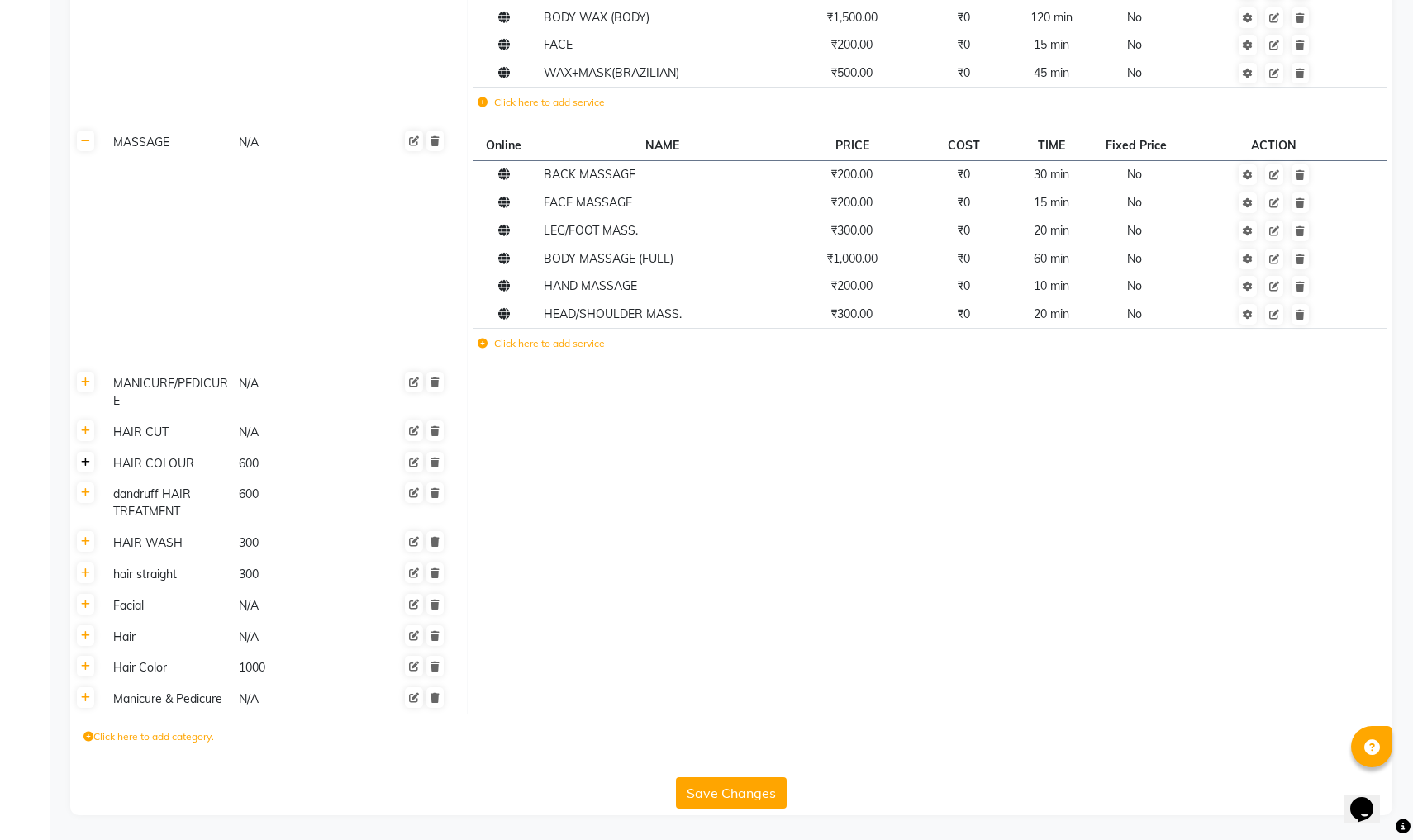 click 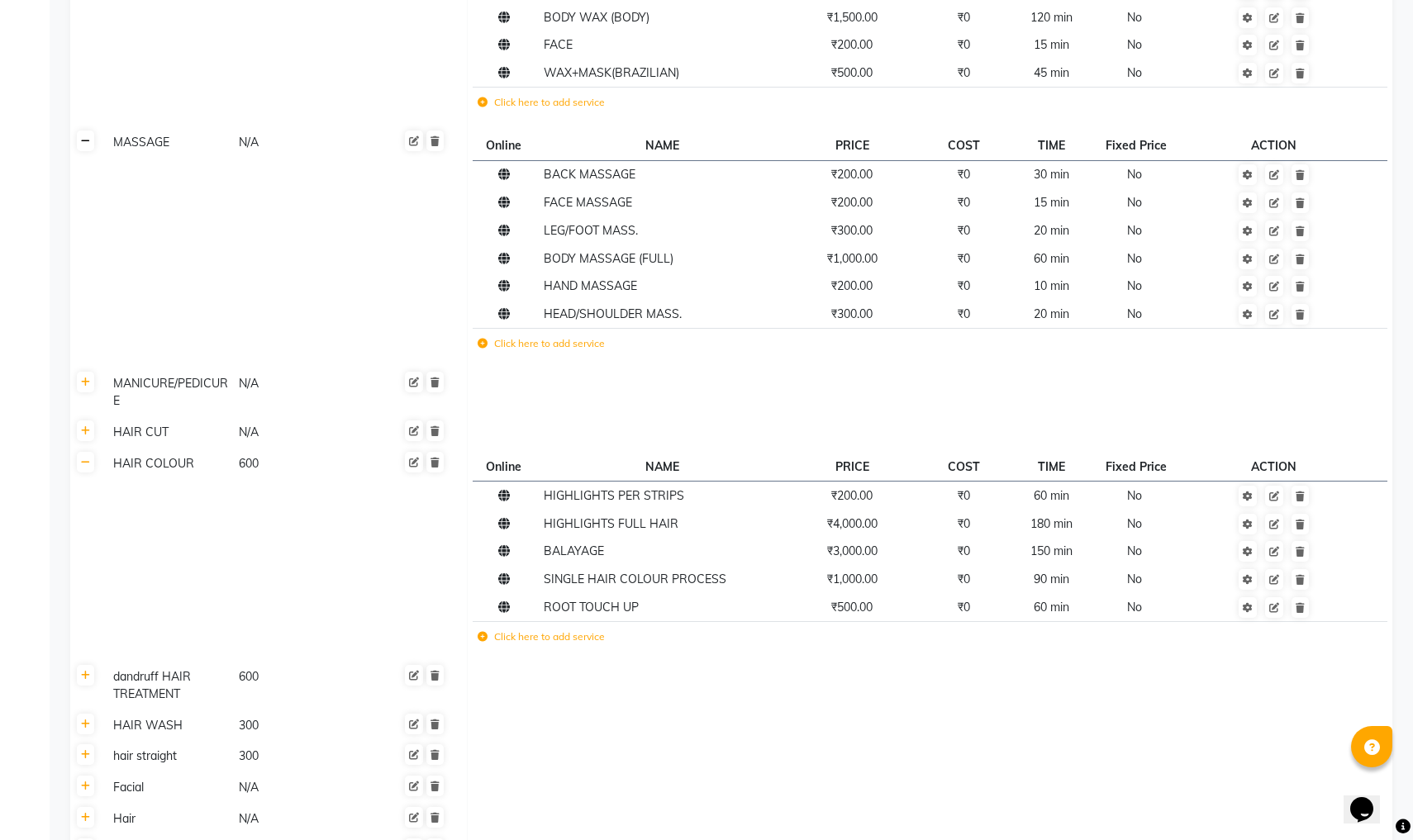 click 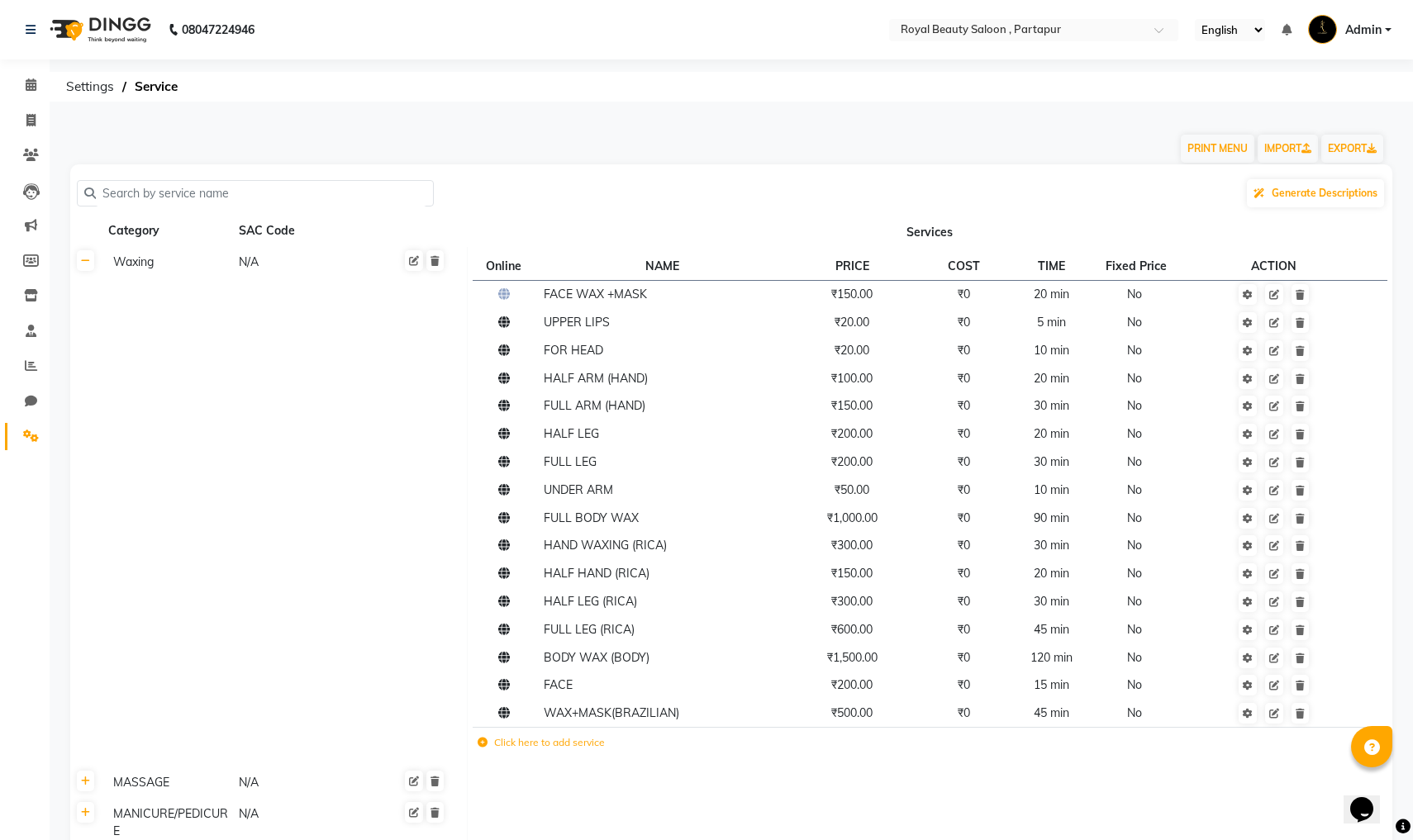scroll, scrollTop: 0, scrollLeft: 0, axis: both 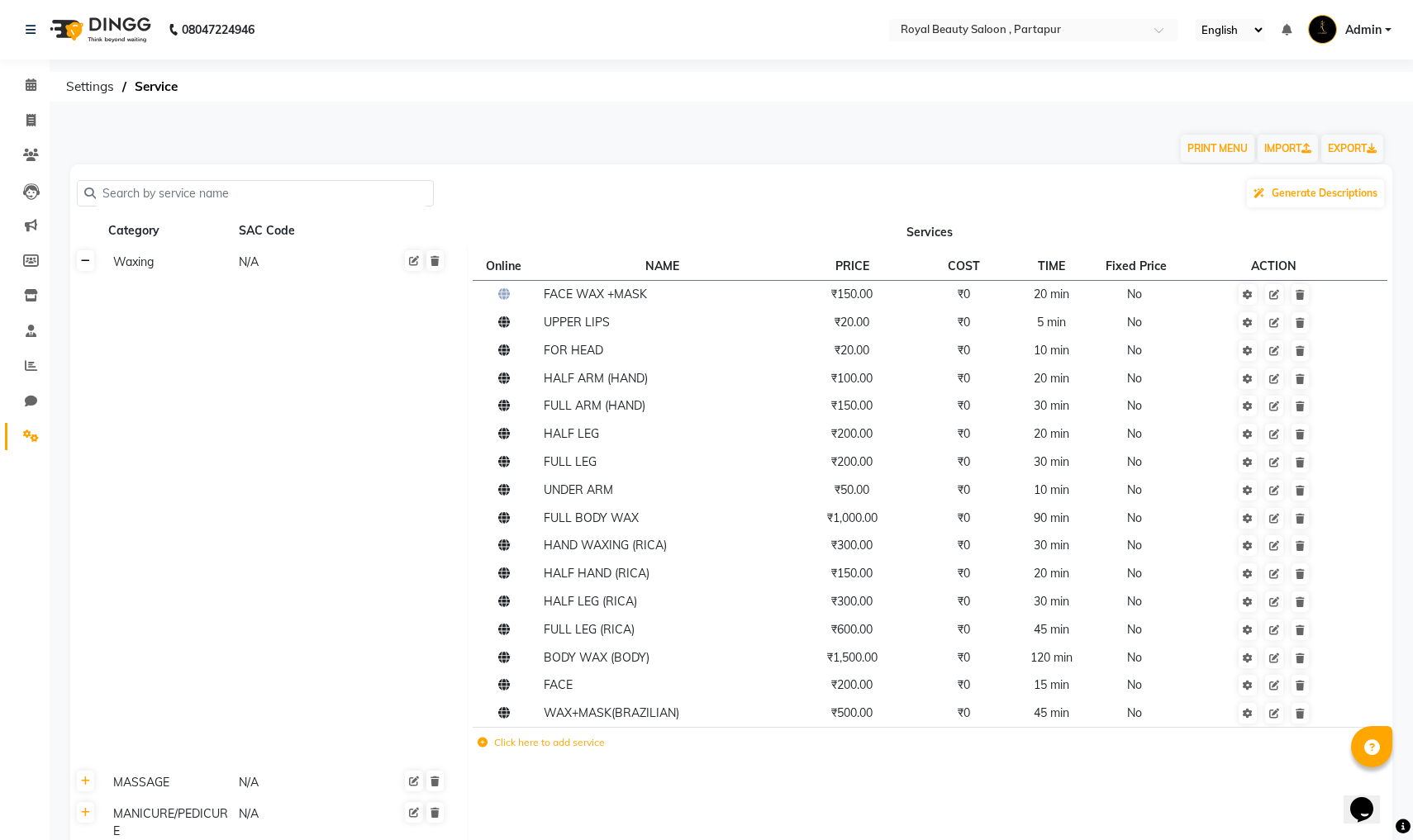 click 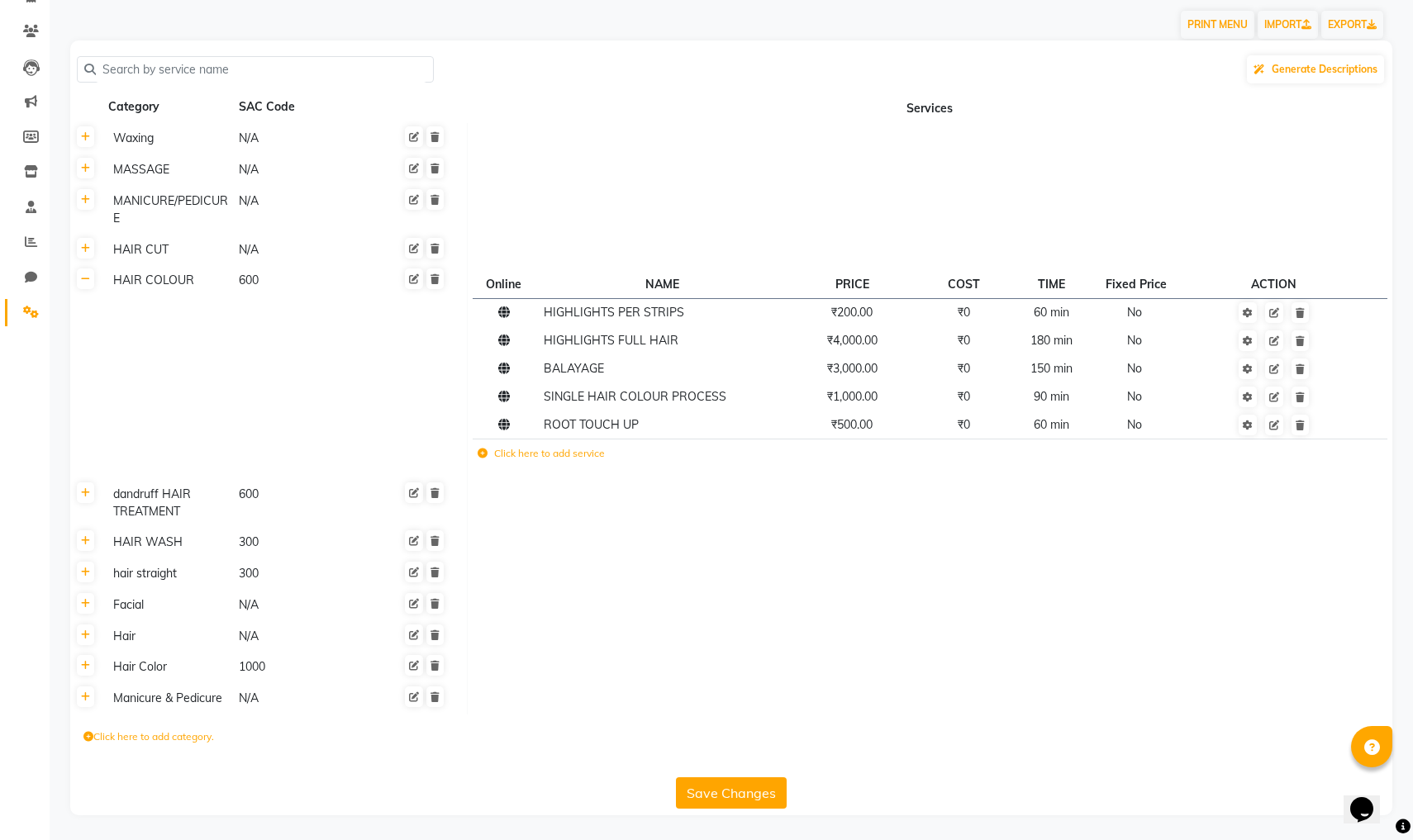 scroll, scrollTop: 124, scrollLeft: 0, axis: vertical 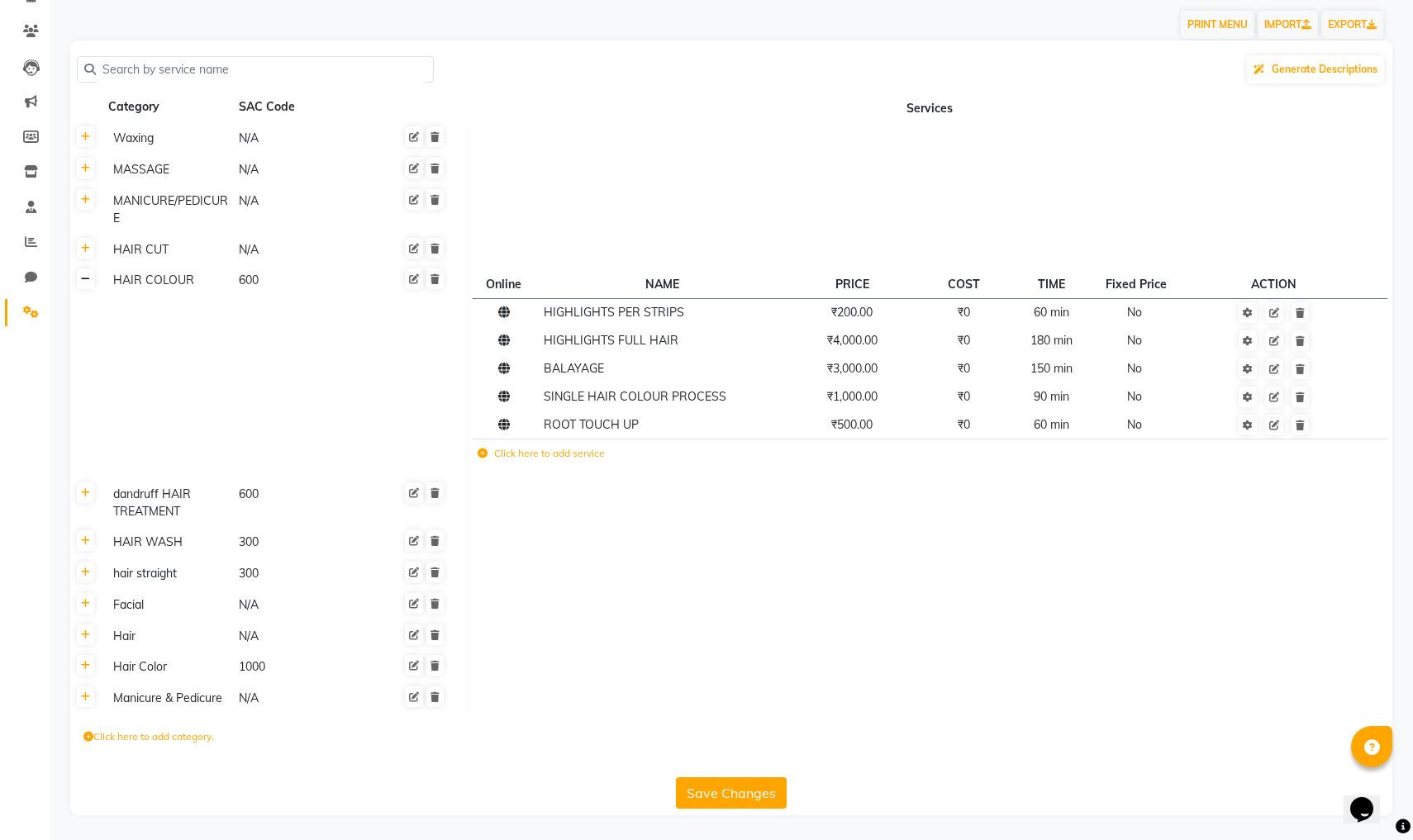 click 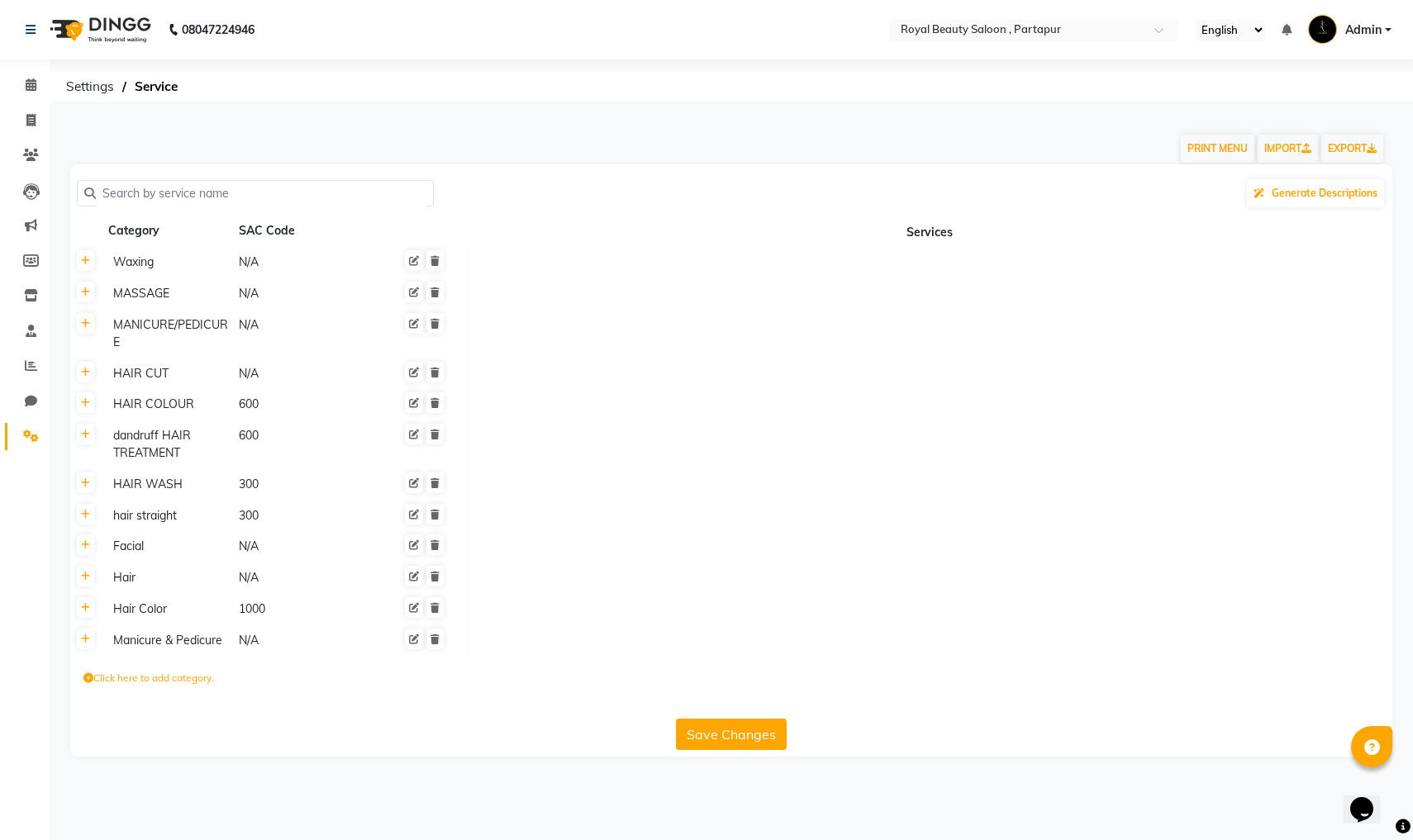 scroll, scrollTop: 0, scrollLeft: 0, axis: both 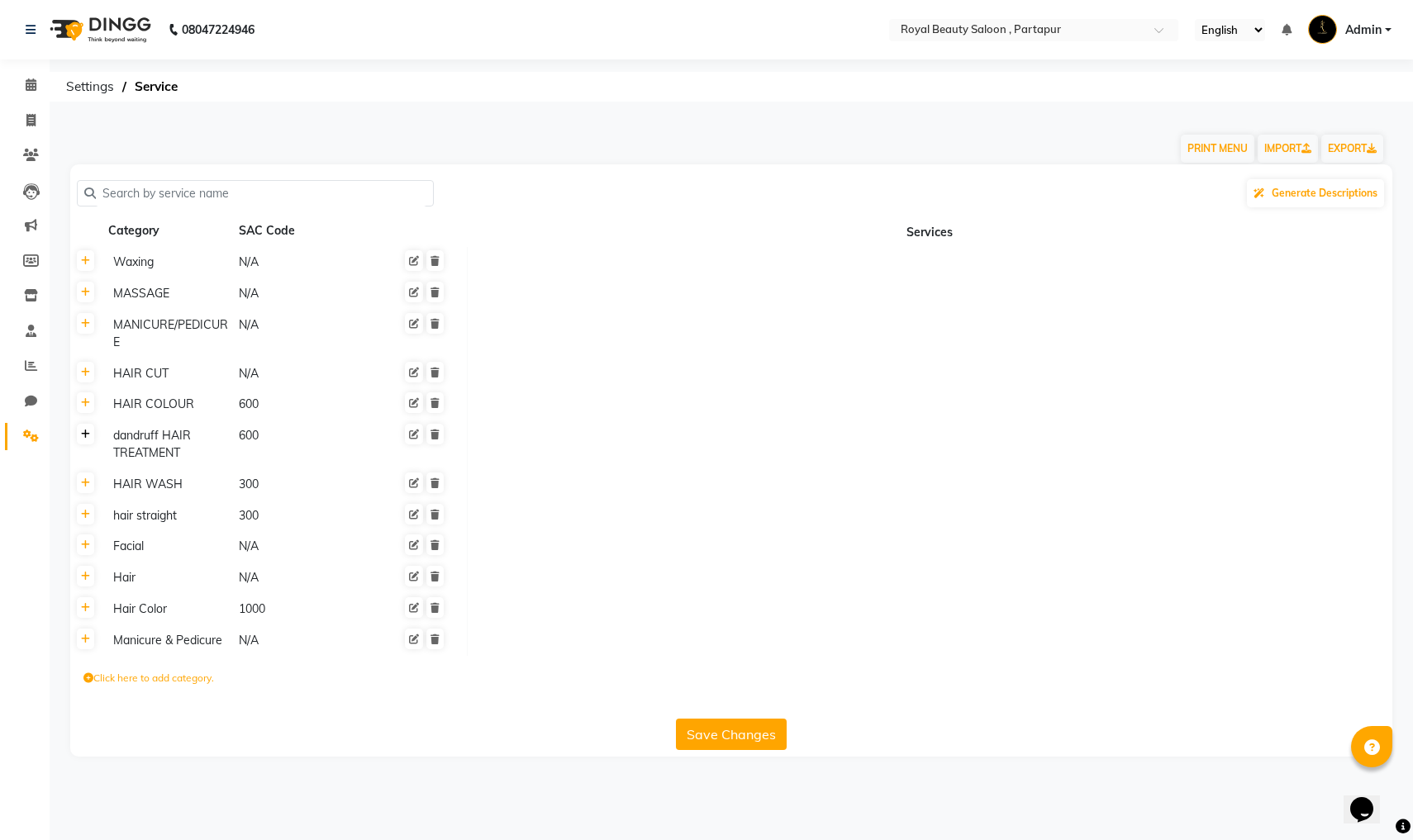 click 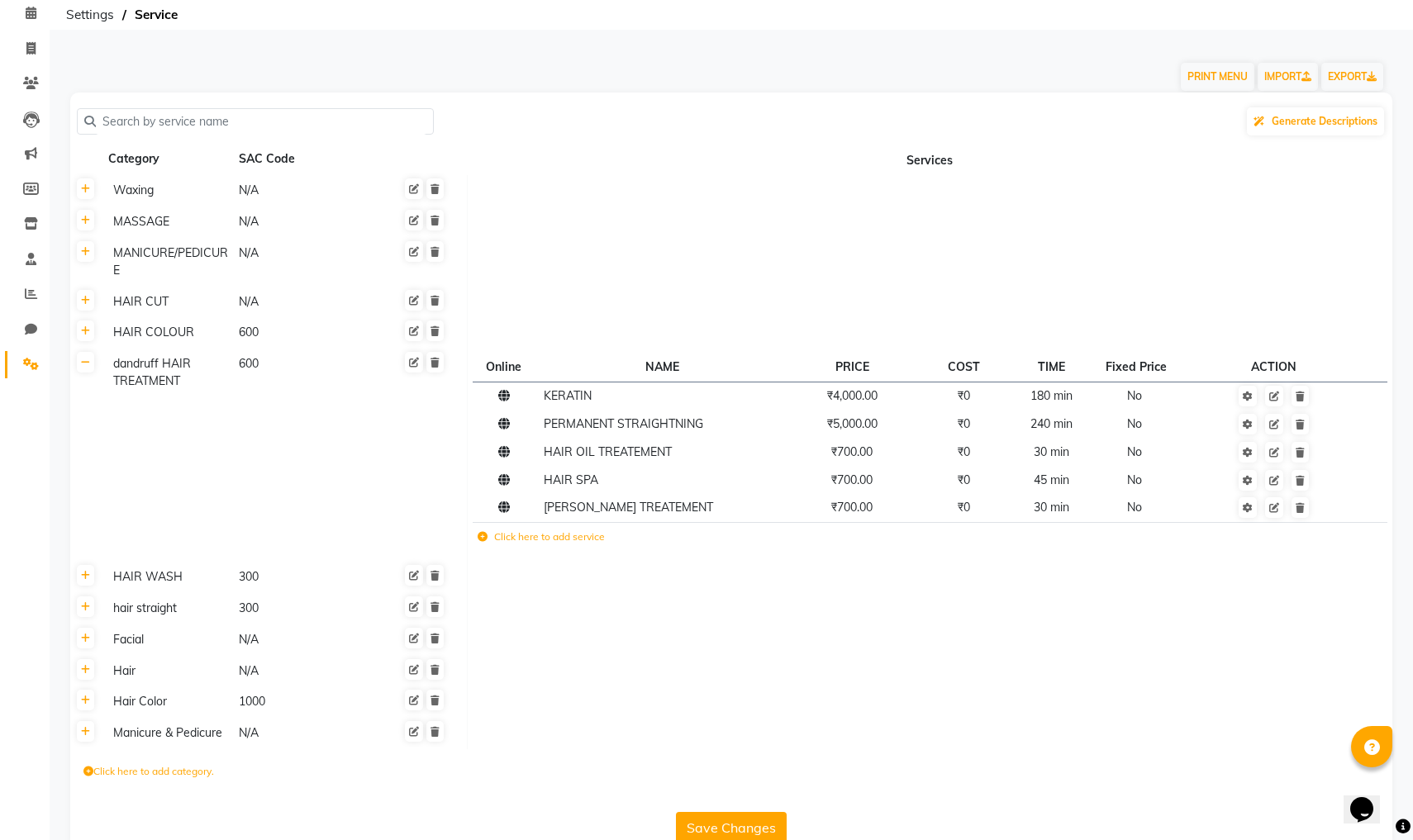 scroll, scrollTop: 73, scrollLeft: 0, axis: vertical 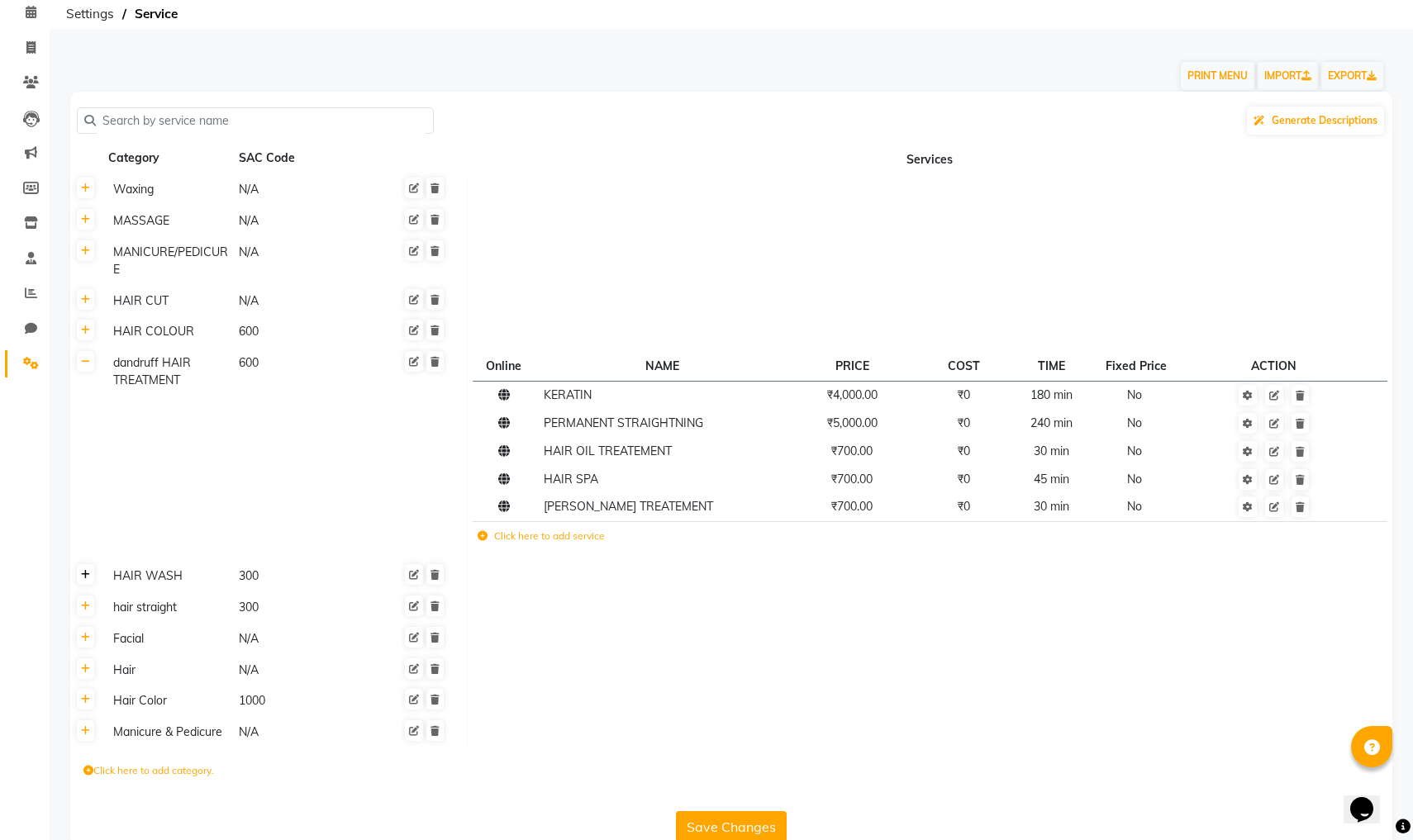 click 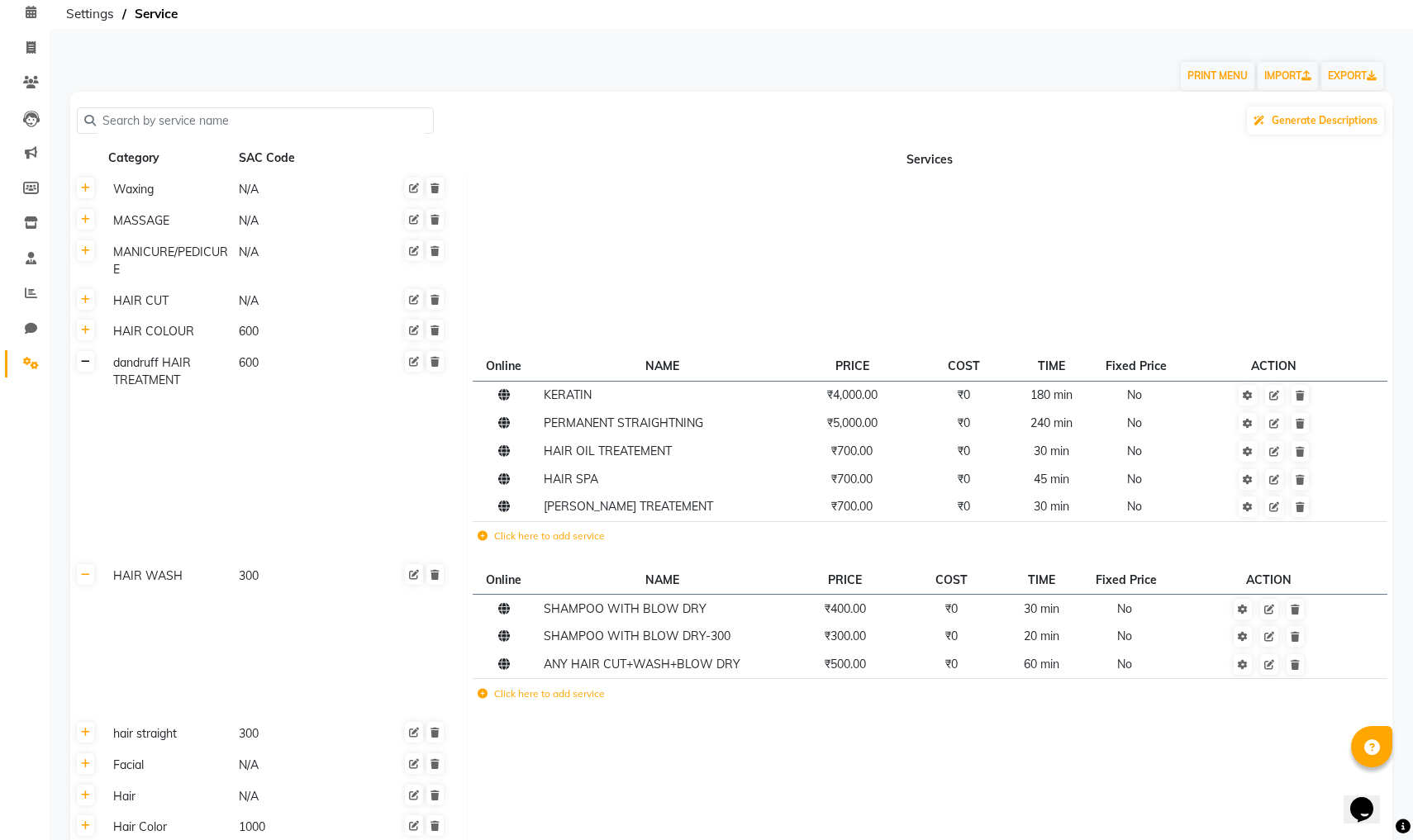 click 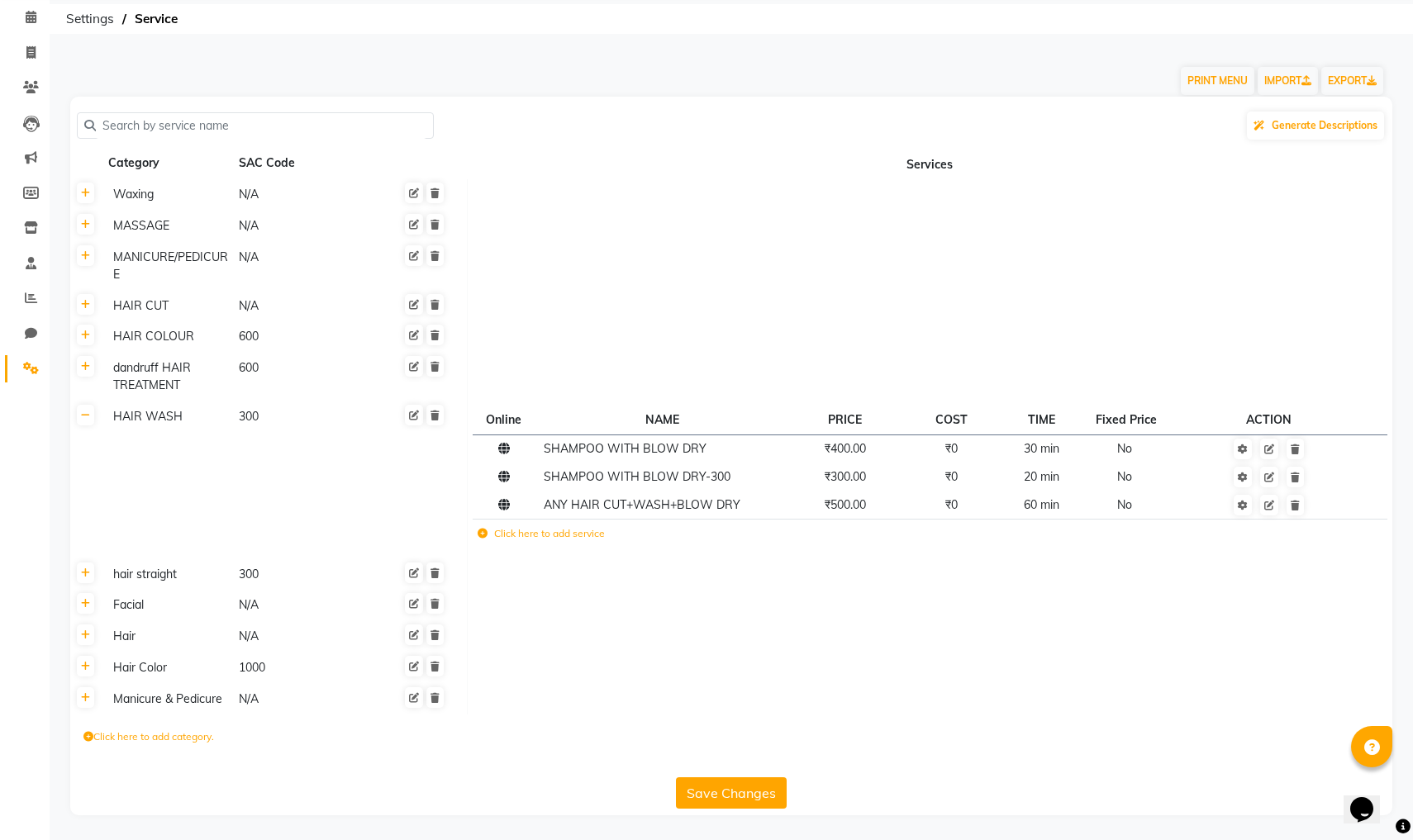 scroll, scrollTop: 68, scrollLeft: 0, axis: vertical 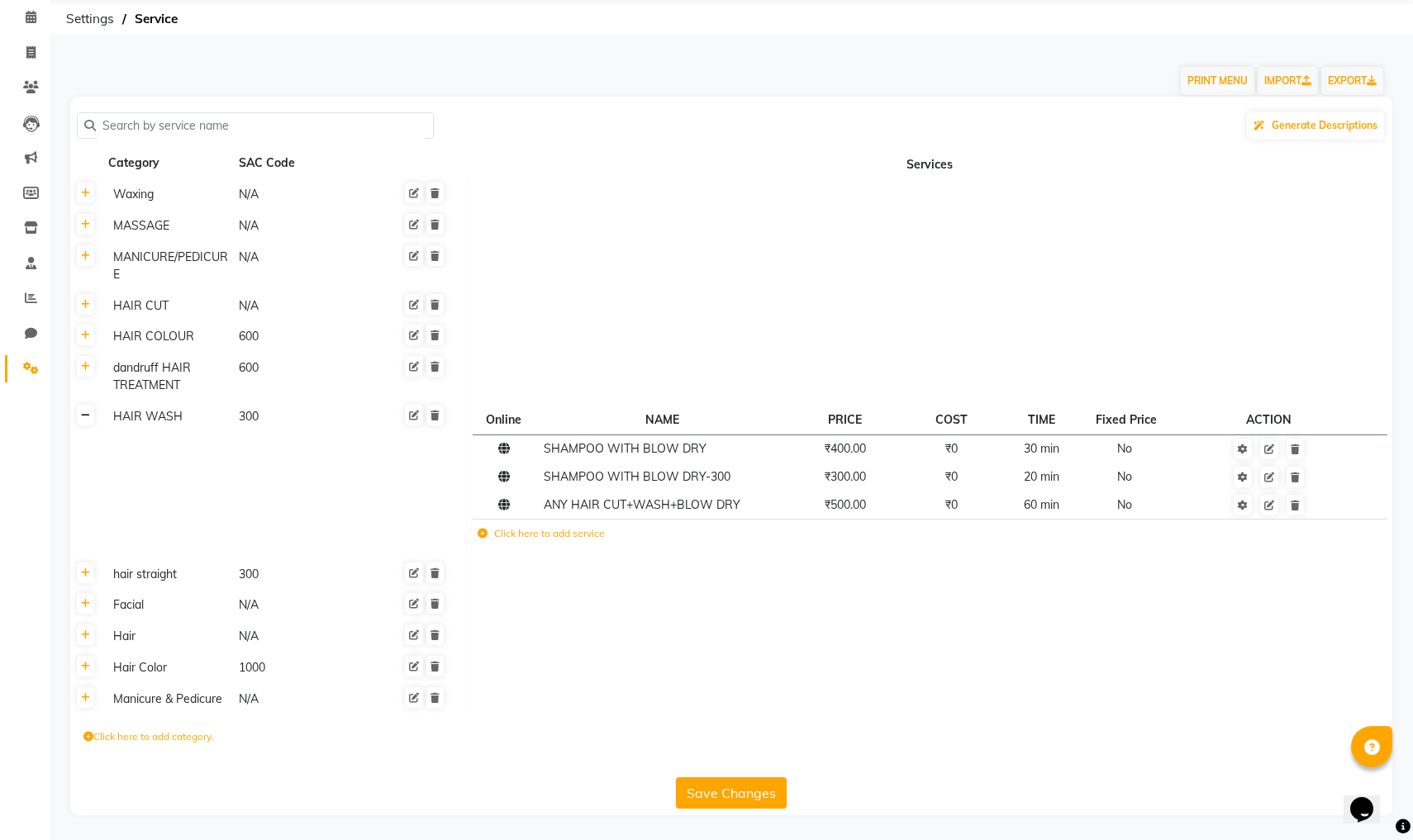 click 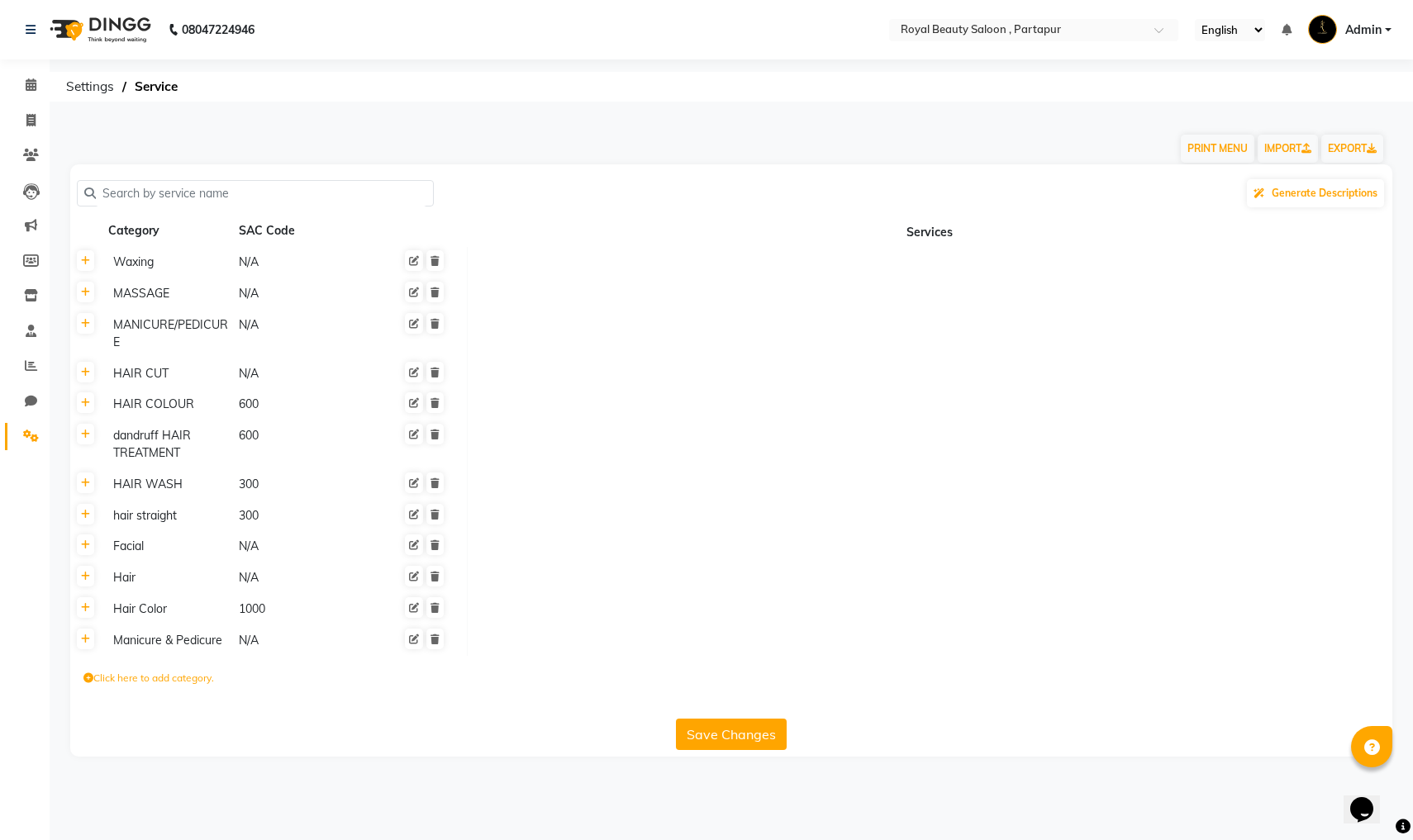 scroll, scrollTop: 0, scrollLeft: 0, axis: both 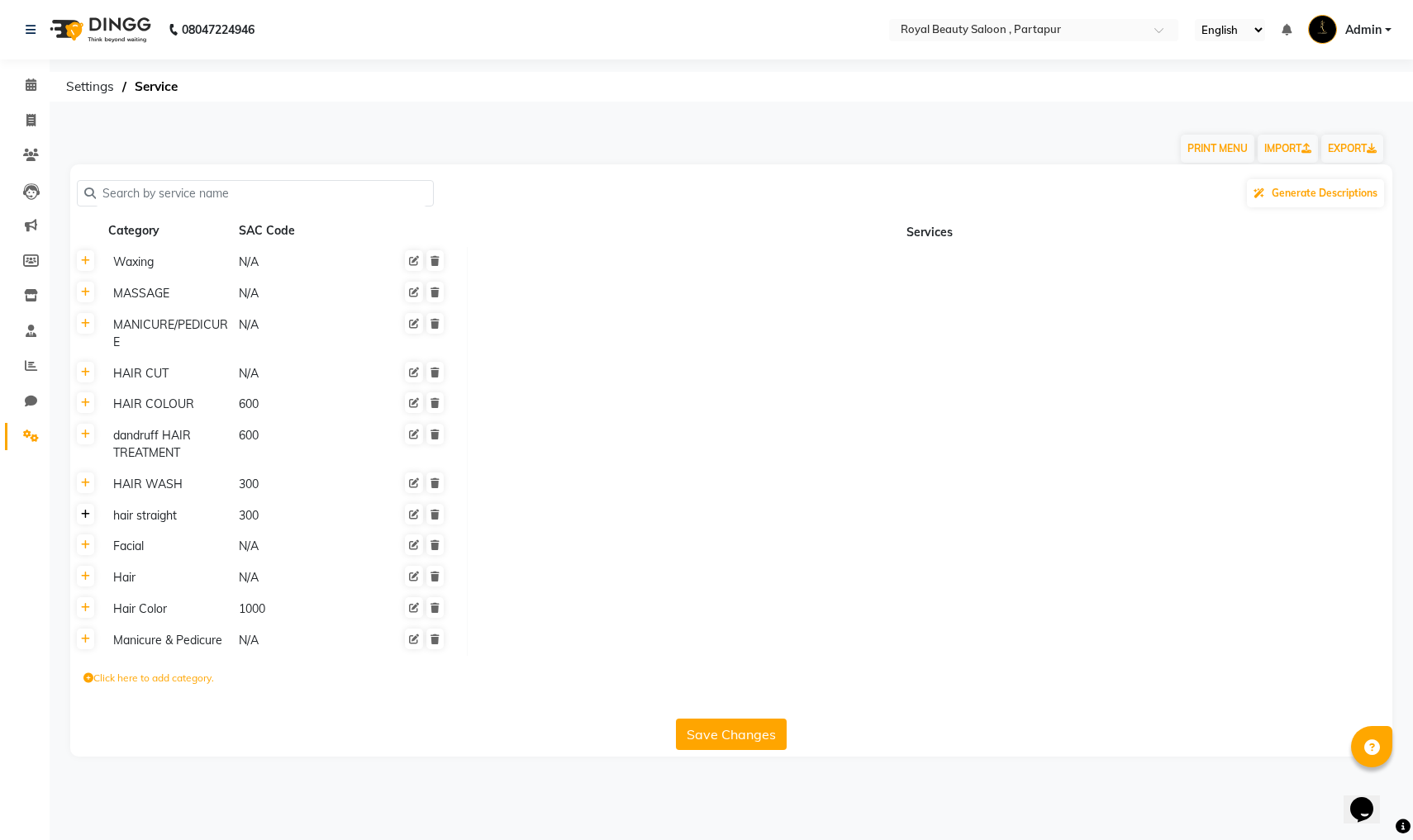 click 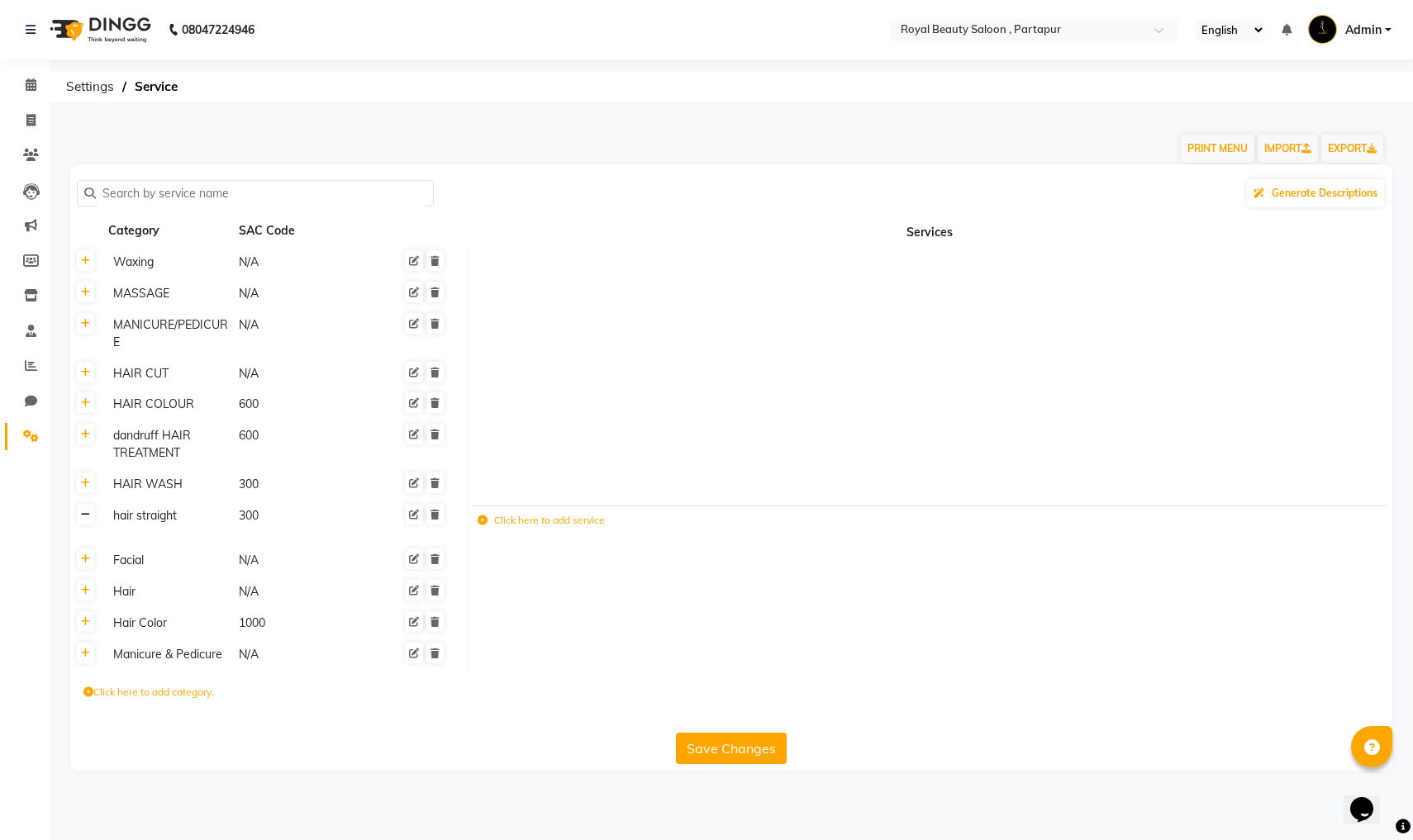 click 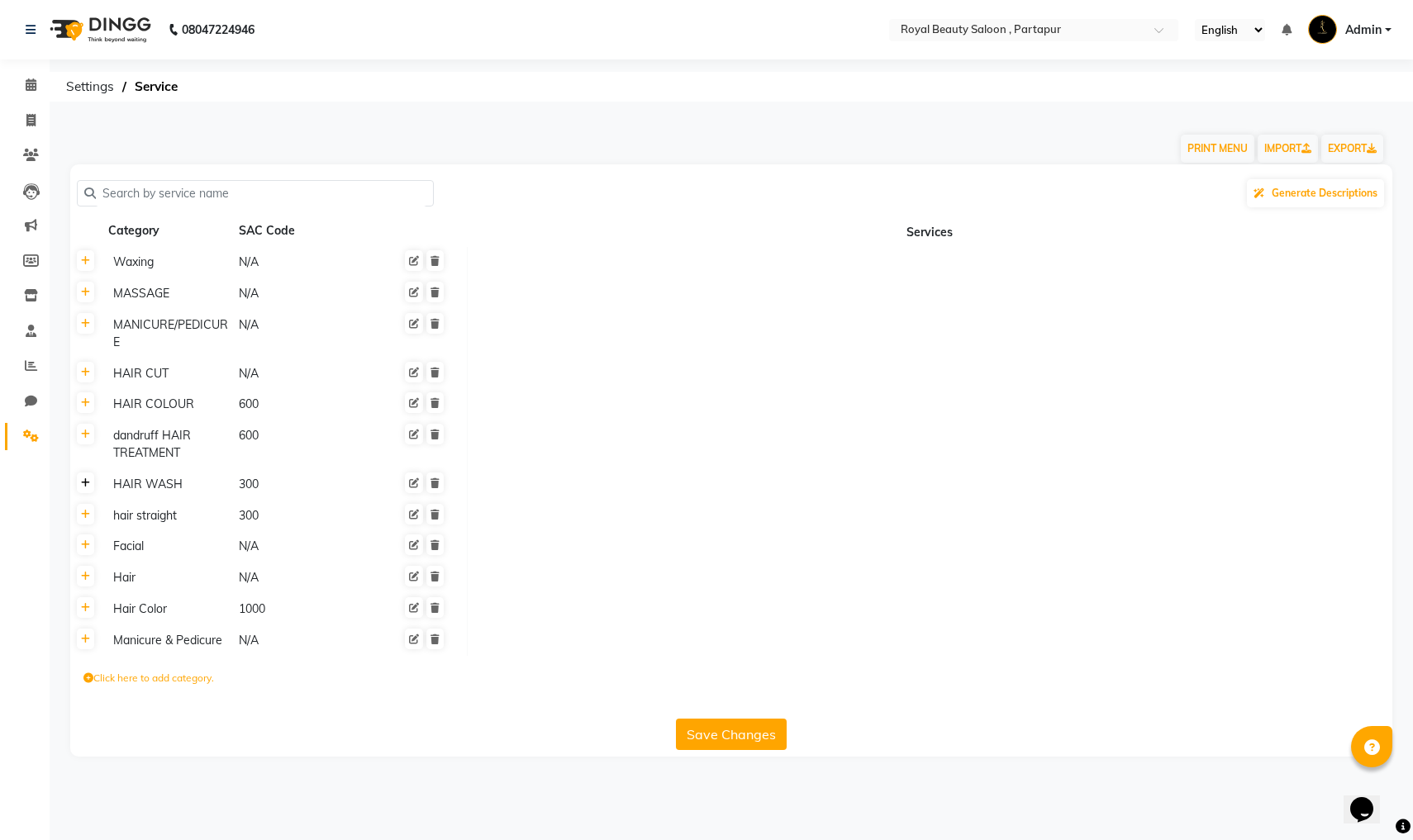 click 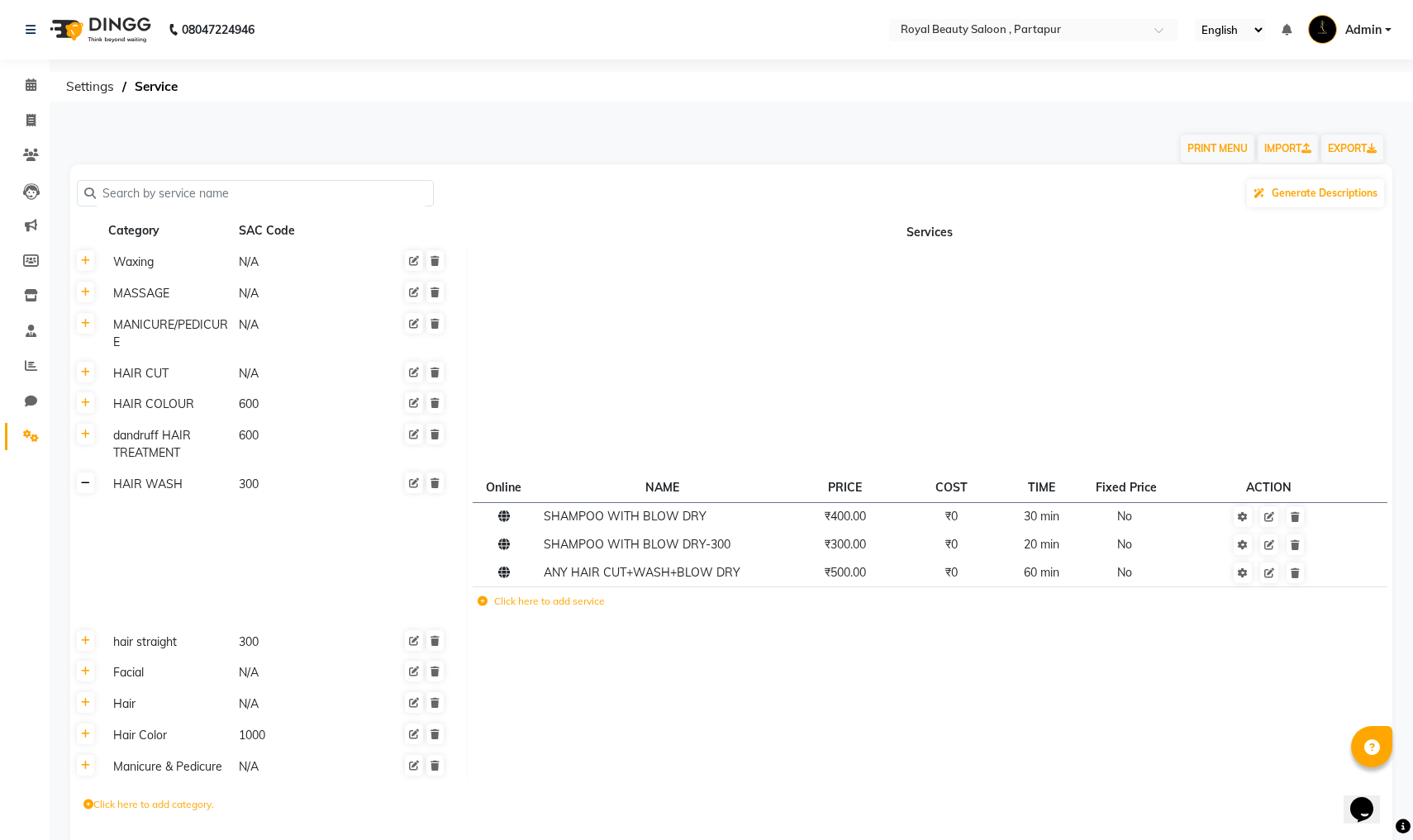 click 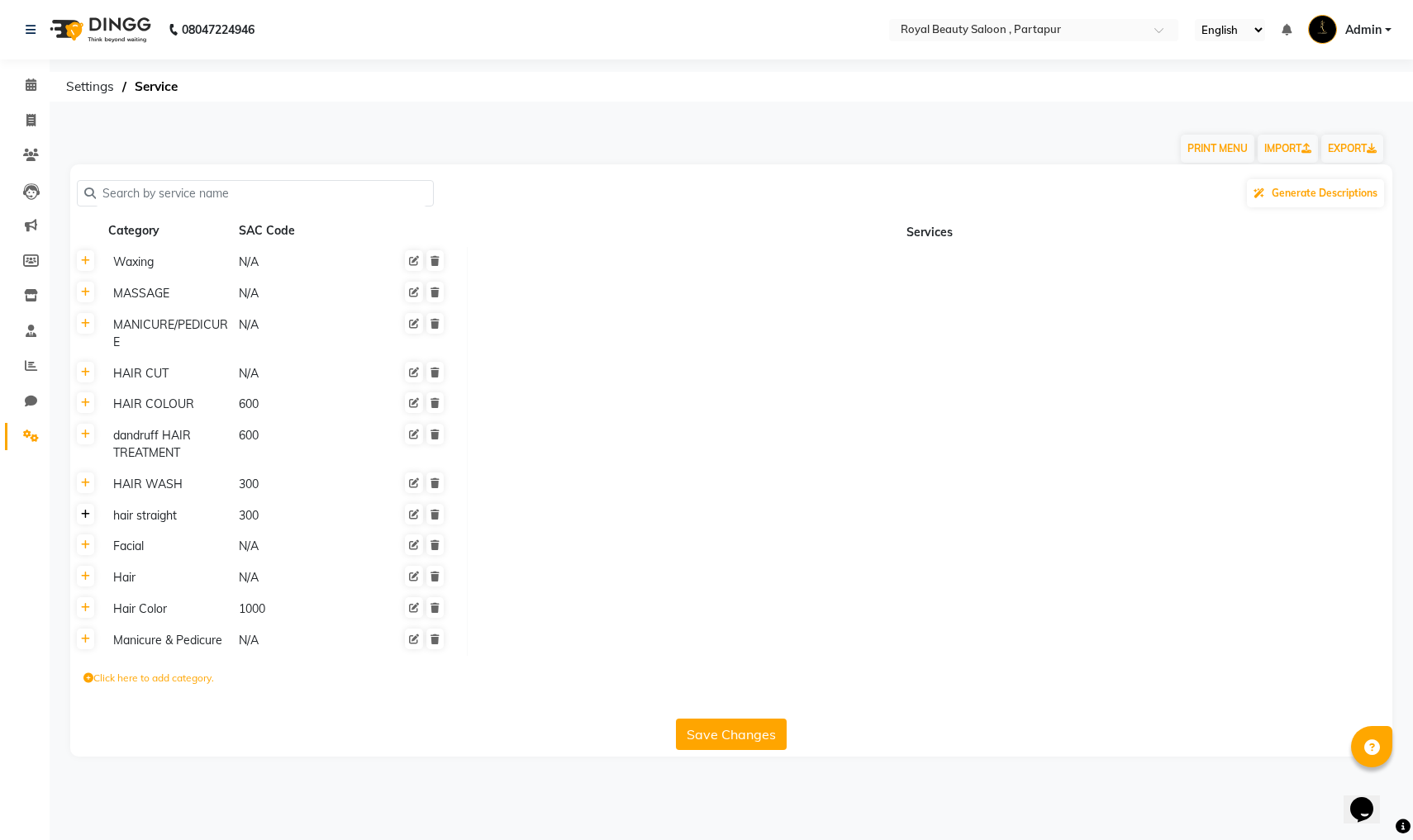 click 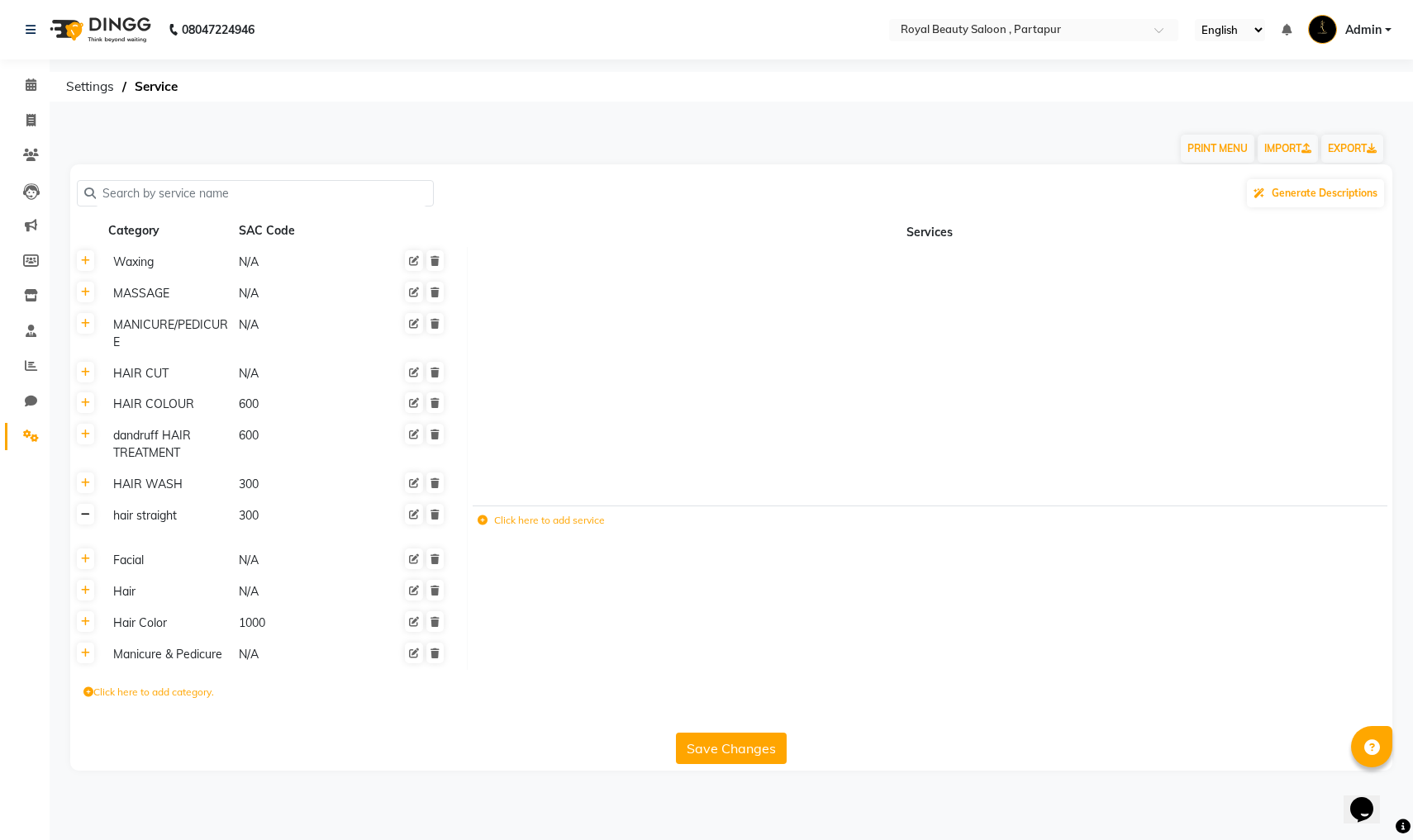 click 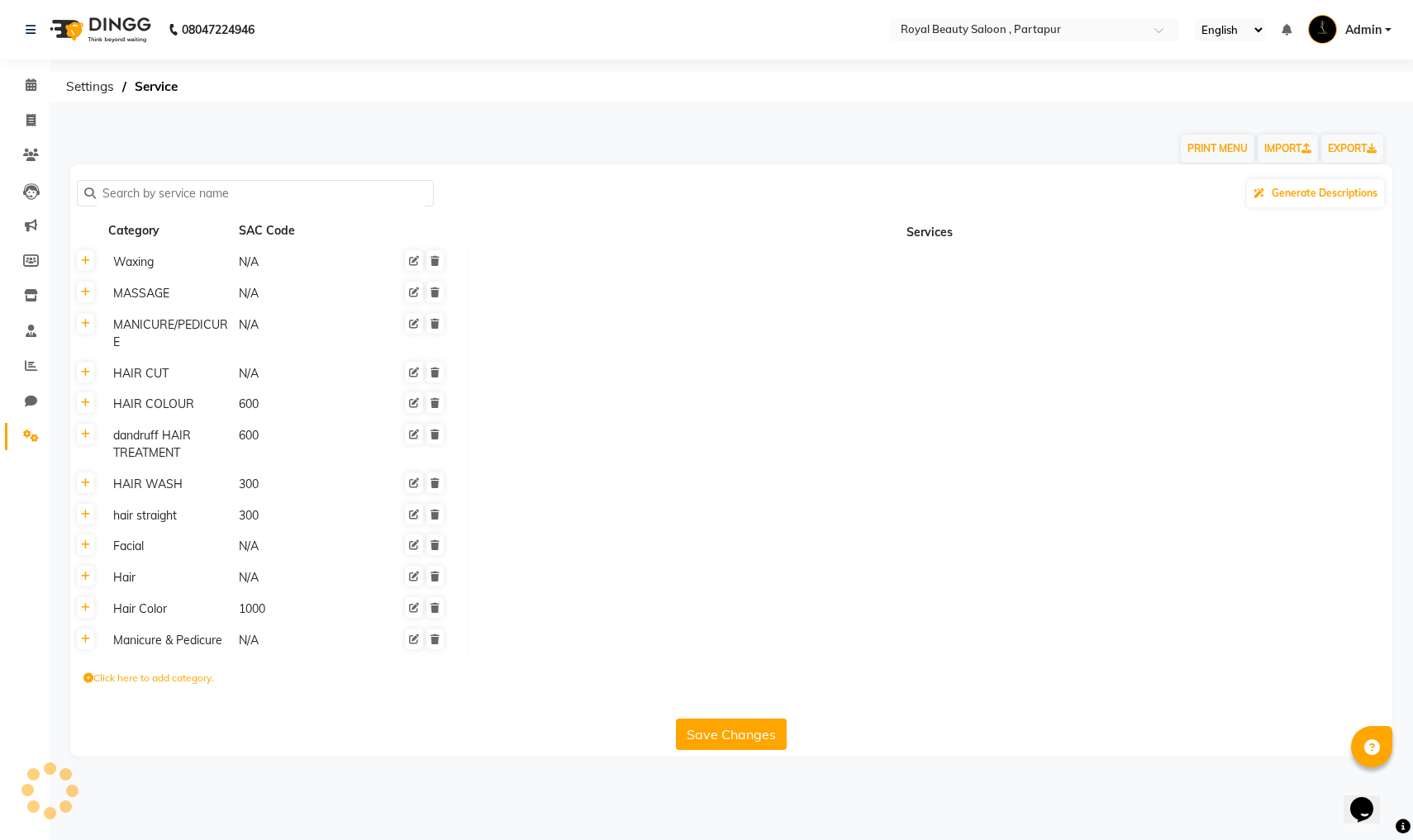 click 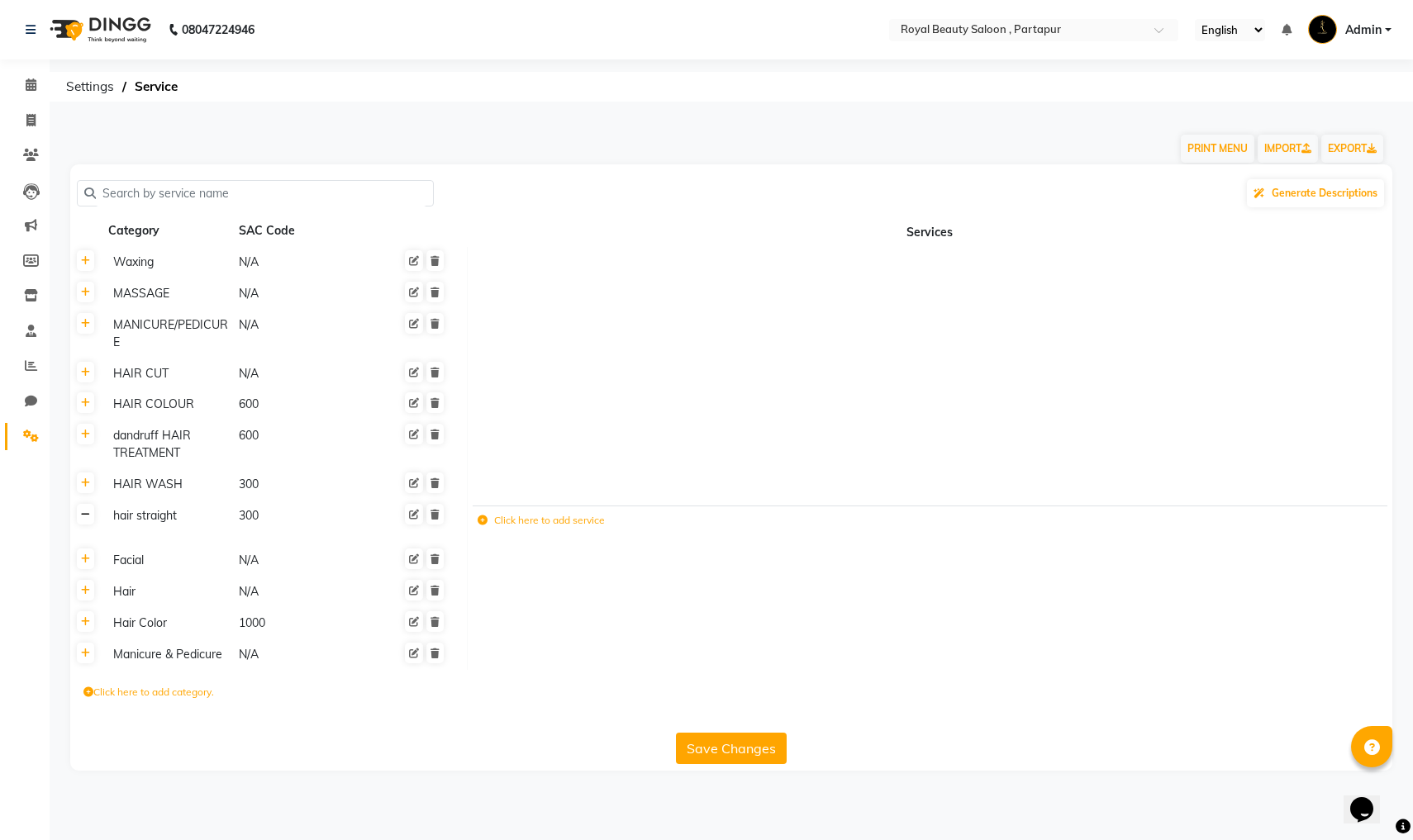 click 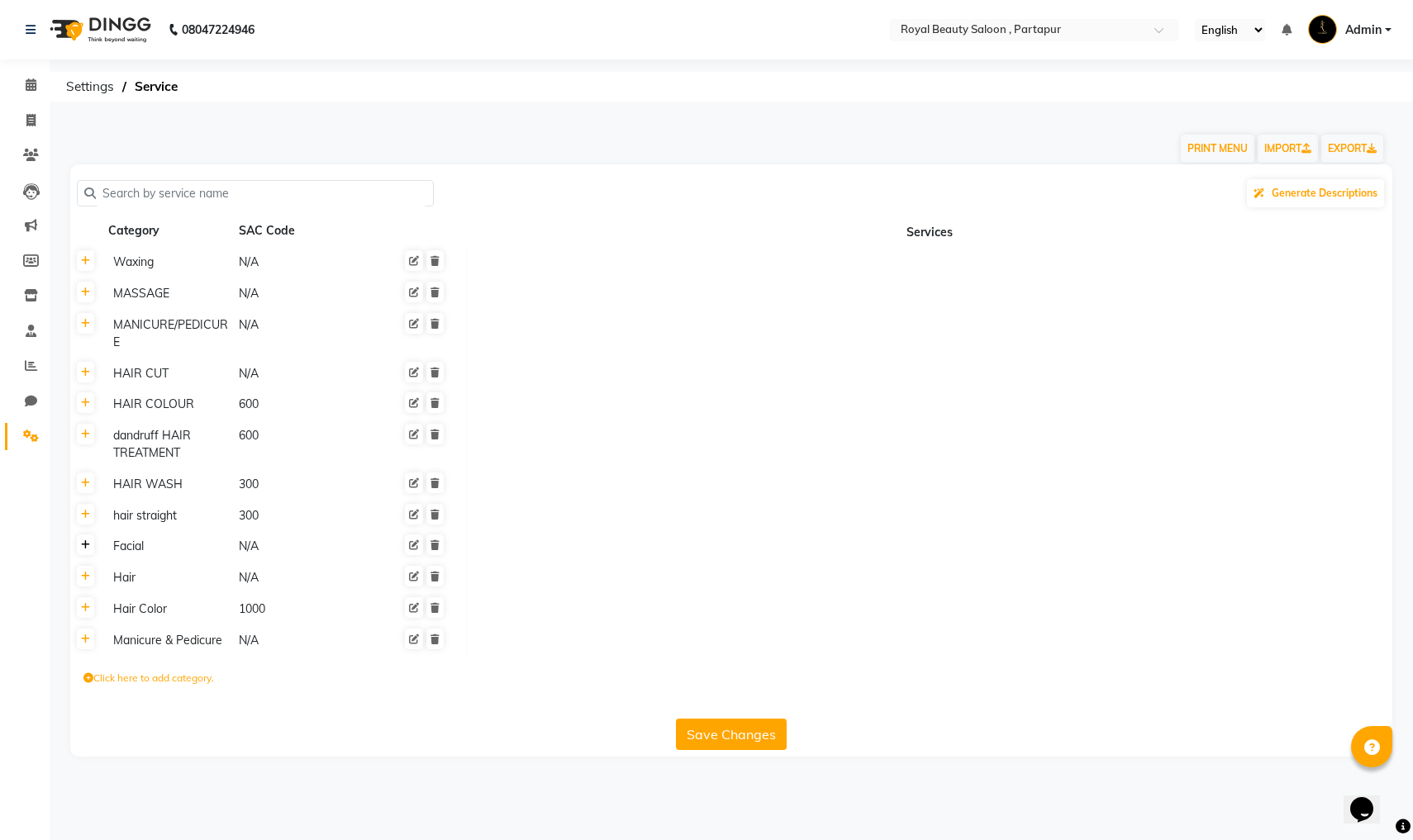 click 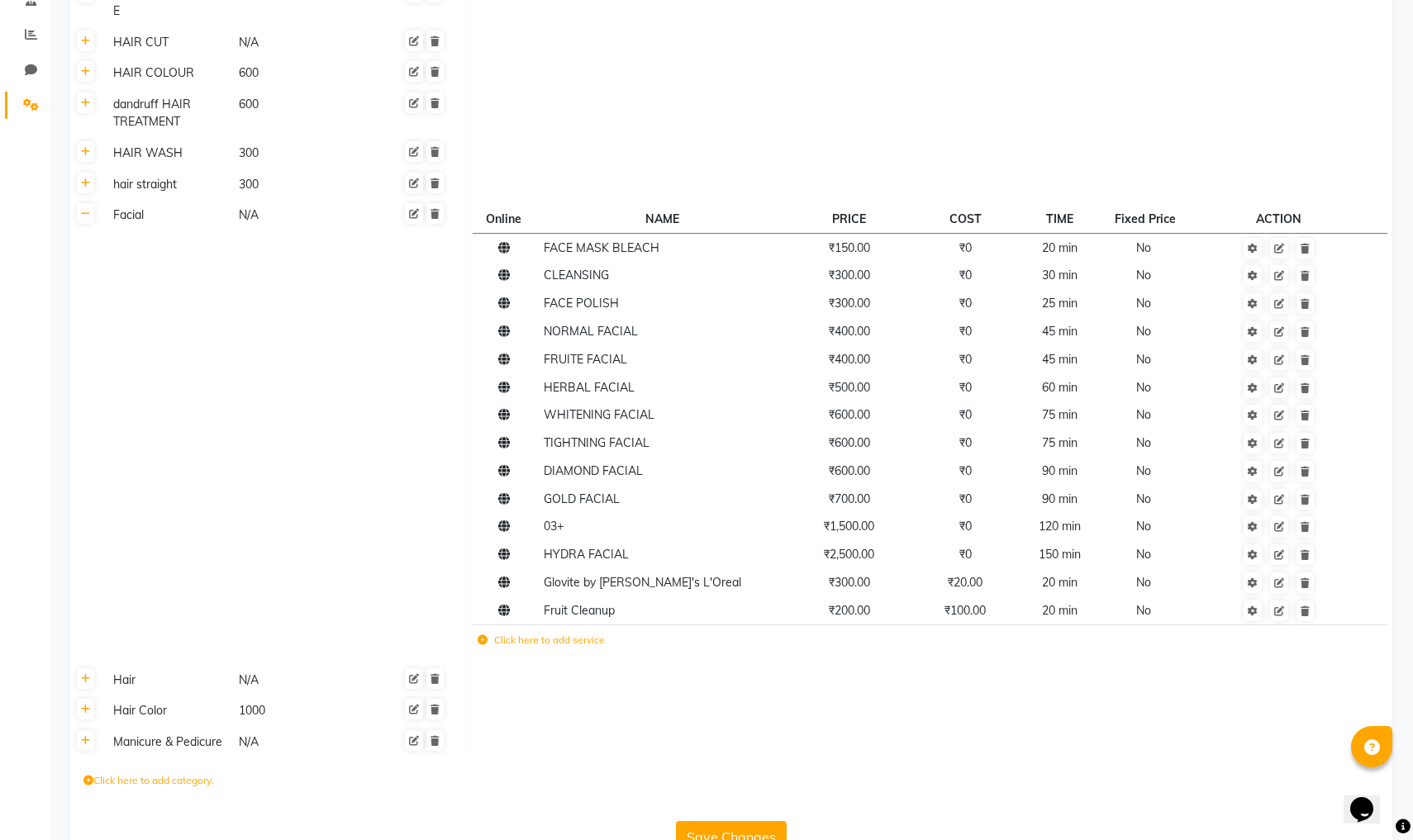 scroll, scrollTop: 321, scrollLeft: 0, axis: vertical 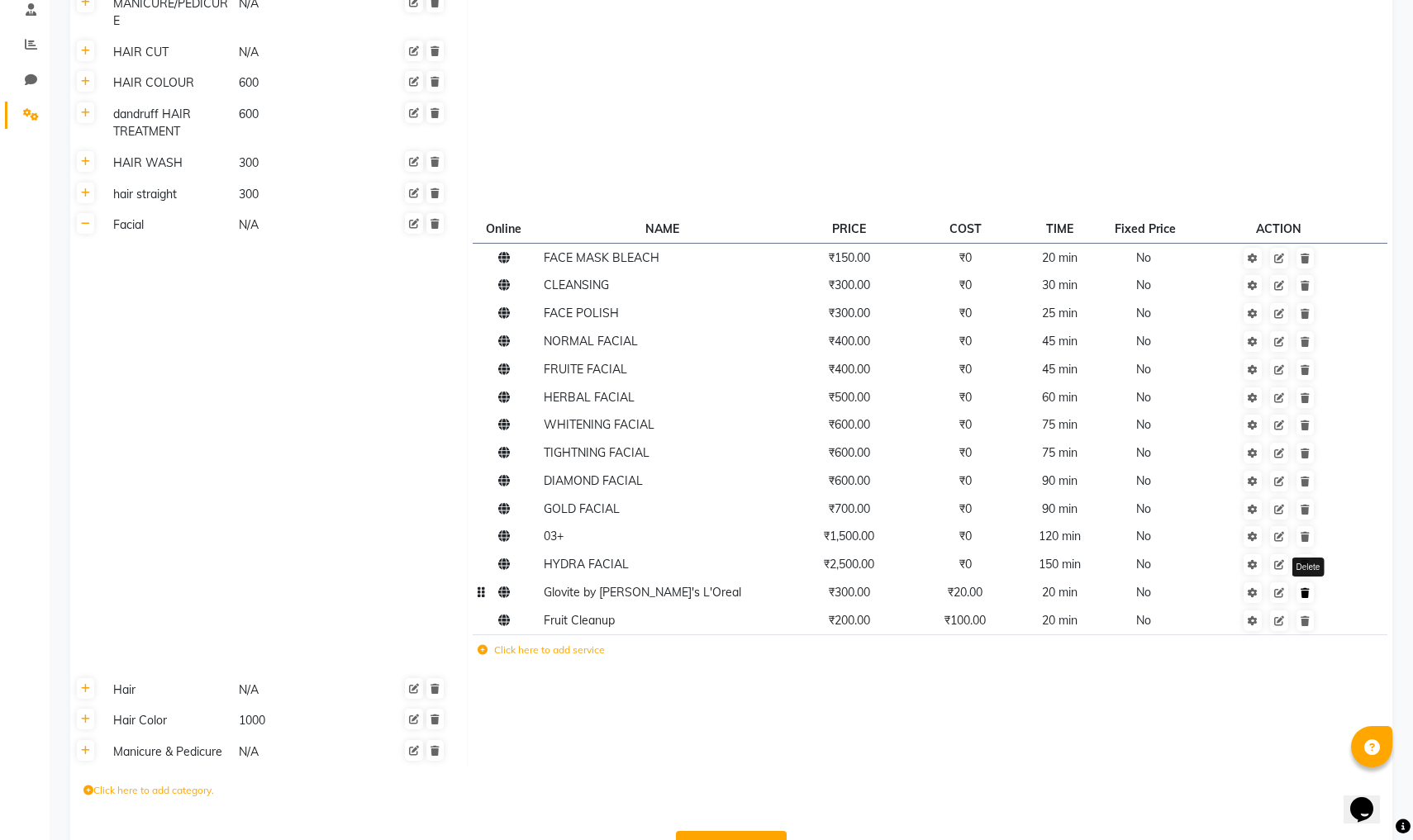 click 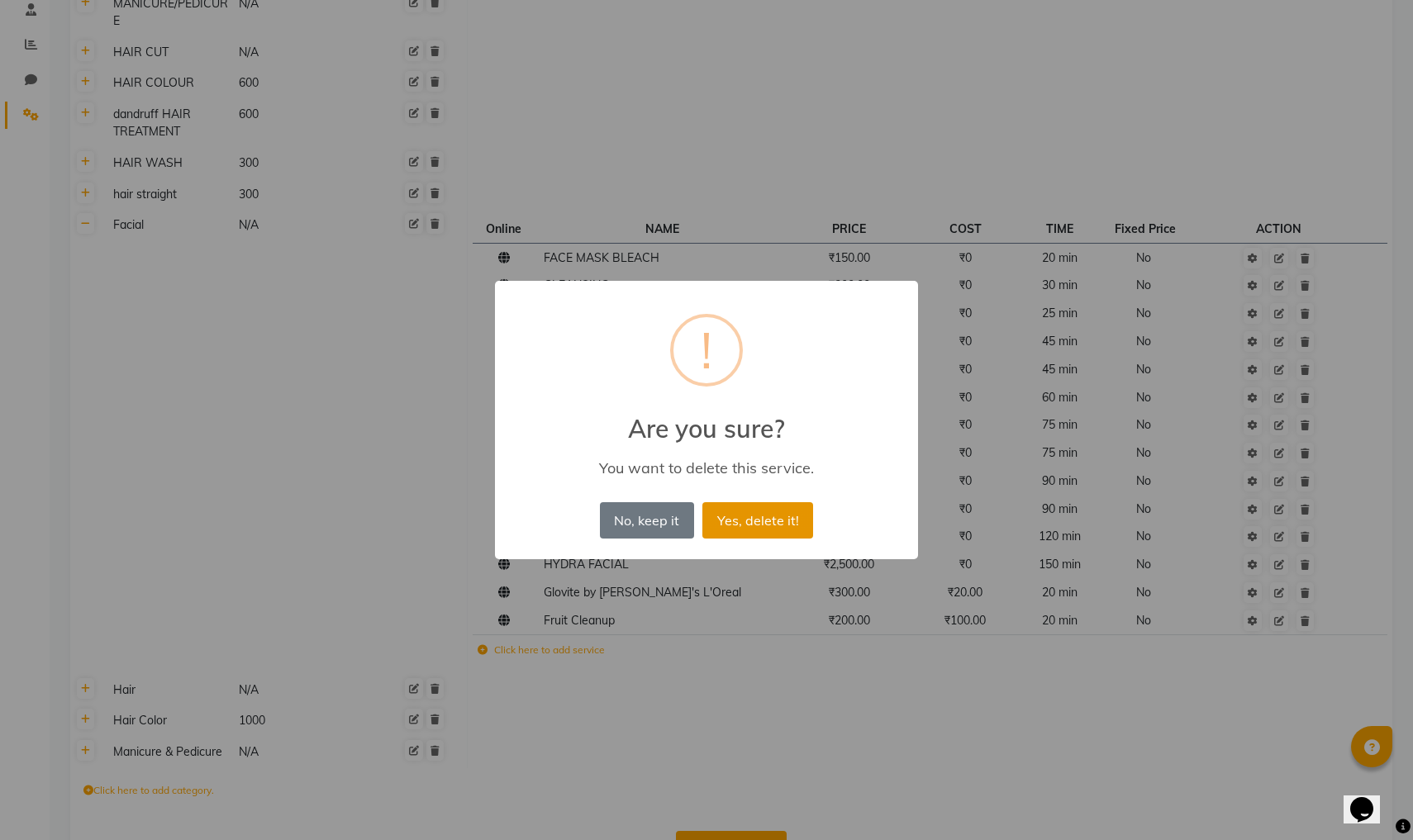 click on "Yes, delete it!" at bounding box center [758, 520] 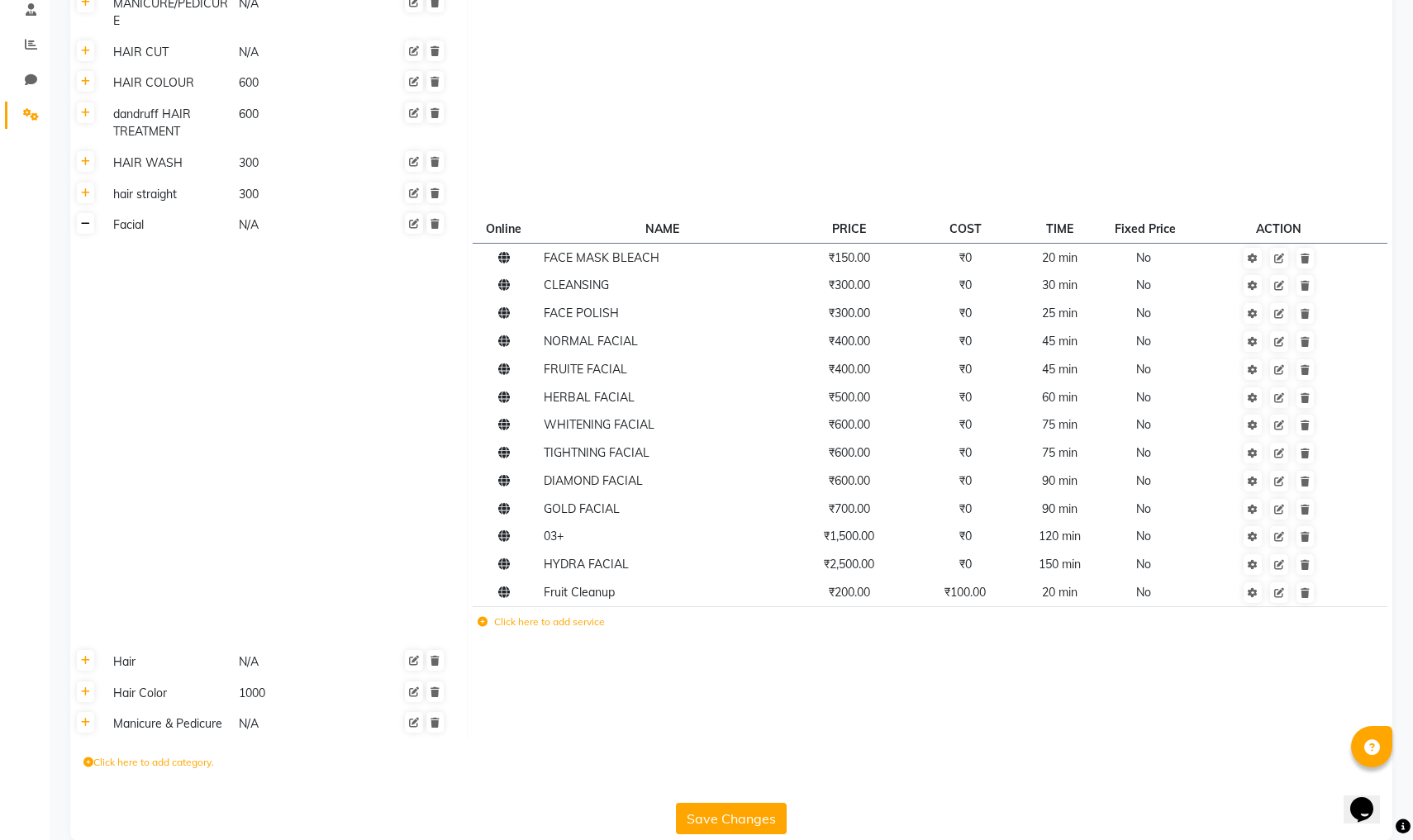 click 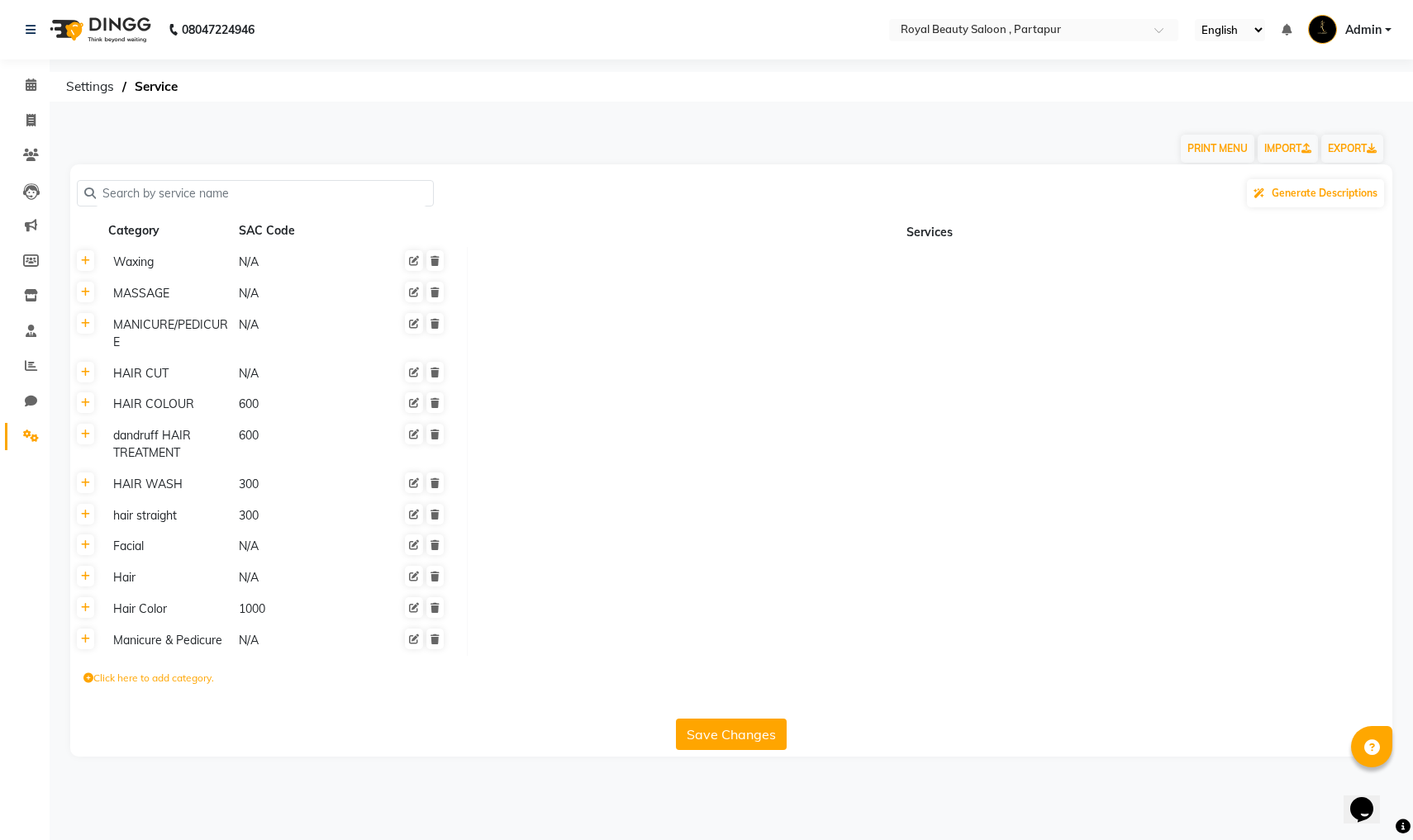 scroll, scrollTop: 0, scrollLeft: 0, axis: both 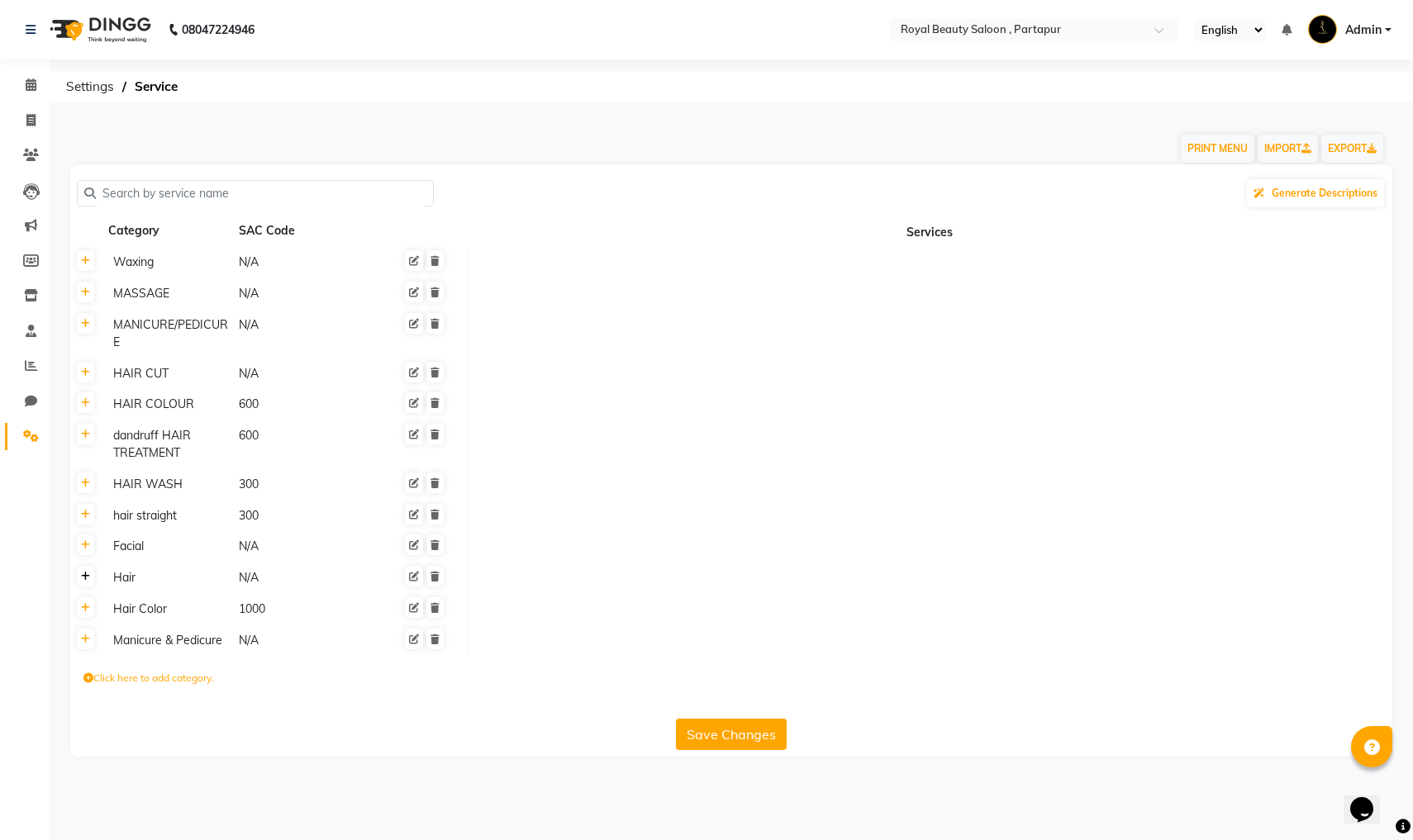 click 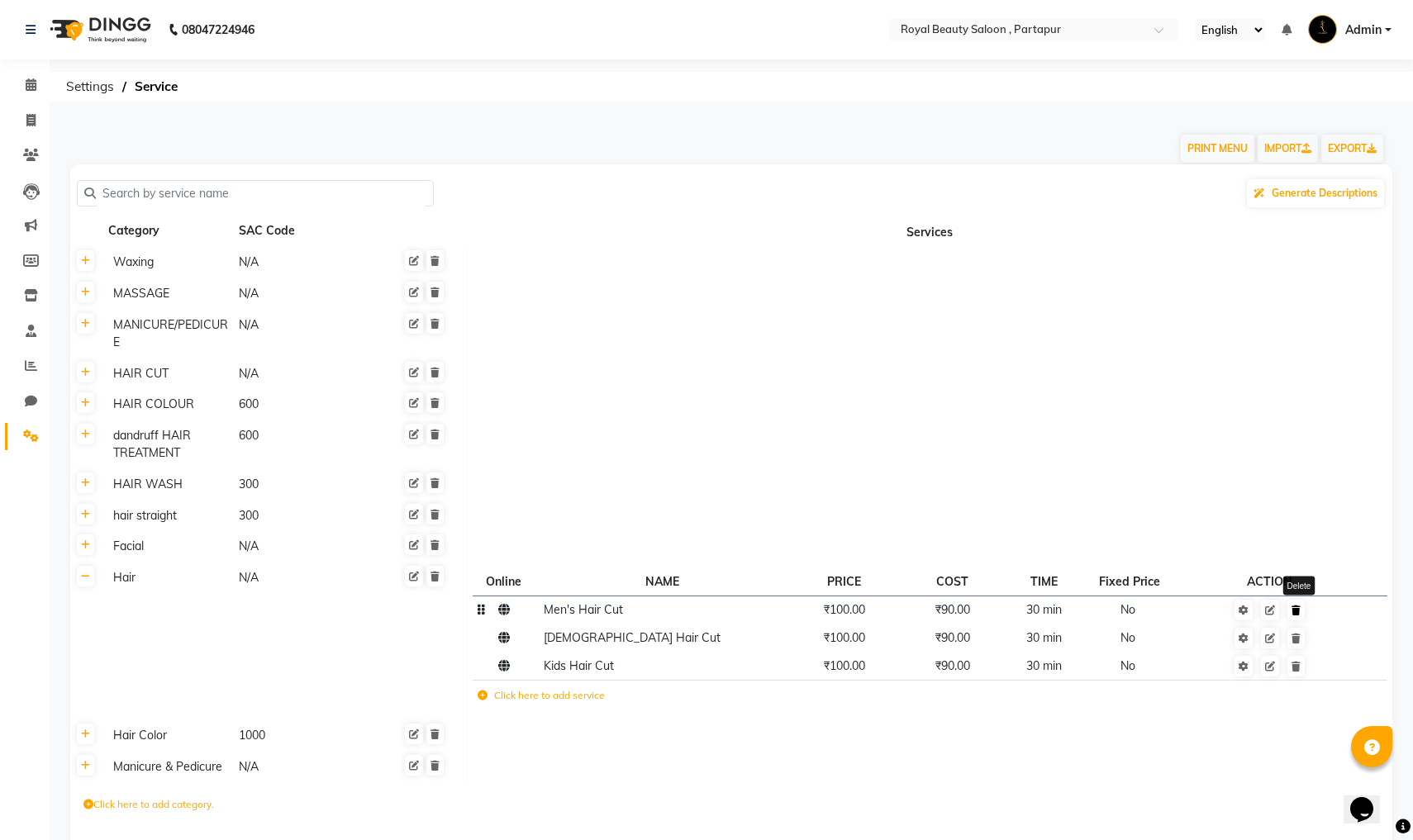 click 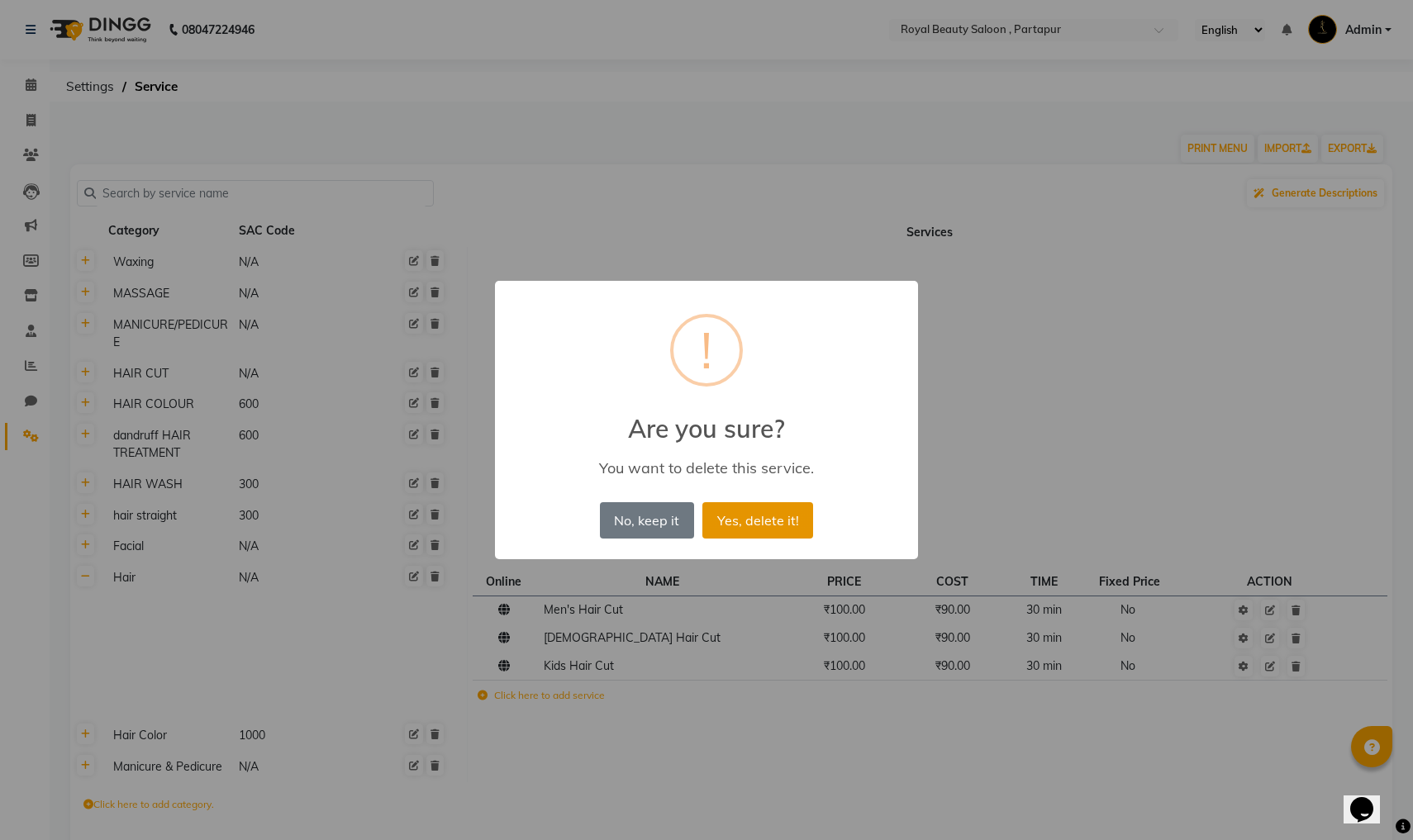 click on "Yes, delete it!" at bounding box center (758, 520) 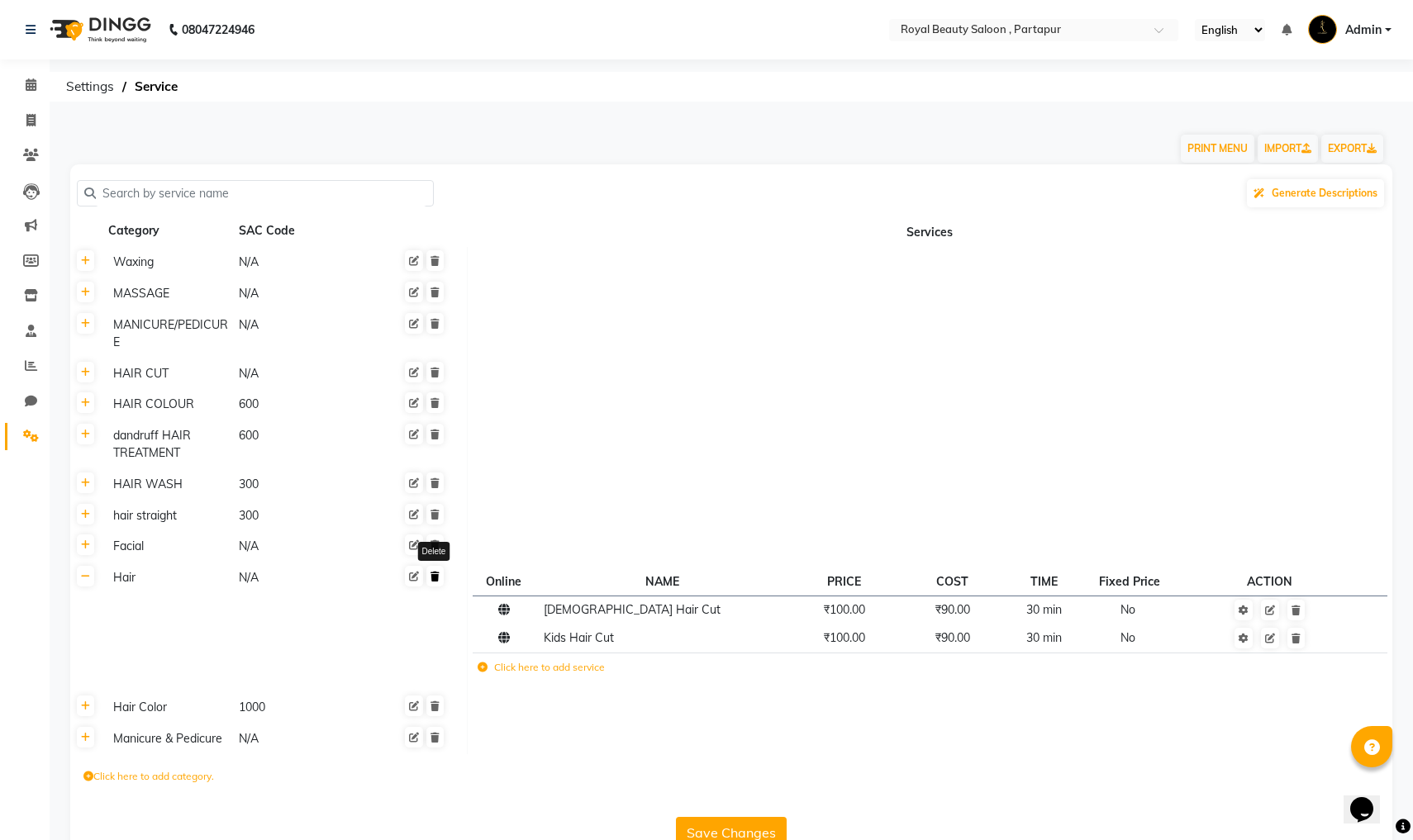 click 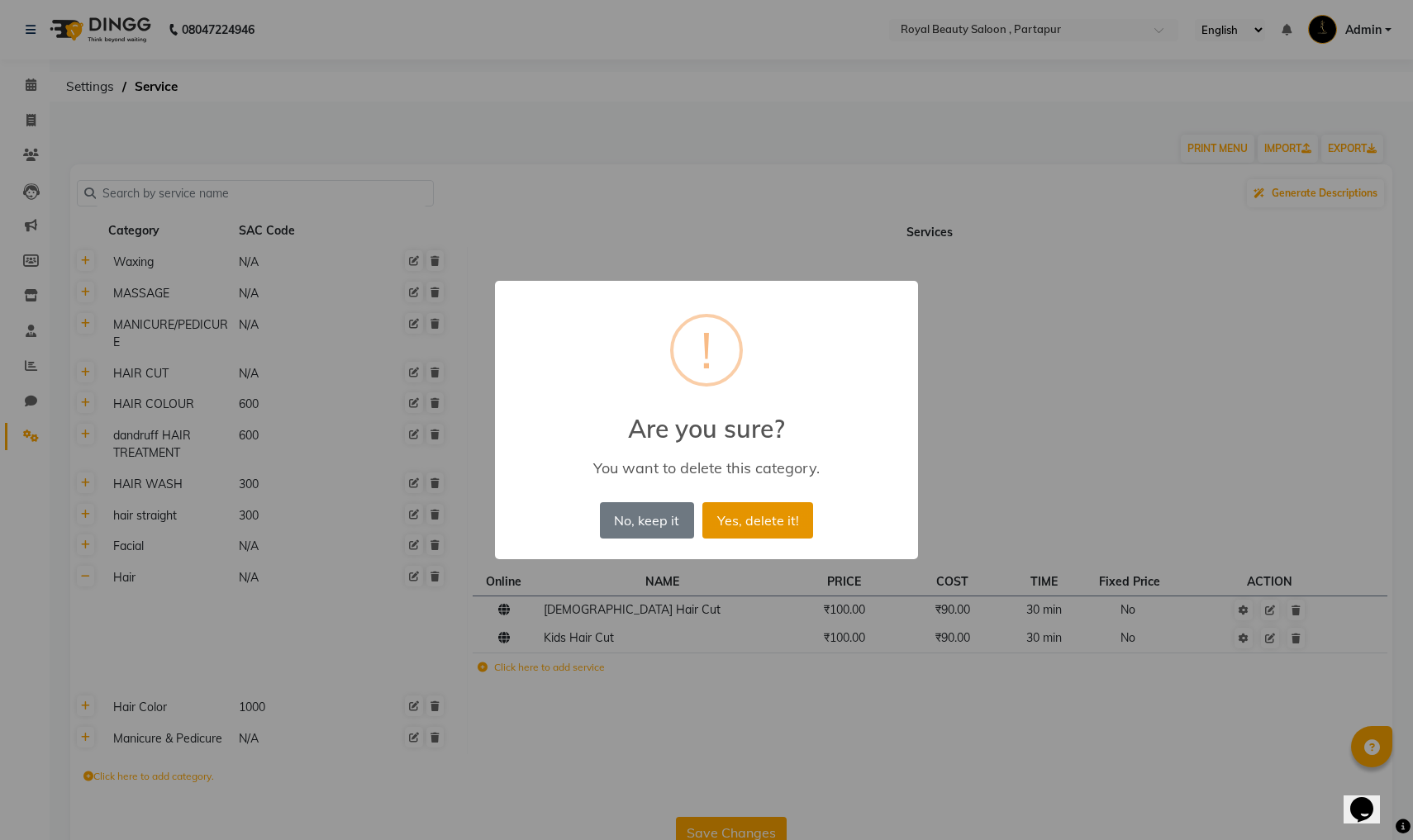 click on "Yes, delete it!" at bounding box center (758, 520) 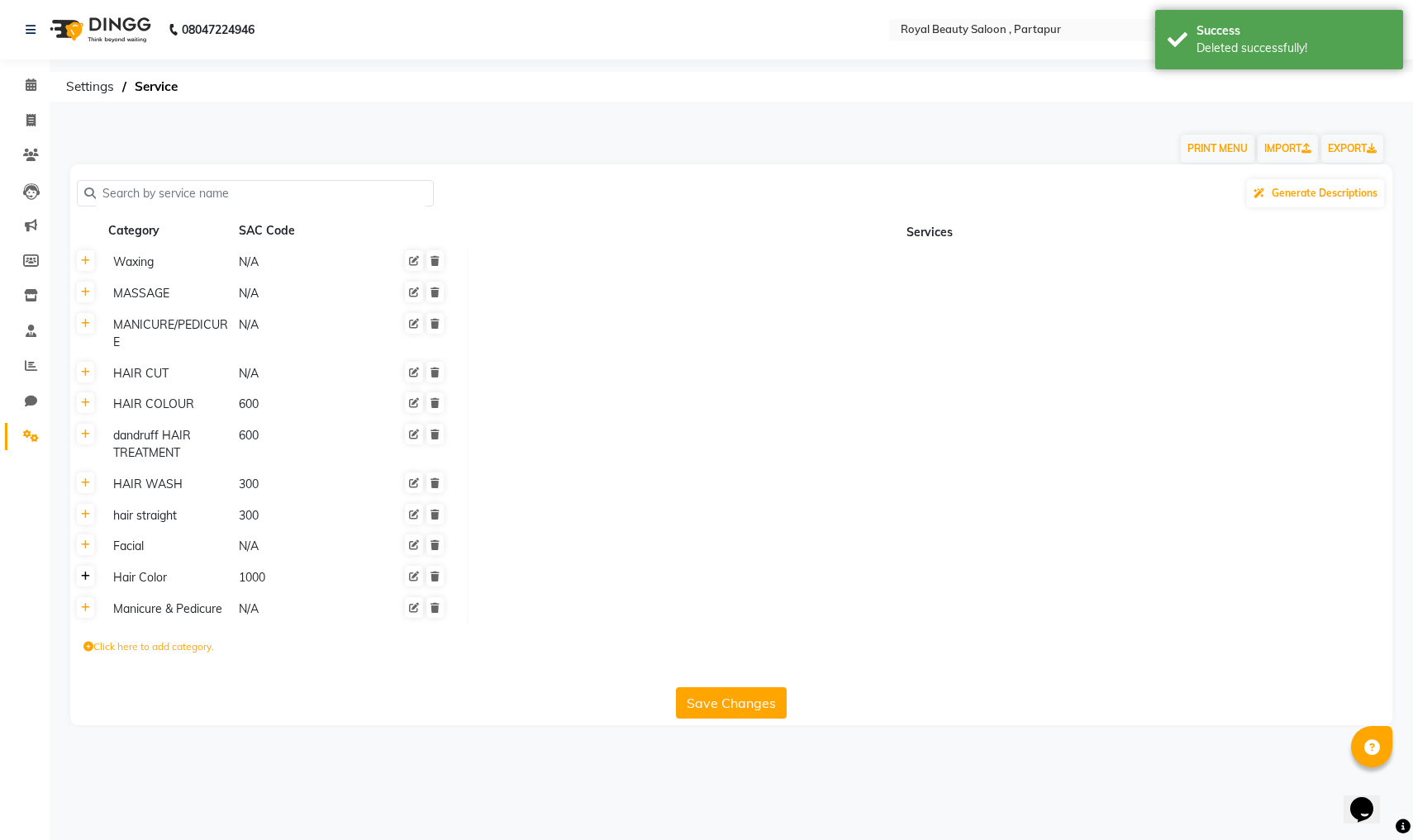 click 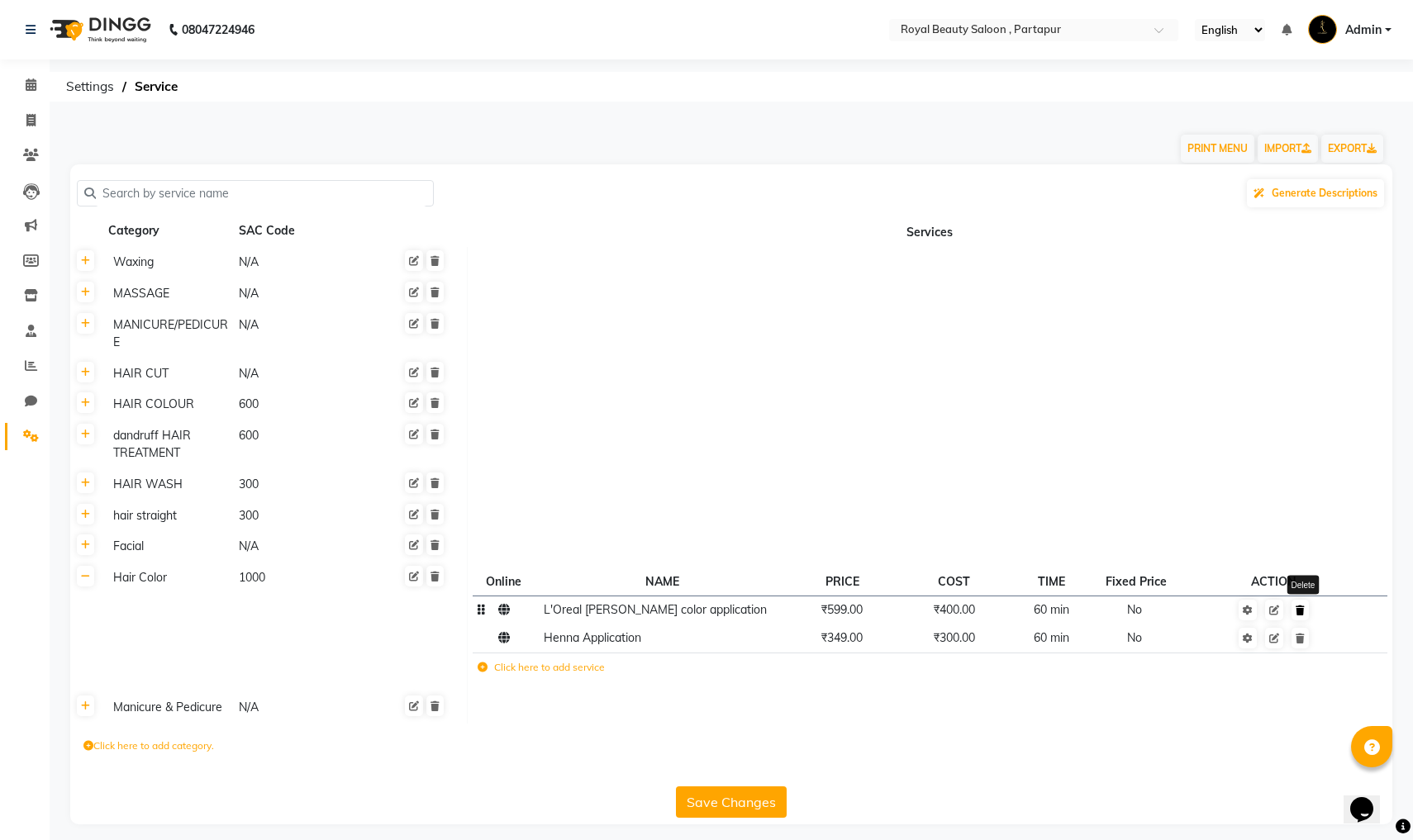 click 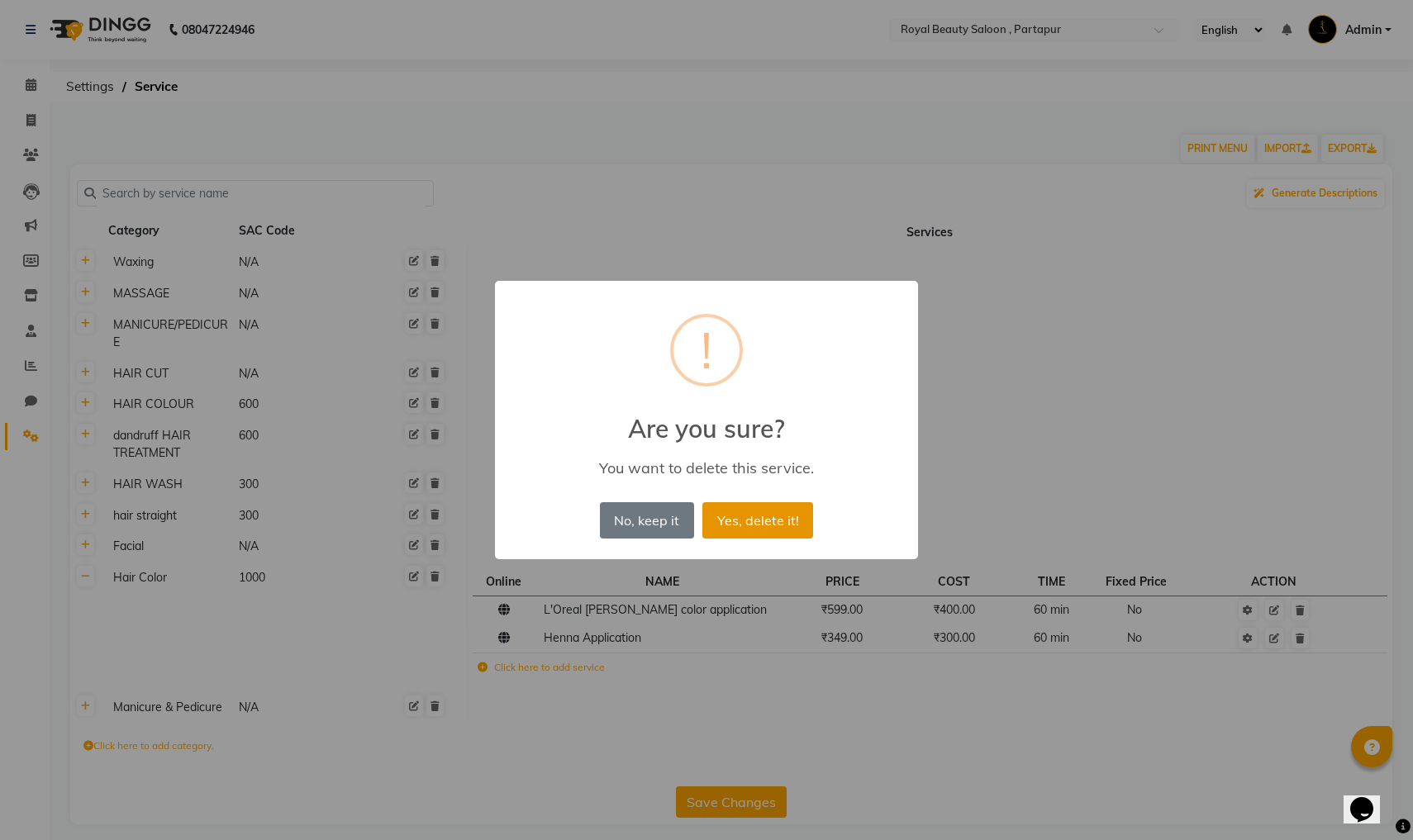 click on "Yes, delete it!" at bounding box center [758, 520] 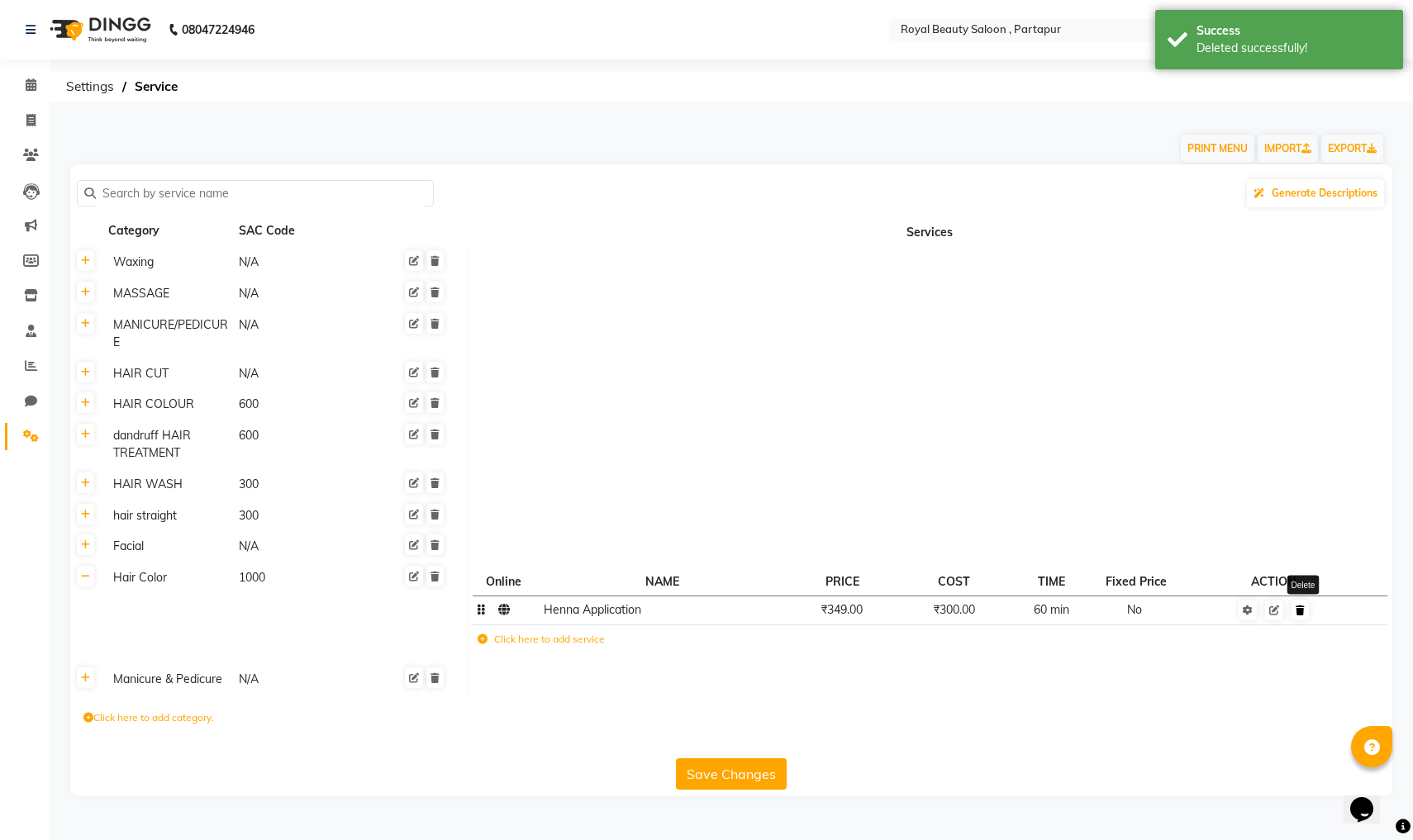 click 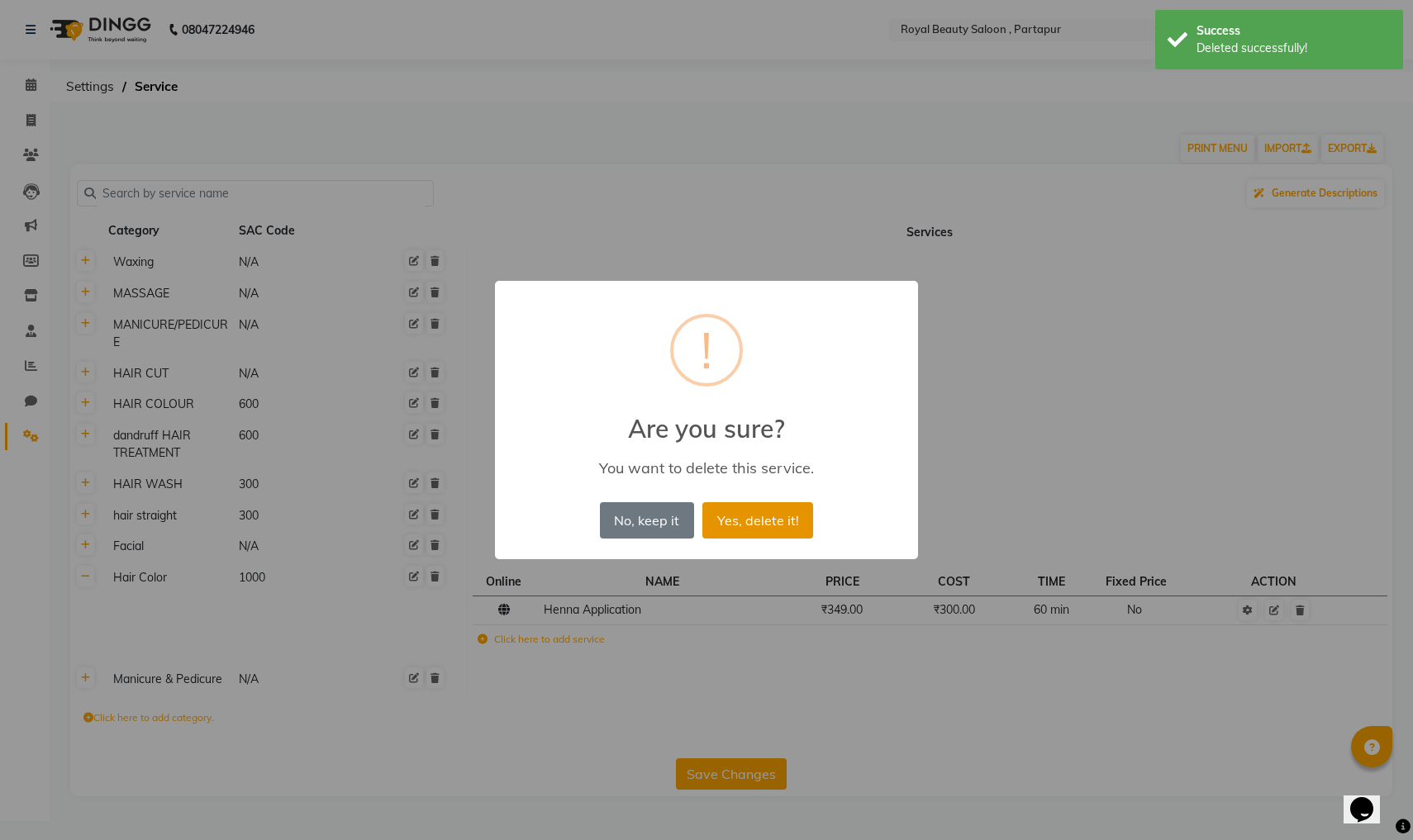 click on "Yes, delete it!" at bounding box center (758, 520) 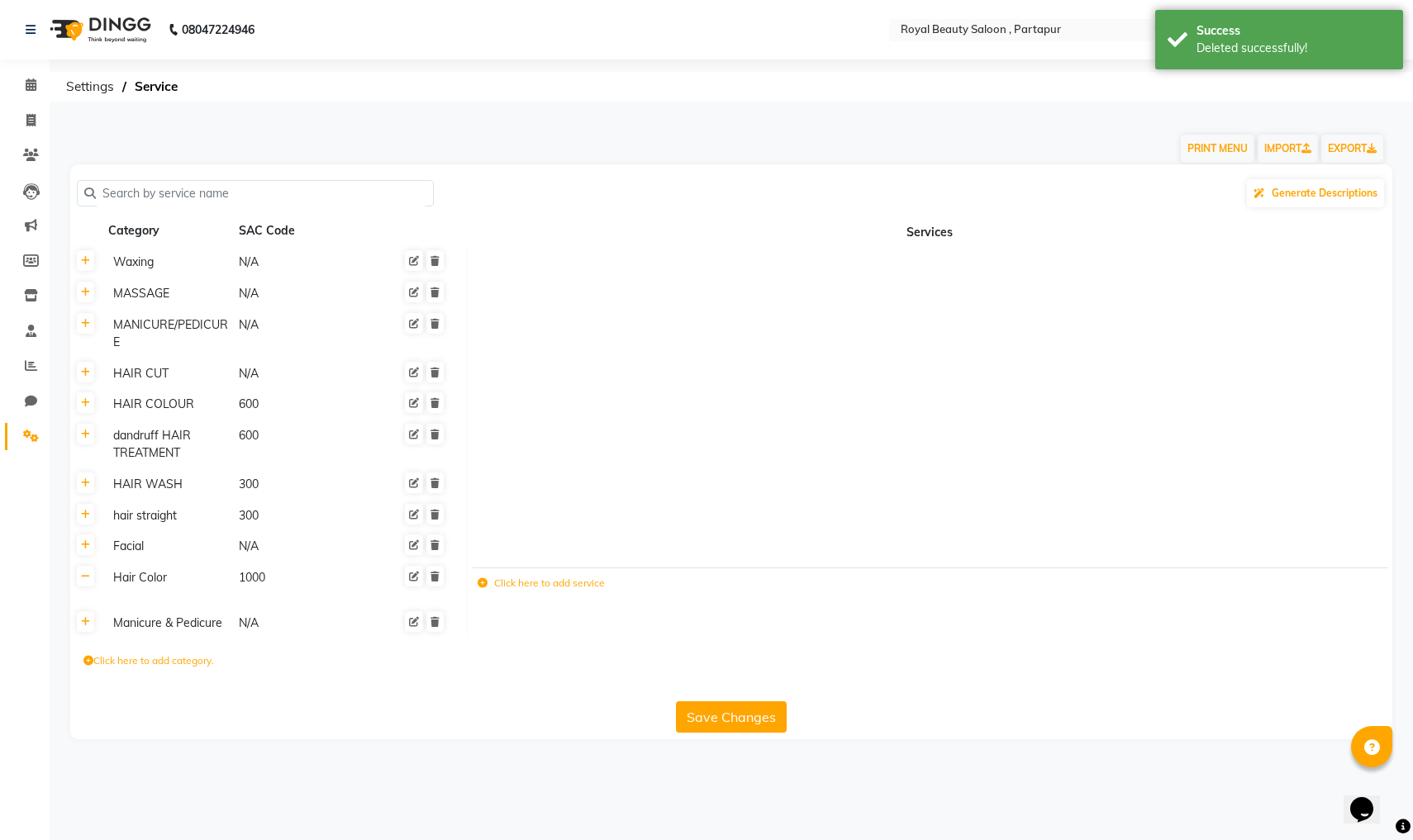 click on "Manicure & Pedicure" 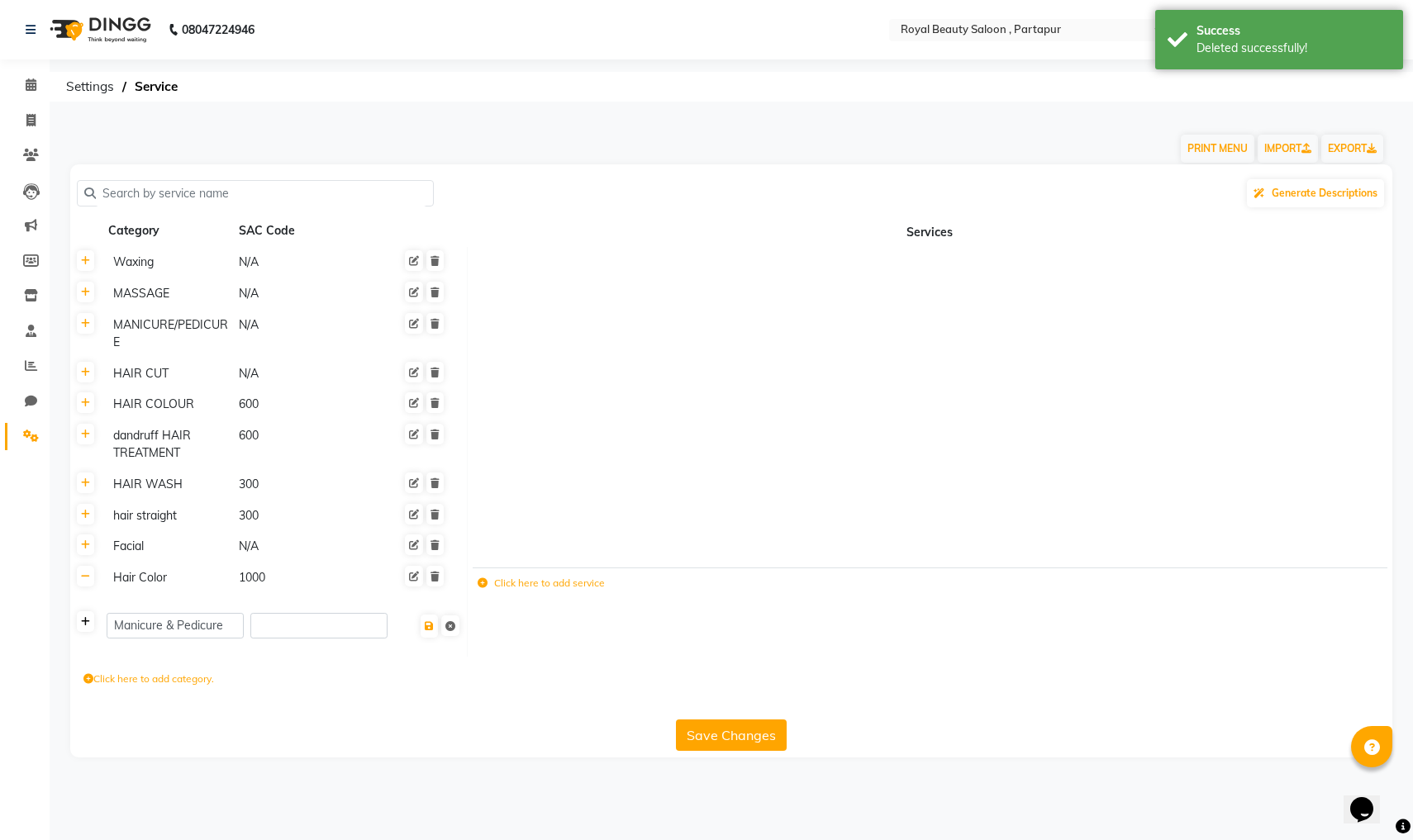 click 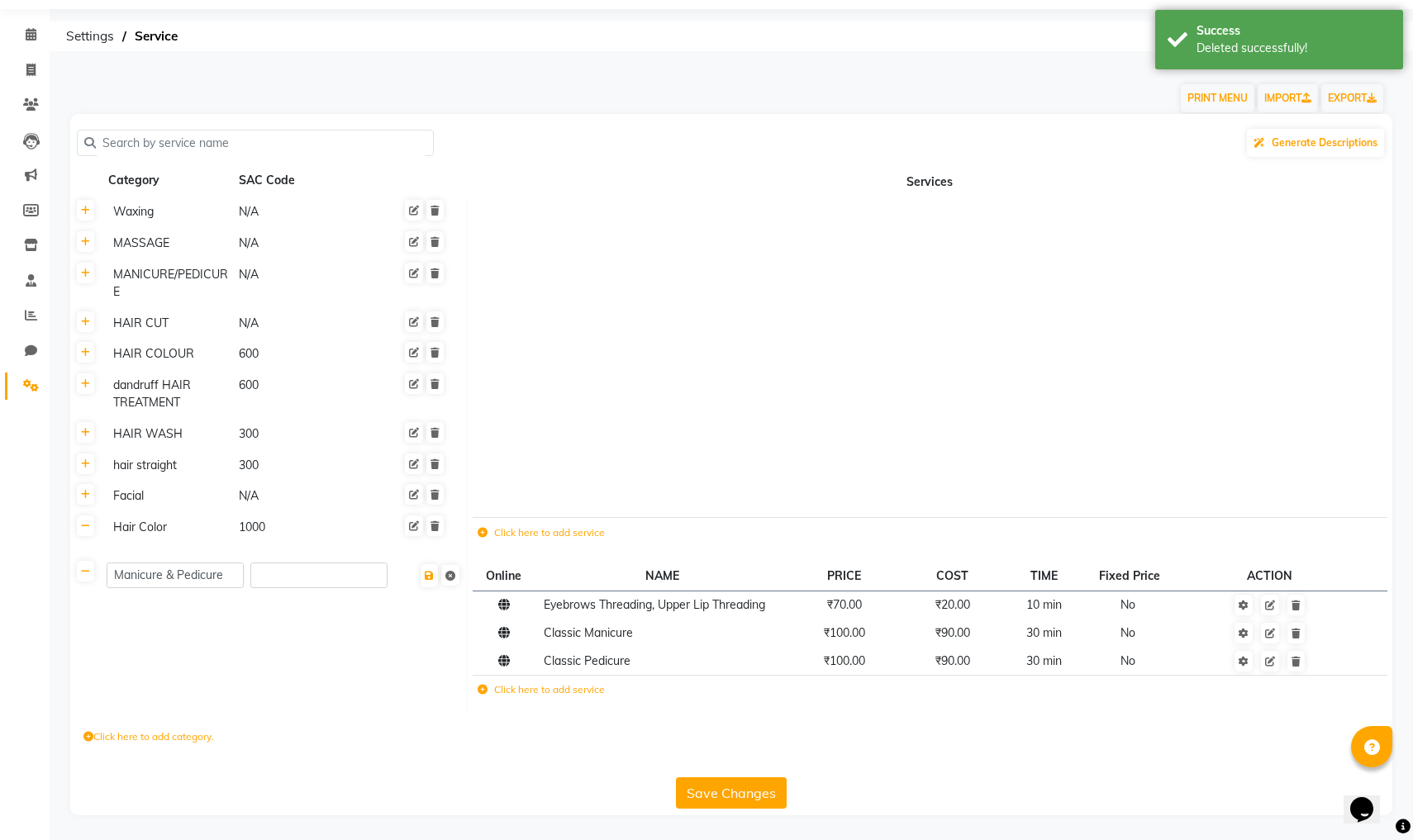 scroll, scrollTop: 50, scrollLeft: 0, axis: vertical 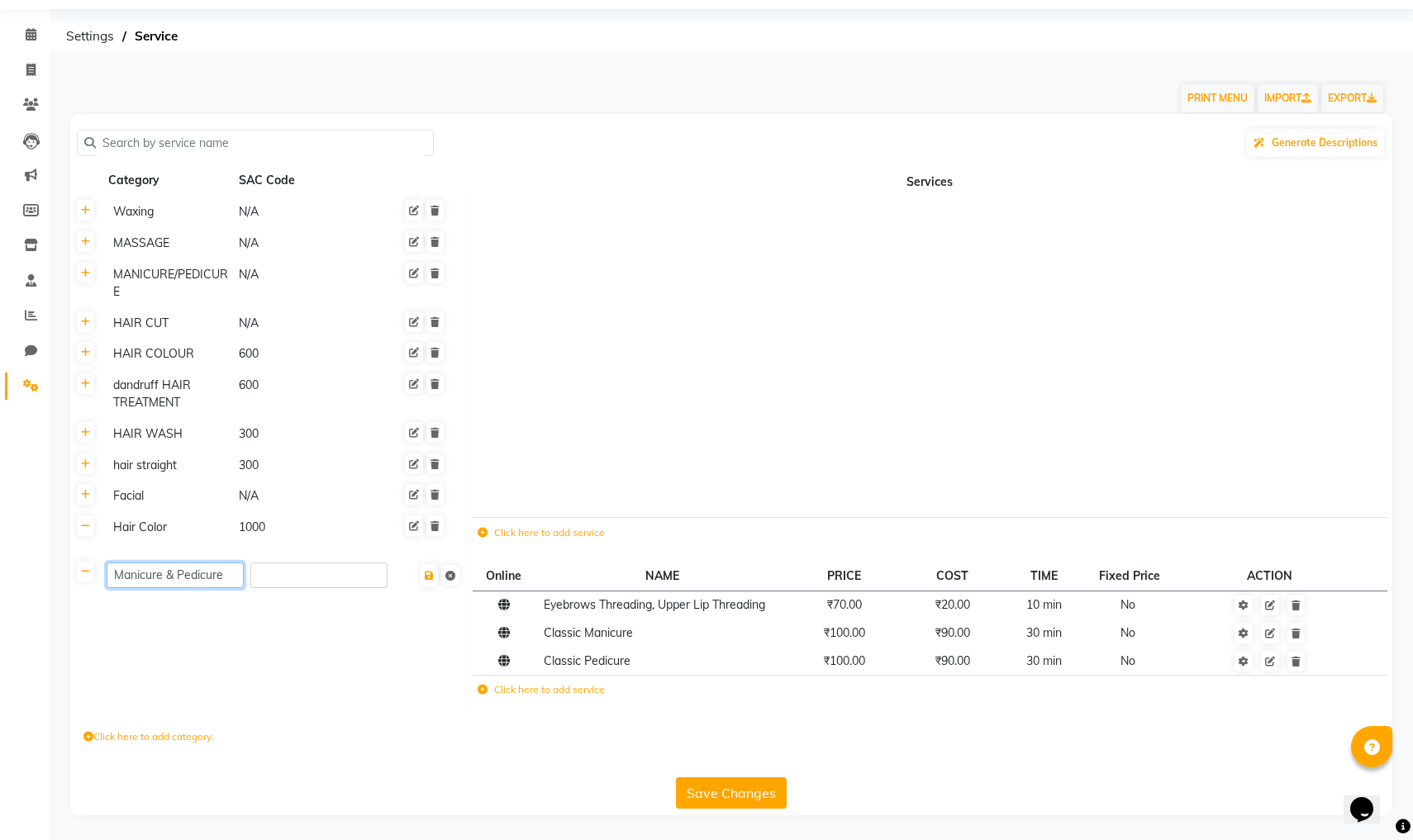 click on "Manicure & Pedicure" 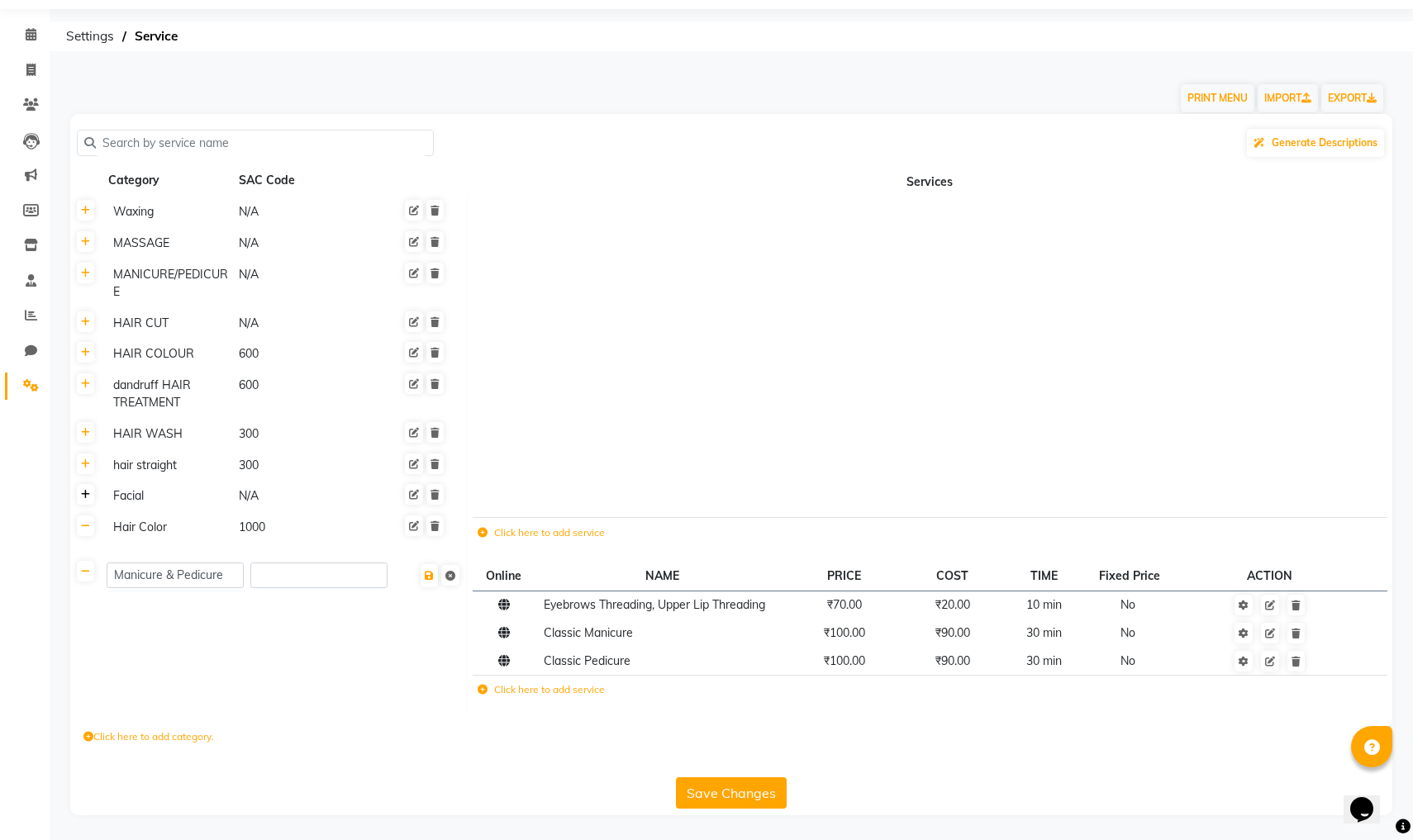 click 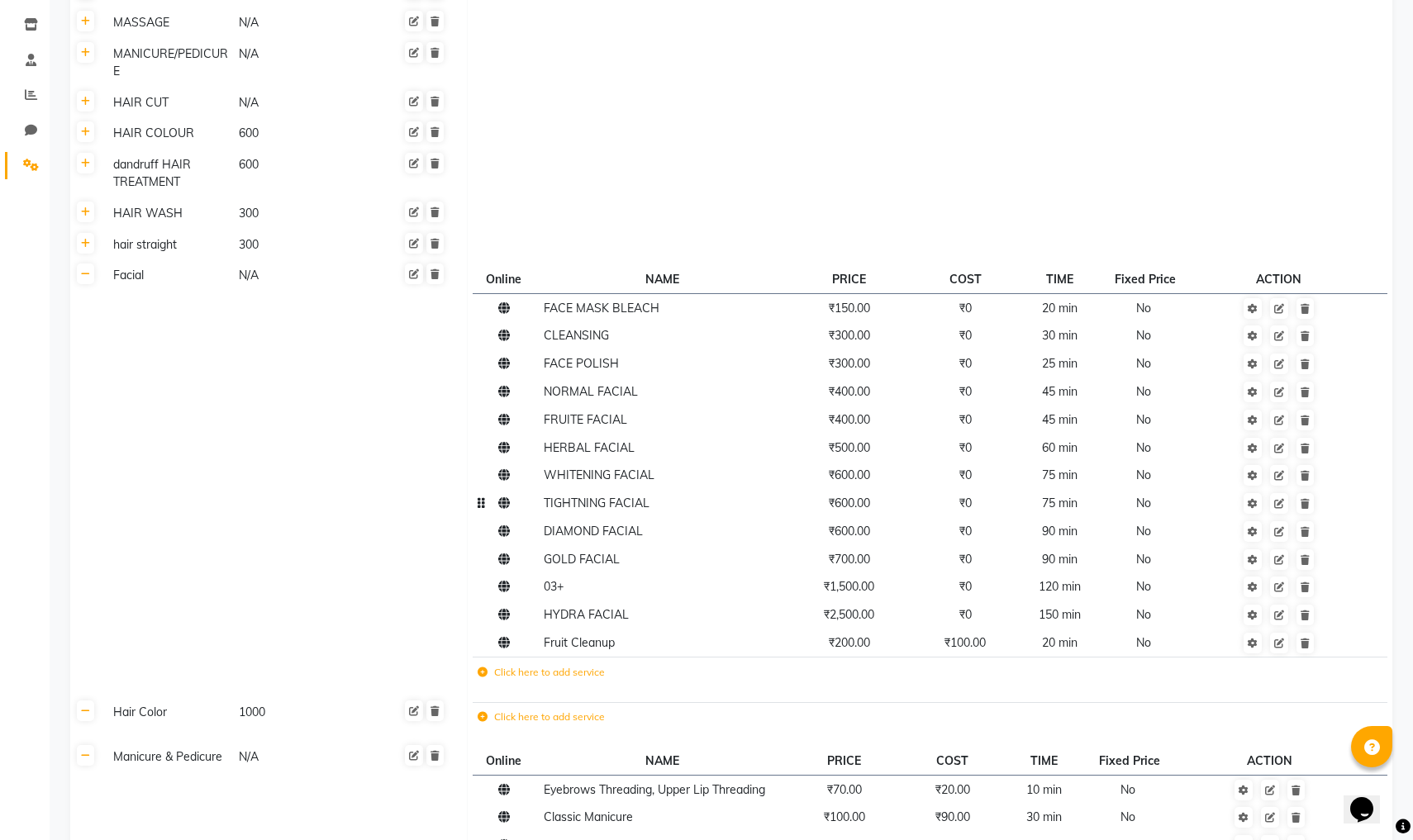 scroll, scrollTop: 272, scrollLeft: 0, axis: vertical 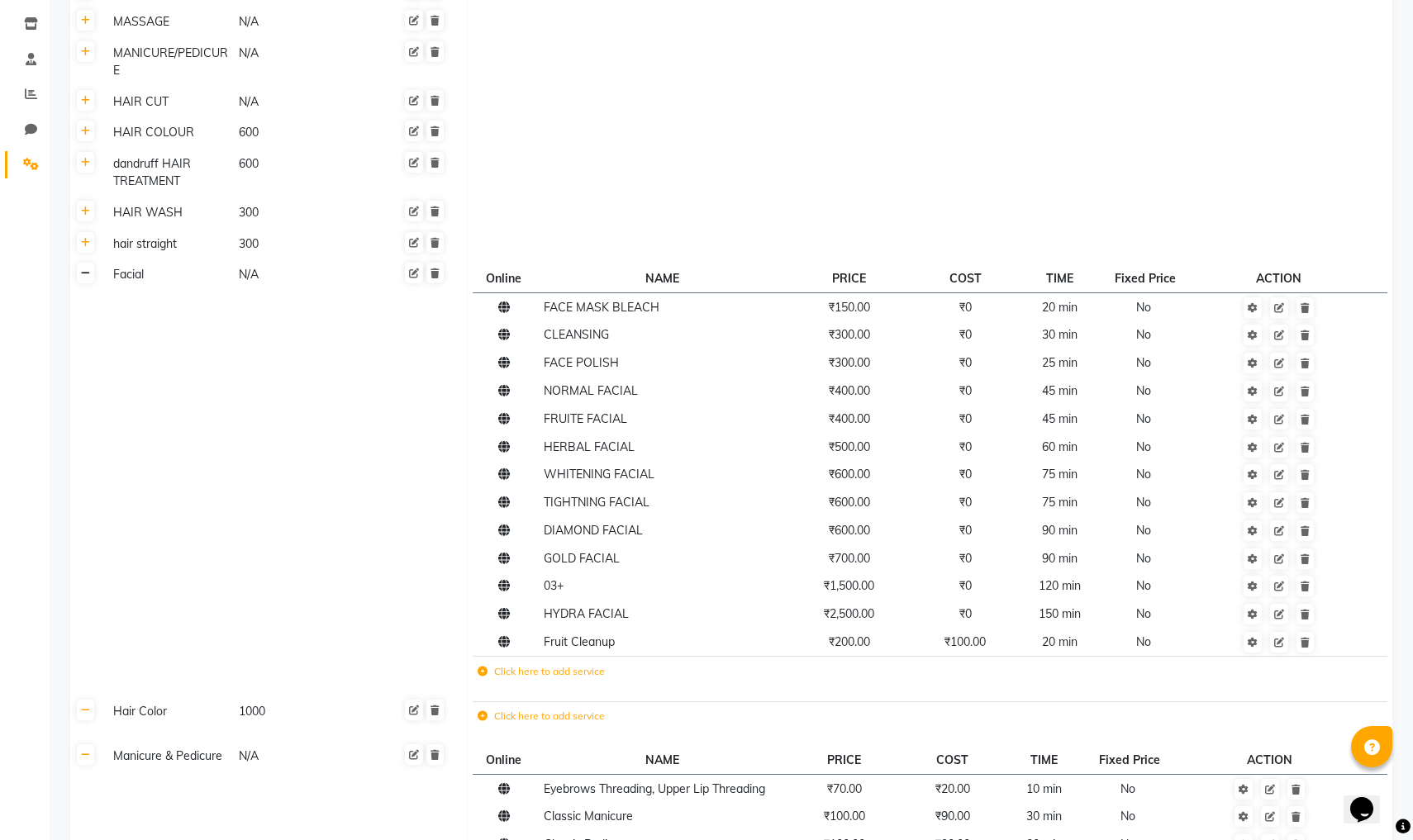 click 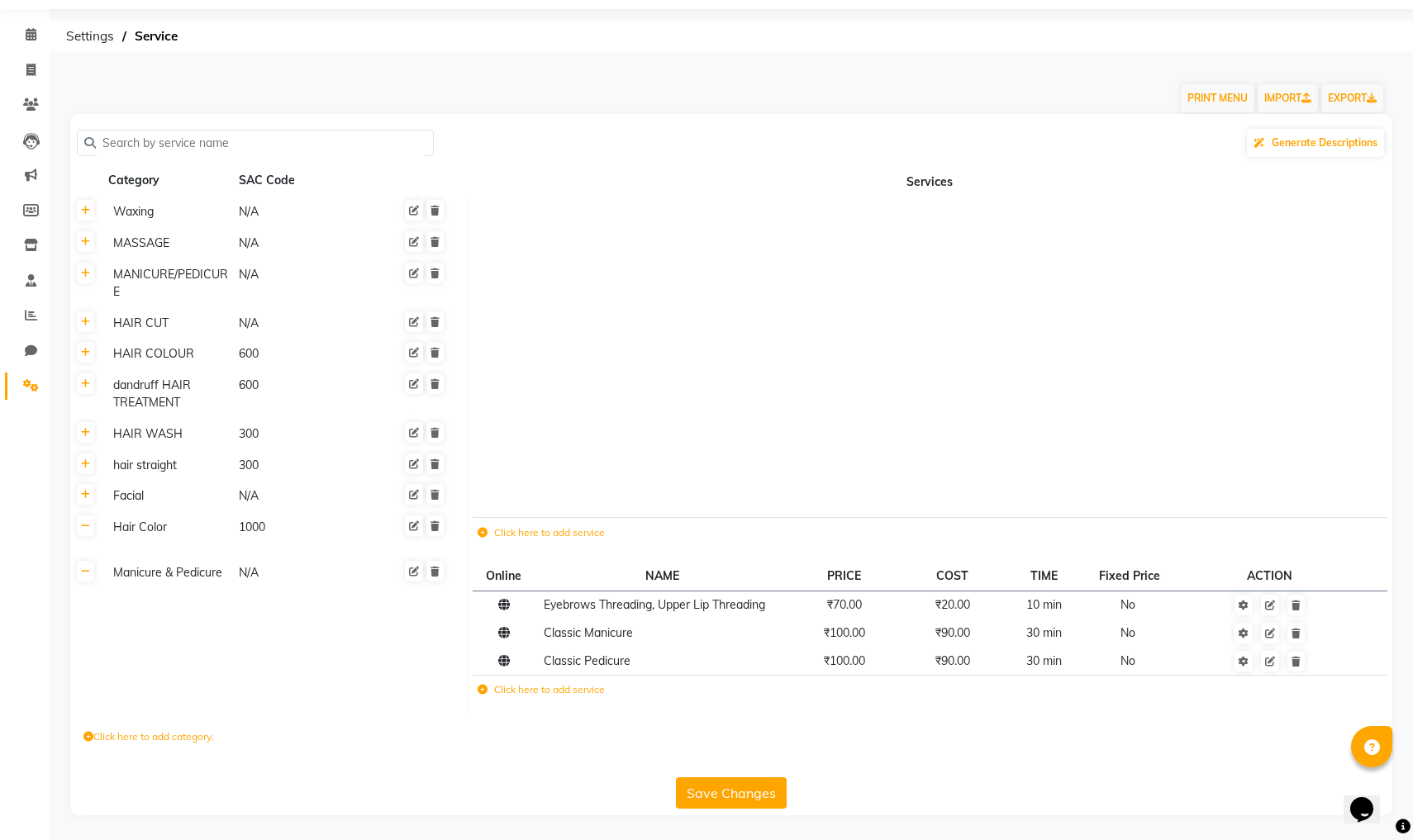 scroll, scrollTop: 50, scrollLeft: 0, axis: vertical 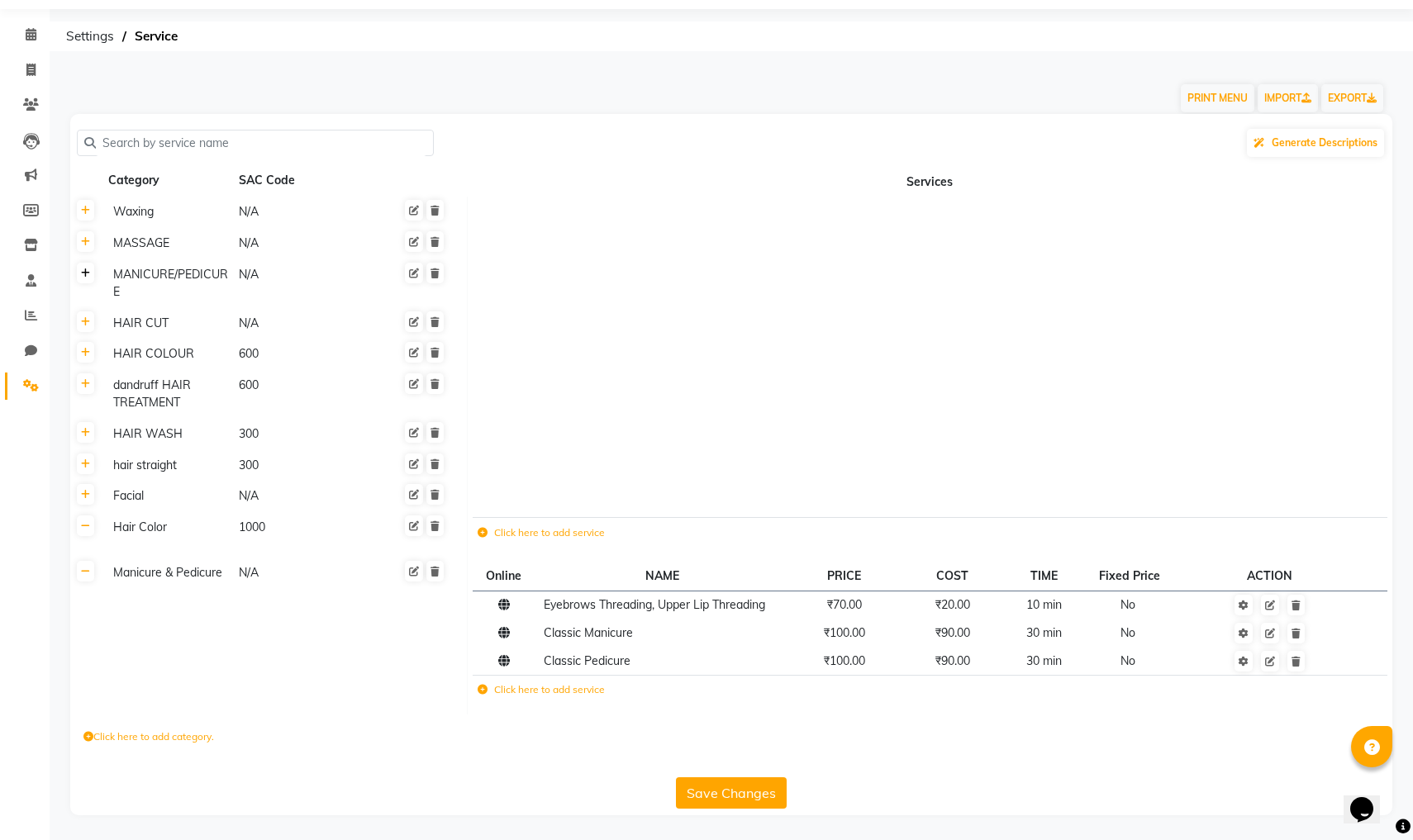click 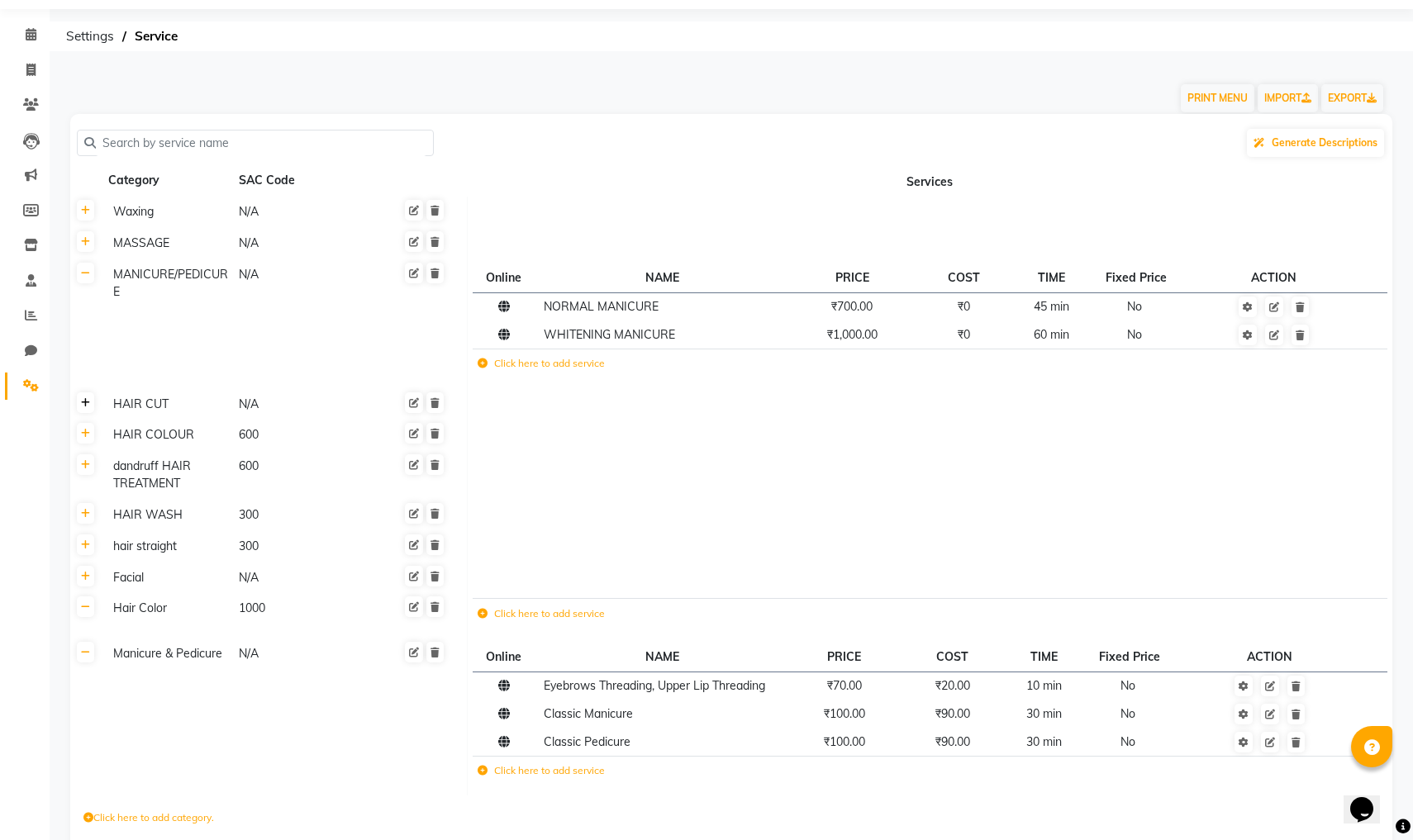 click 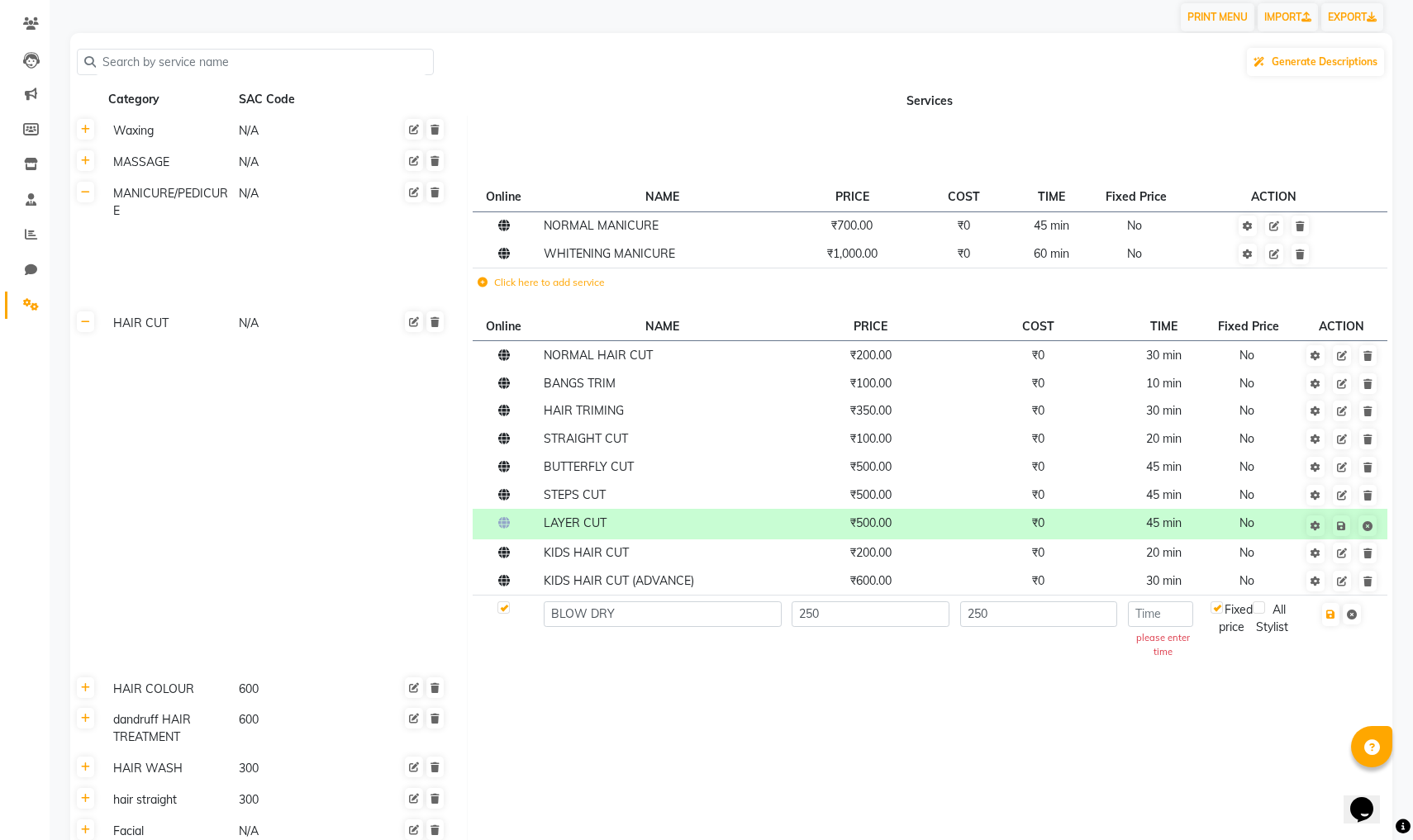 scroll, scrollTop: 140, scrollLeft: 0, axis: vertical 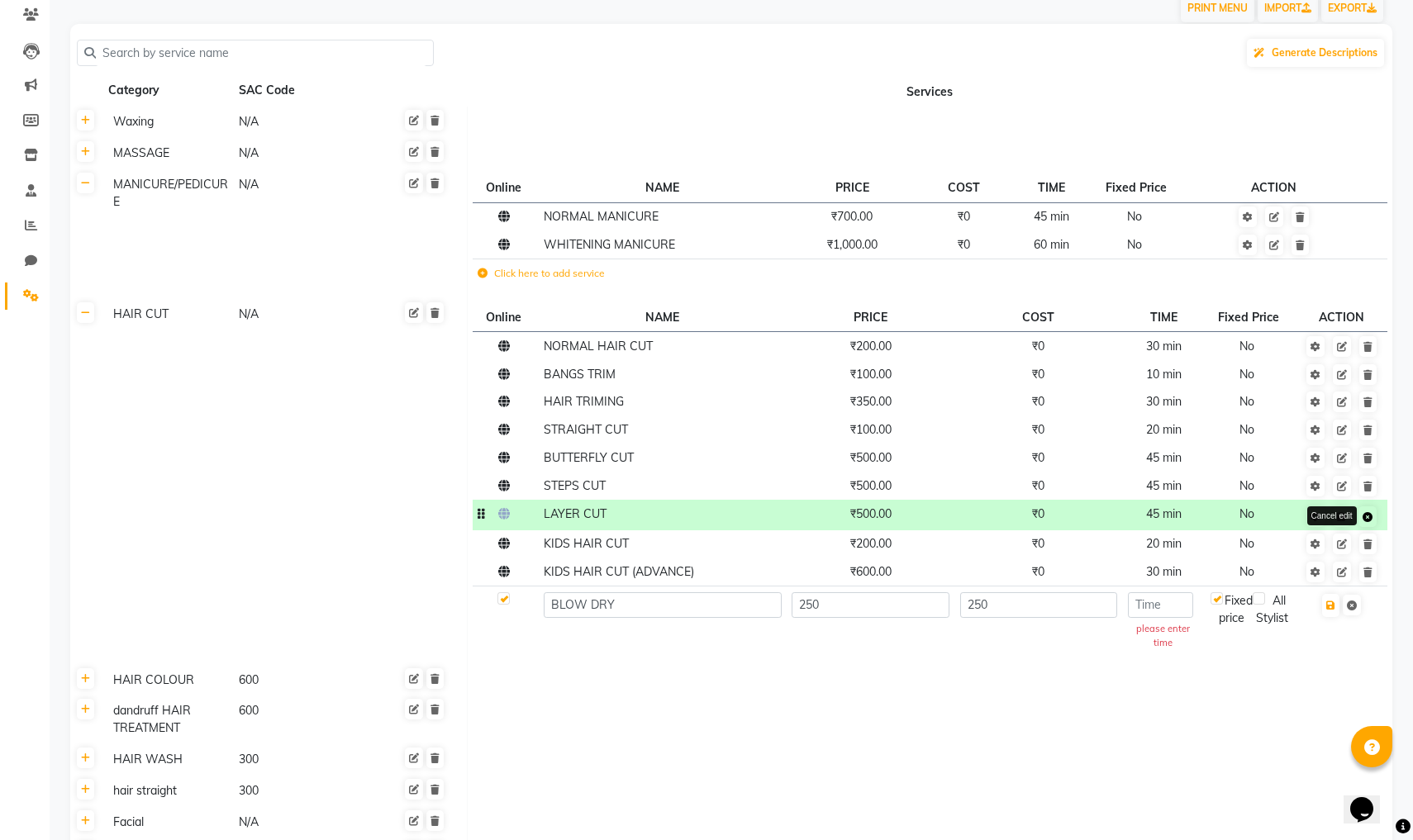 click 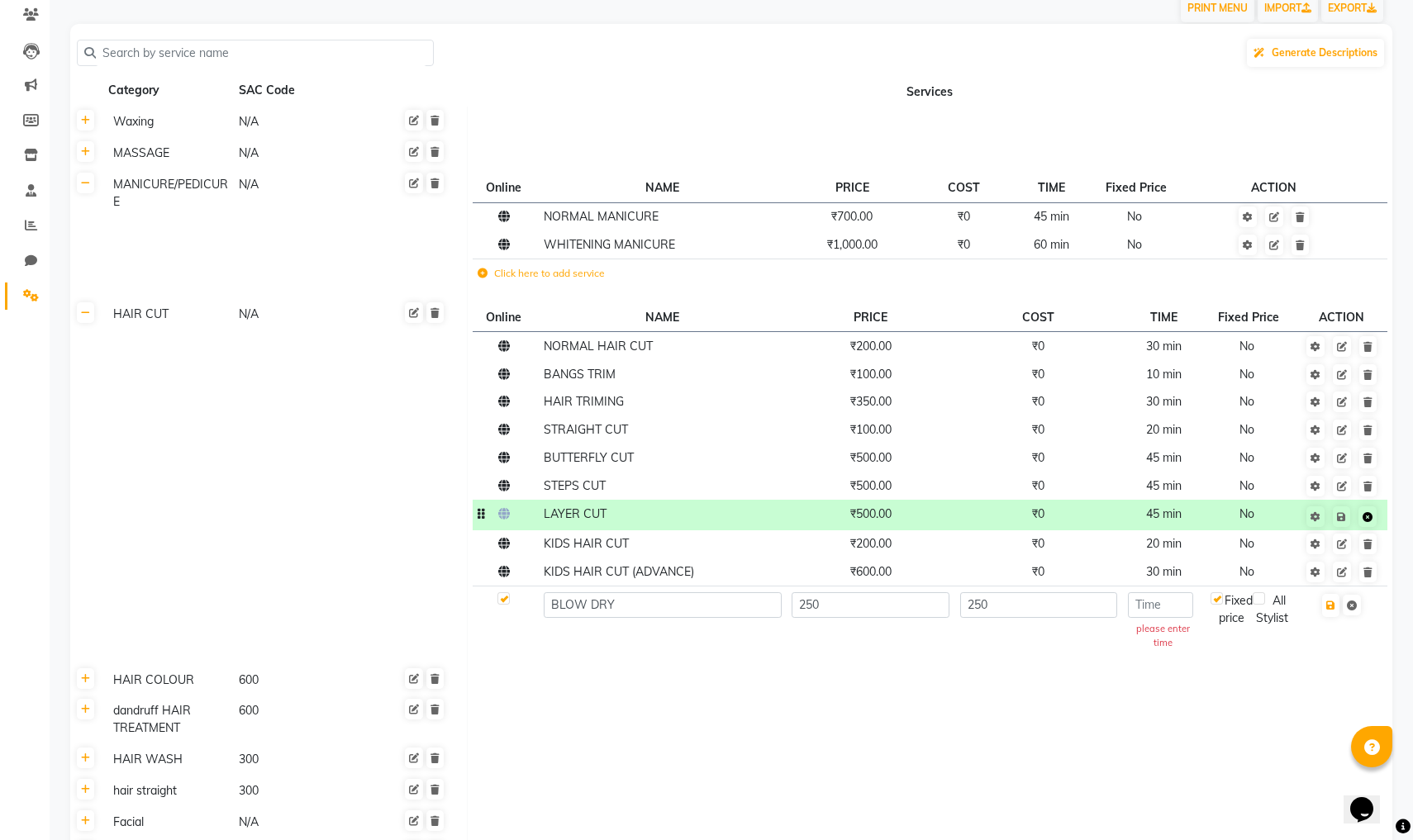 click 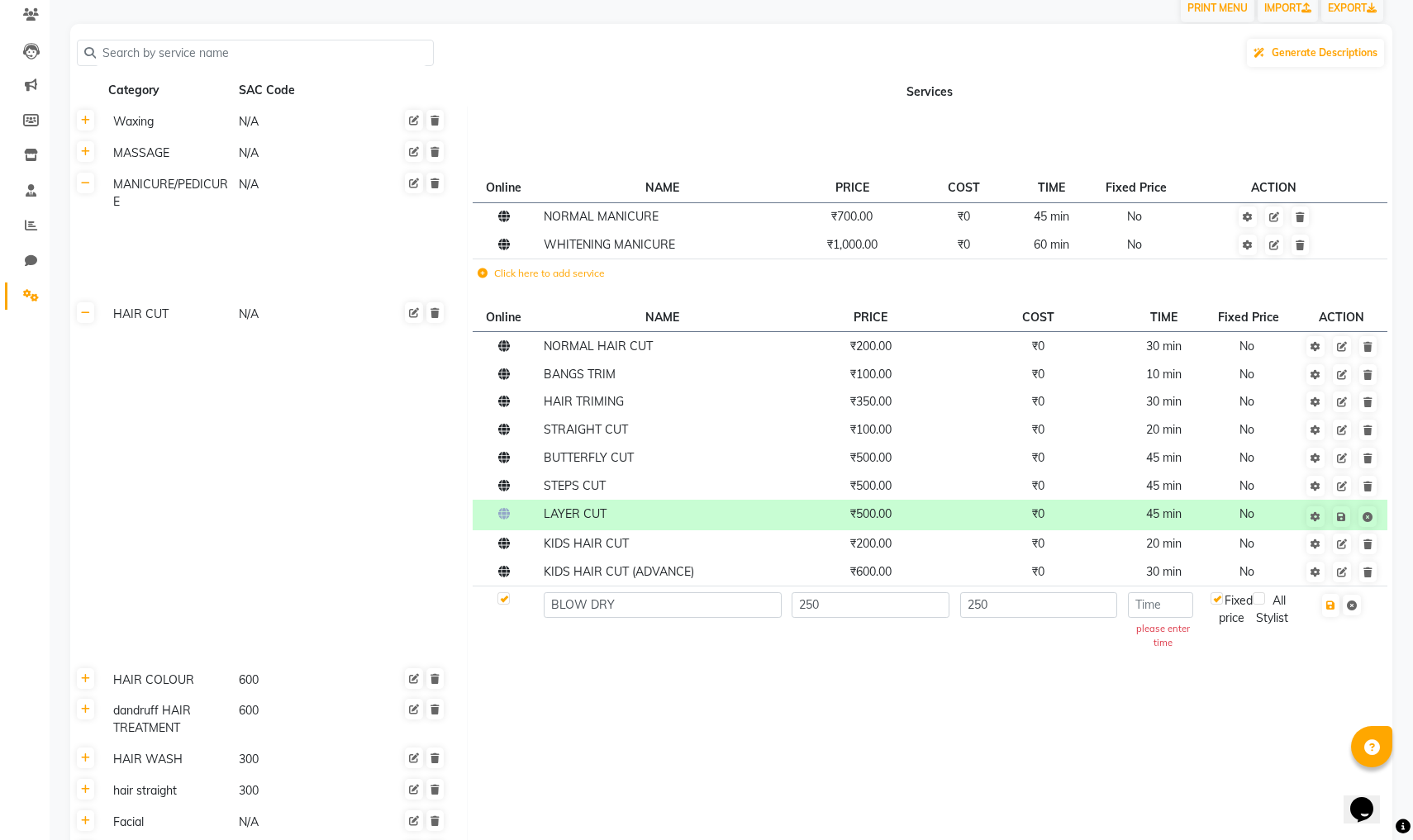 click on "Online  NAME  PRICE COST TIME Fixed Price  ACTION NORMAL HAIR CUT ₹200.00 ₹0 30 min  No  BANGS TRIM ₹100.00 ₹0 10 min  No  HAIR TRIMING ₹350.00 ₹0 30 min  No  STRAIGHT CUT ₹100.00 ₹0 20 min  No  BUTTERFLY CUT ₹500.00 ₹0 45 min  No  STEPS CUT ₹500.00 ₹0 45 min  No  LAYER CUT ₹500.00 ₹0 45 min  No  KIDS HAIR CUT ₹200.00 ₹0 20 min  No  KIDS HAIR CUT (ADVANCE) ₹600.00 ₹0 30 min  No  BLOW DRY 250 250  please enter time  Fixed price  All Stylist" 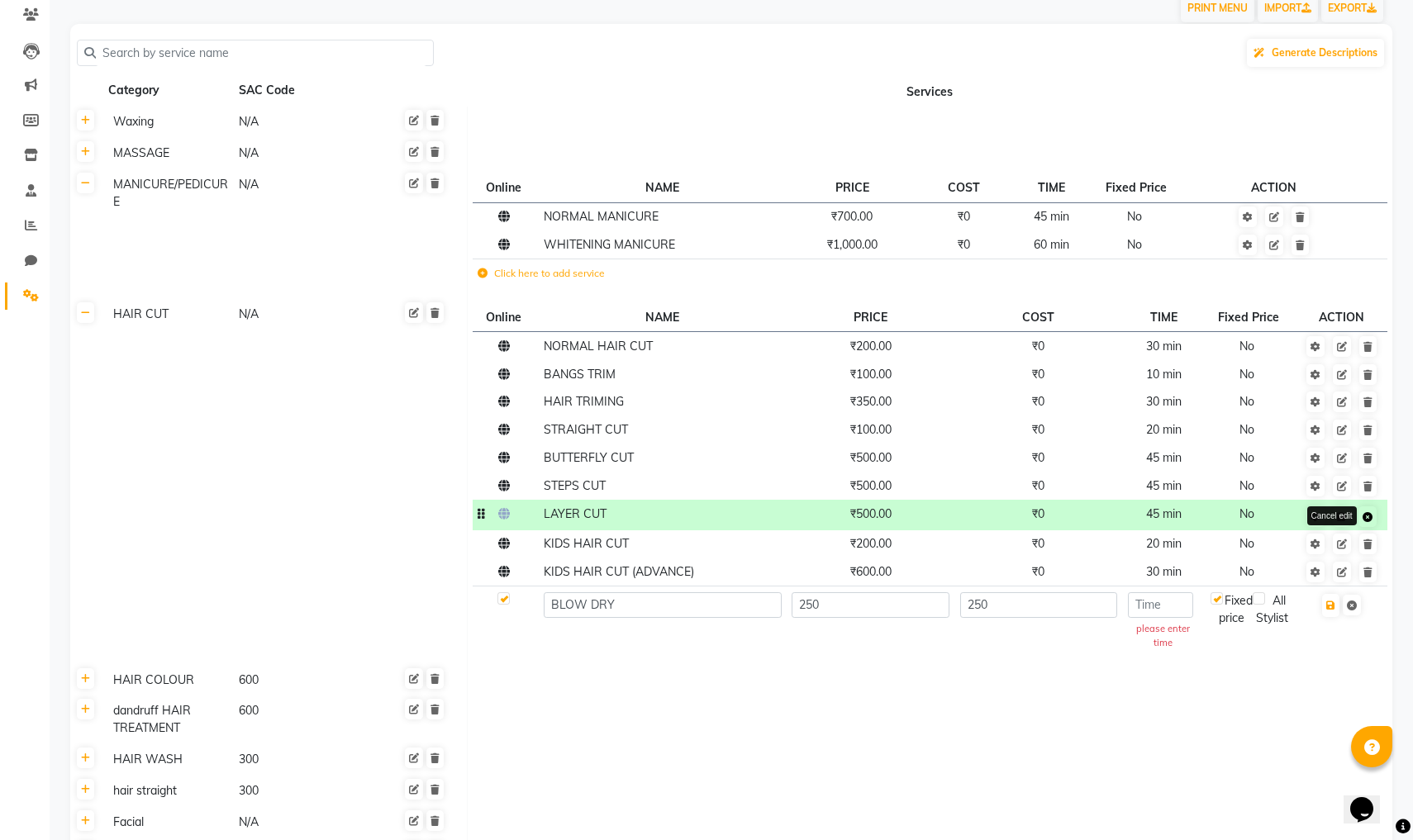 click 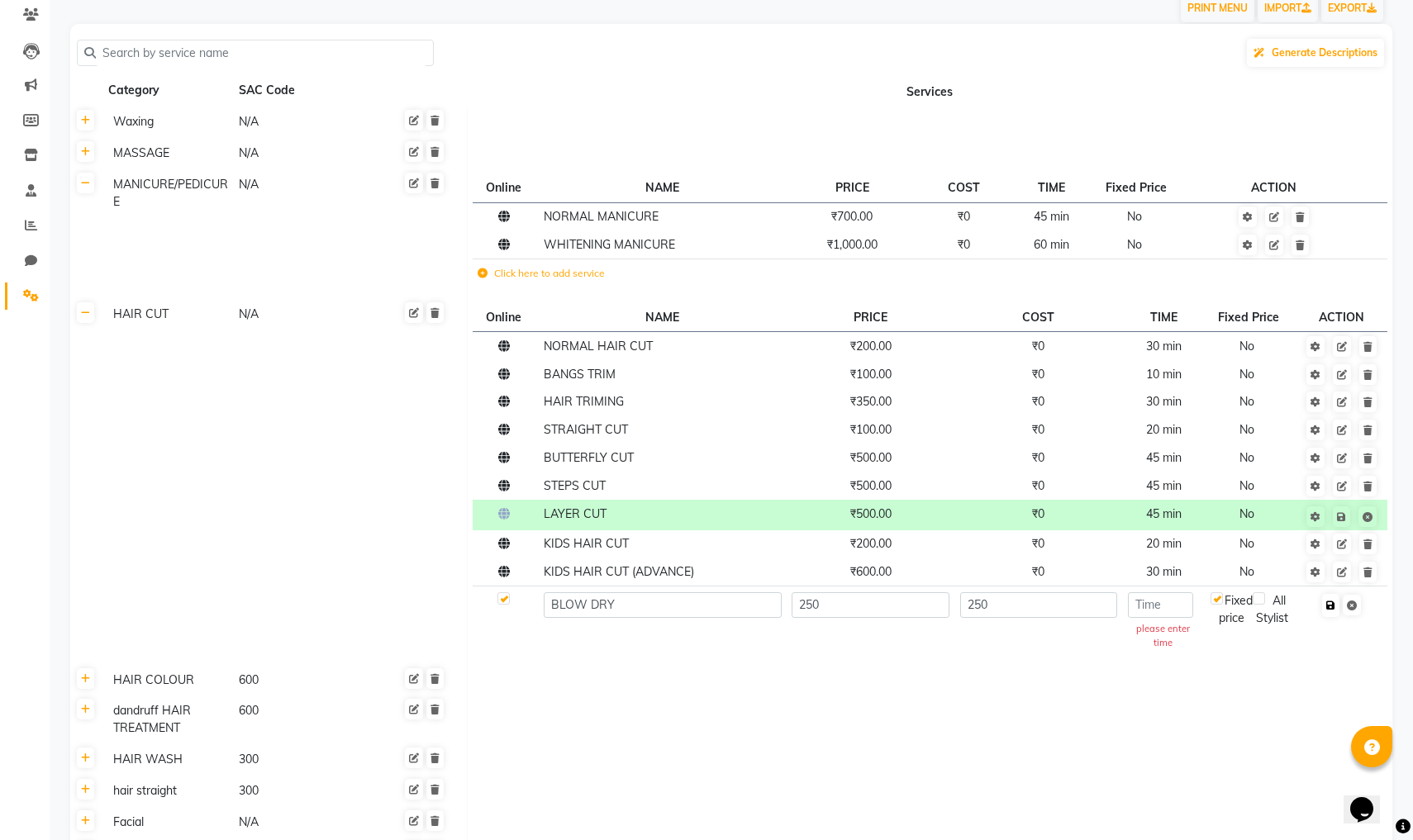 click at bounding box center [1330, 605] 